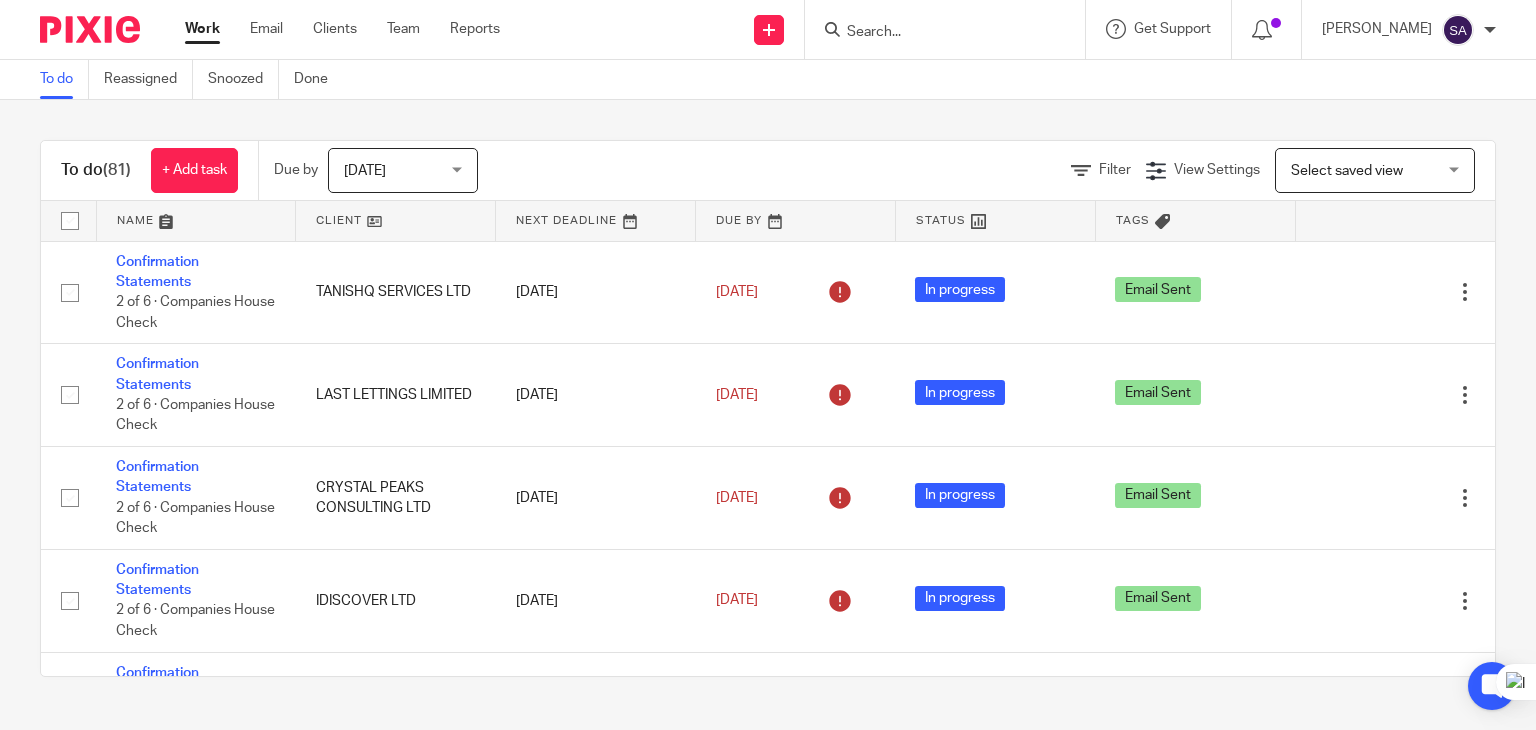 scroll, scrollTop: 0, scrollLeft: 0, axis: both 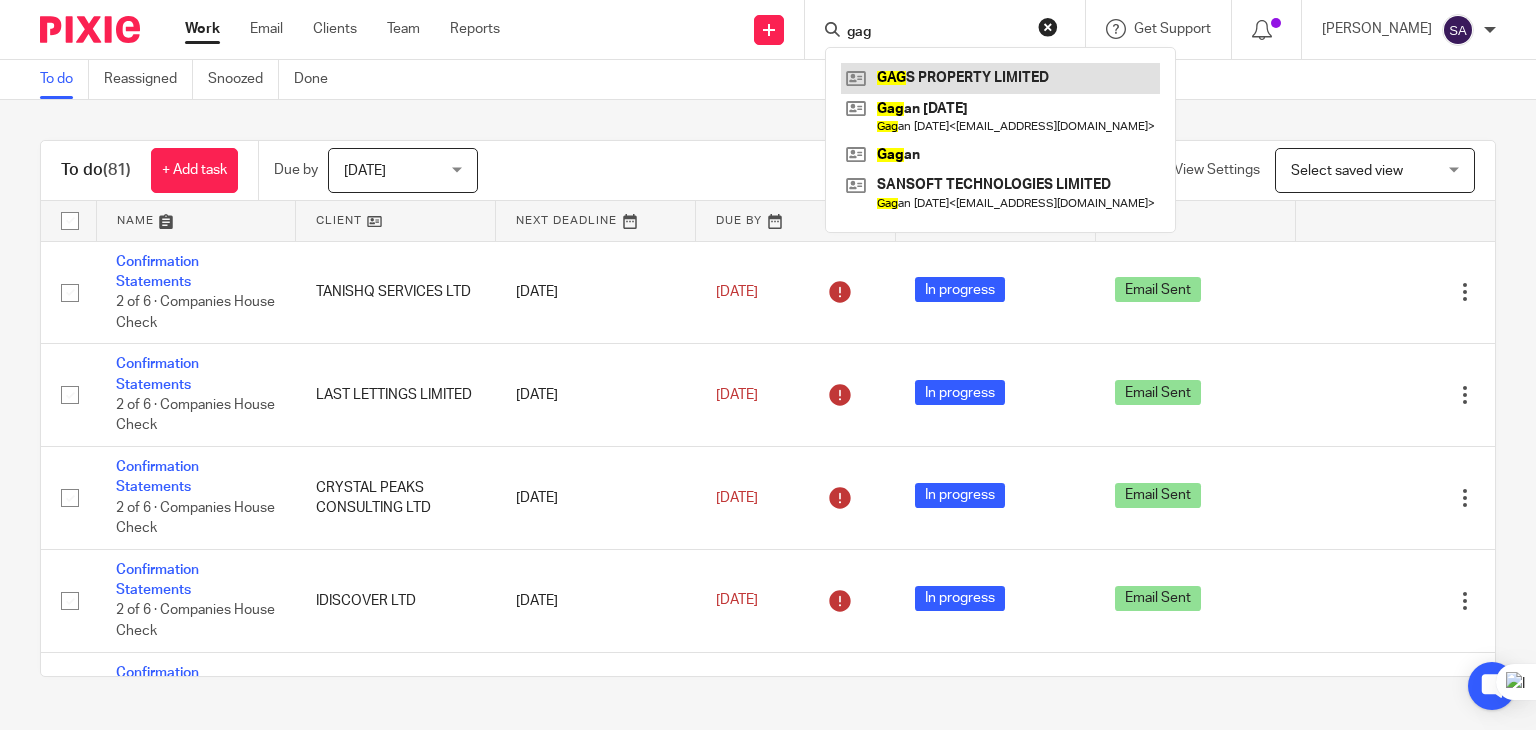 type on "gag" 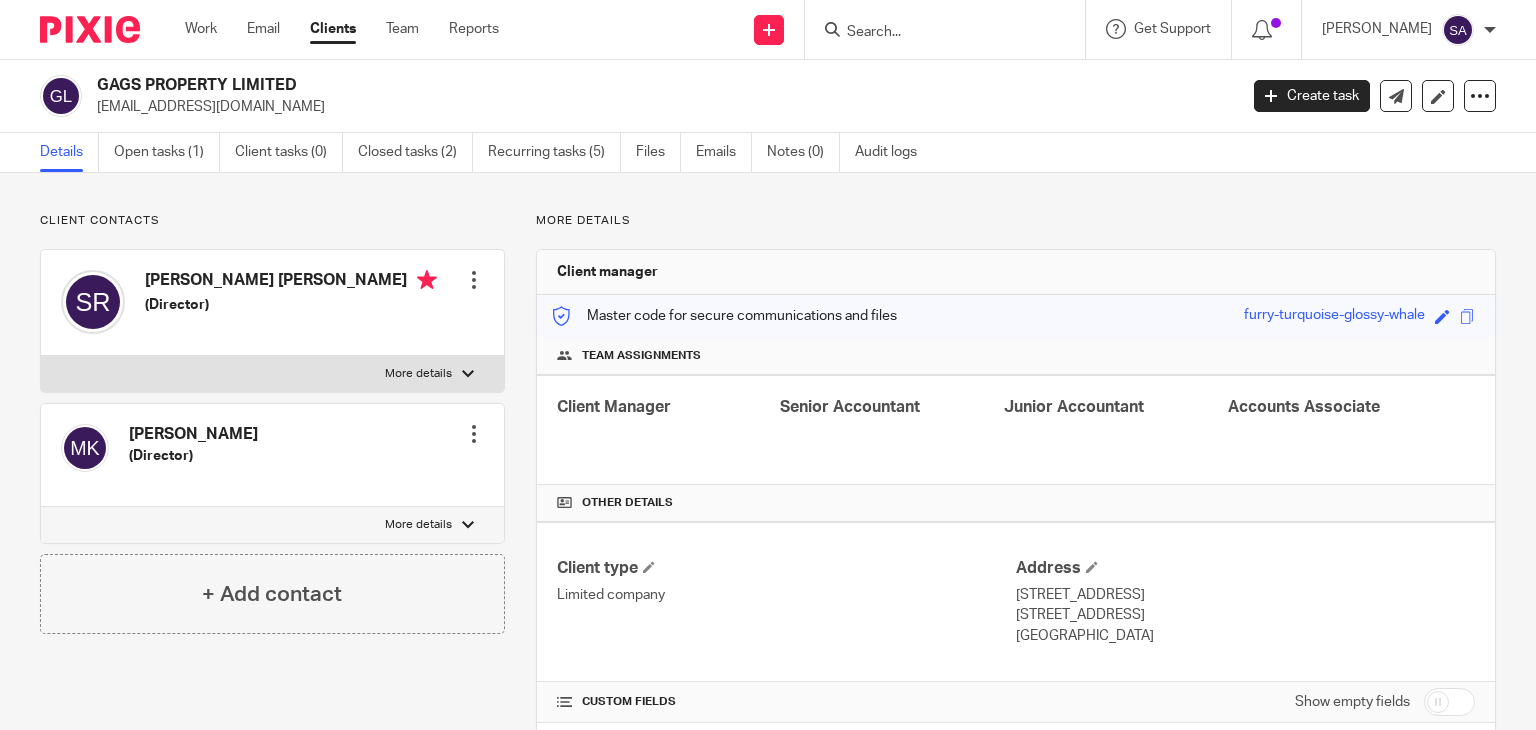 scroll, scrollTop: 0, scrollLeft: 0, axis: both 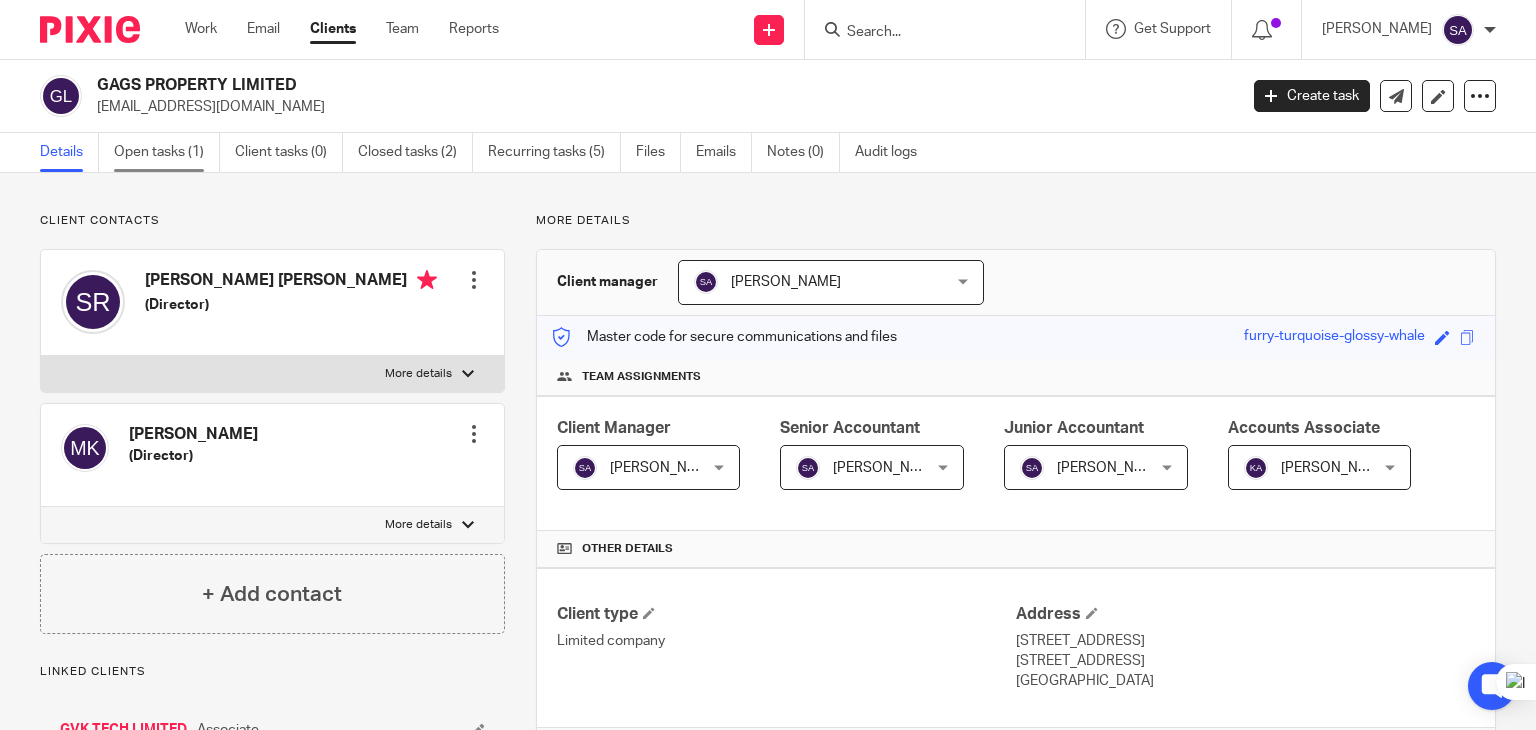 click on "Open tasks (1)" at bounding box center (167, 152) 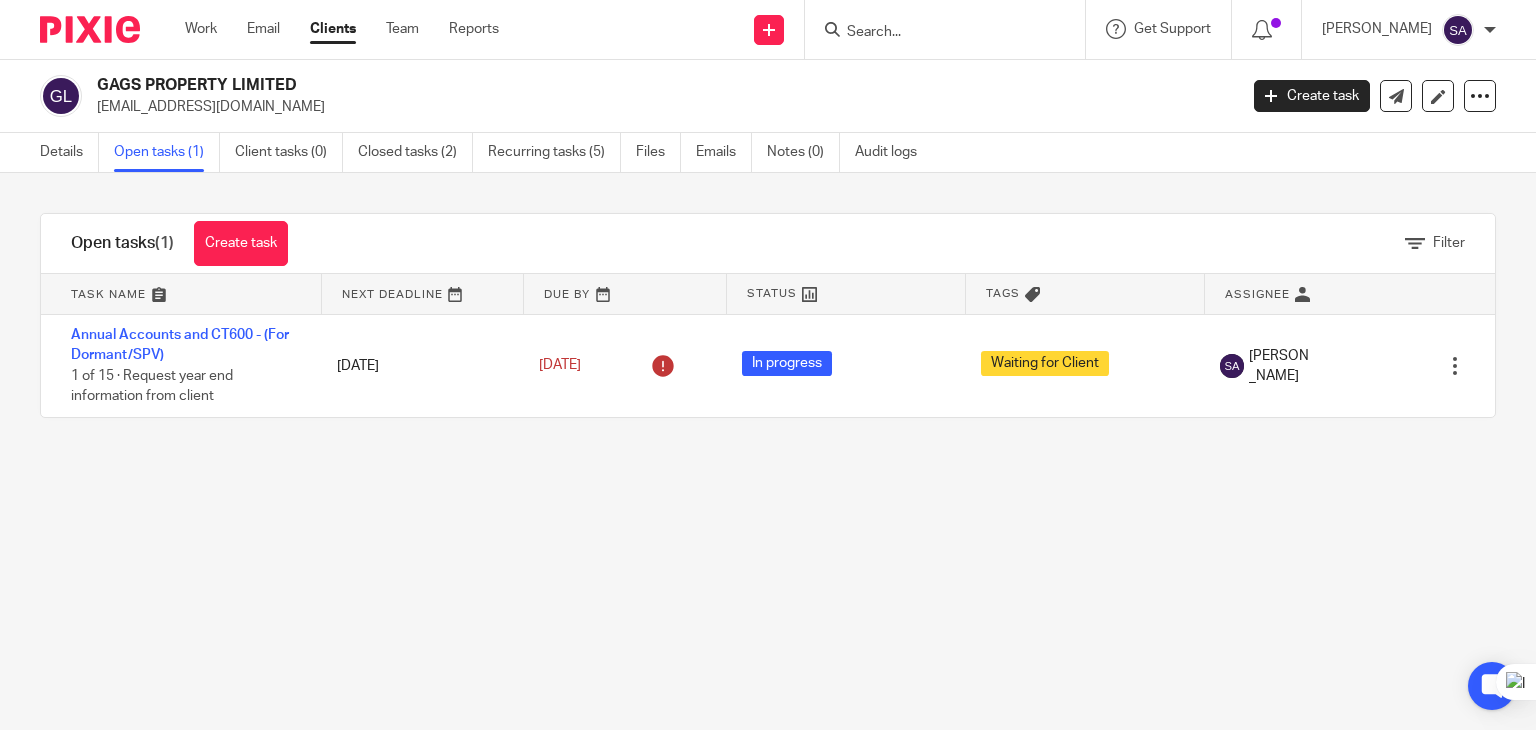 scroll, scrollTop: 0, scrollLeft: 0, axis: both 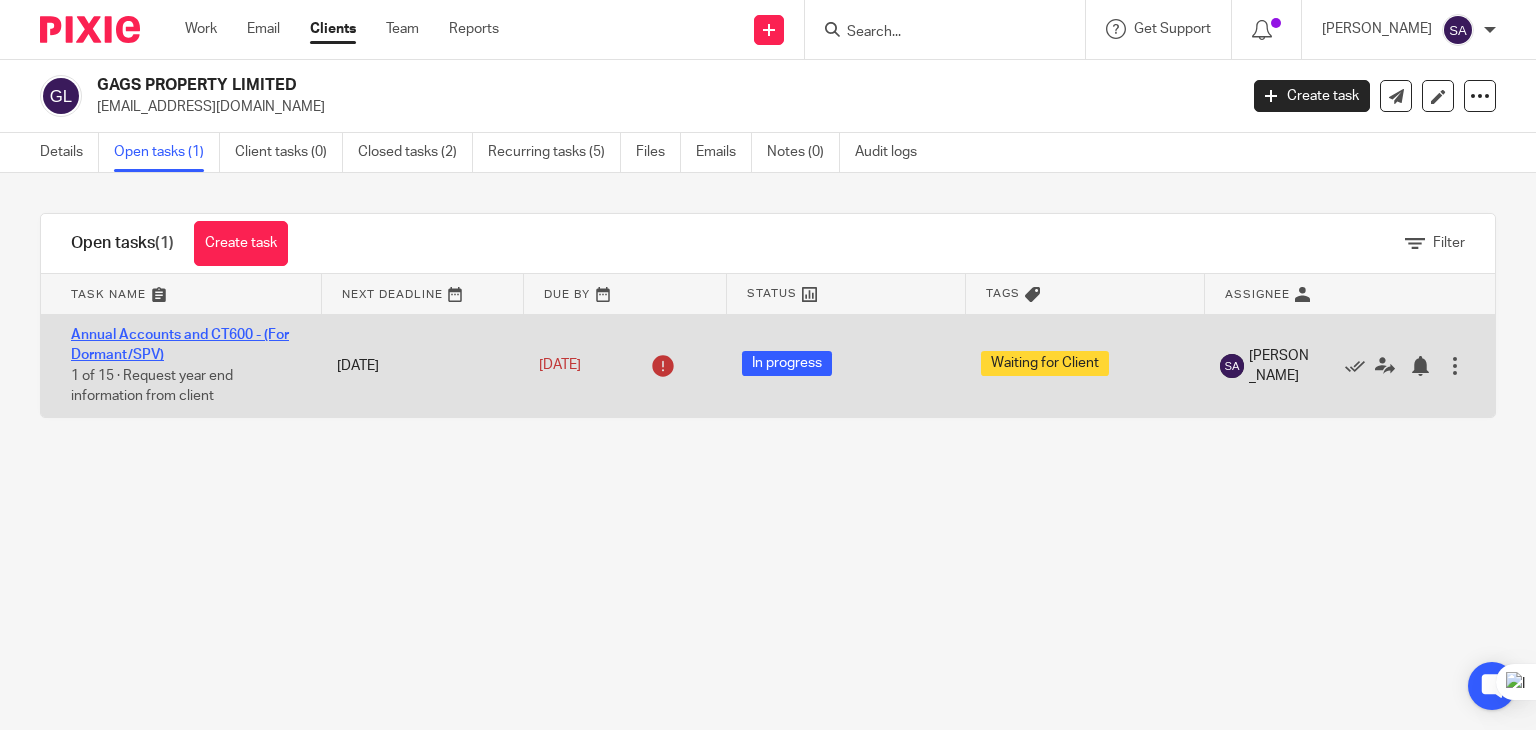 click on "Annual Accounts and CT600 - (For Dormant/SPV)" at bounding box center [180, 345] 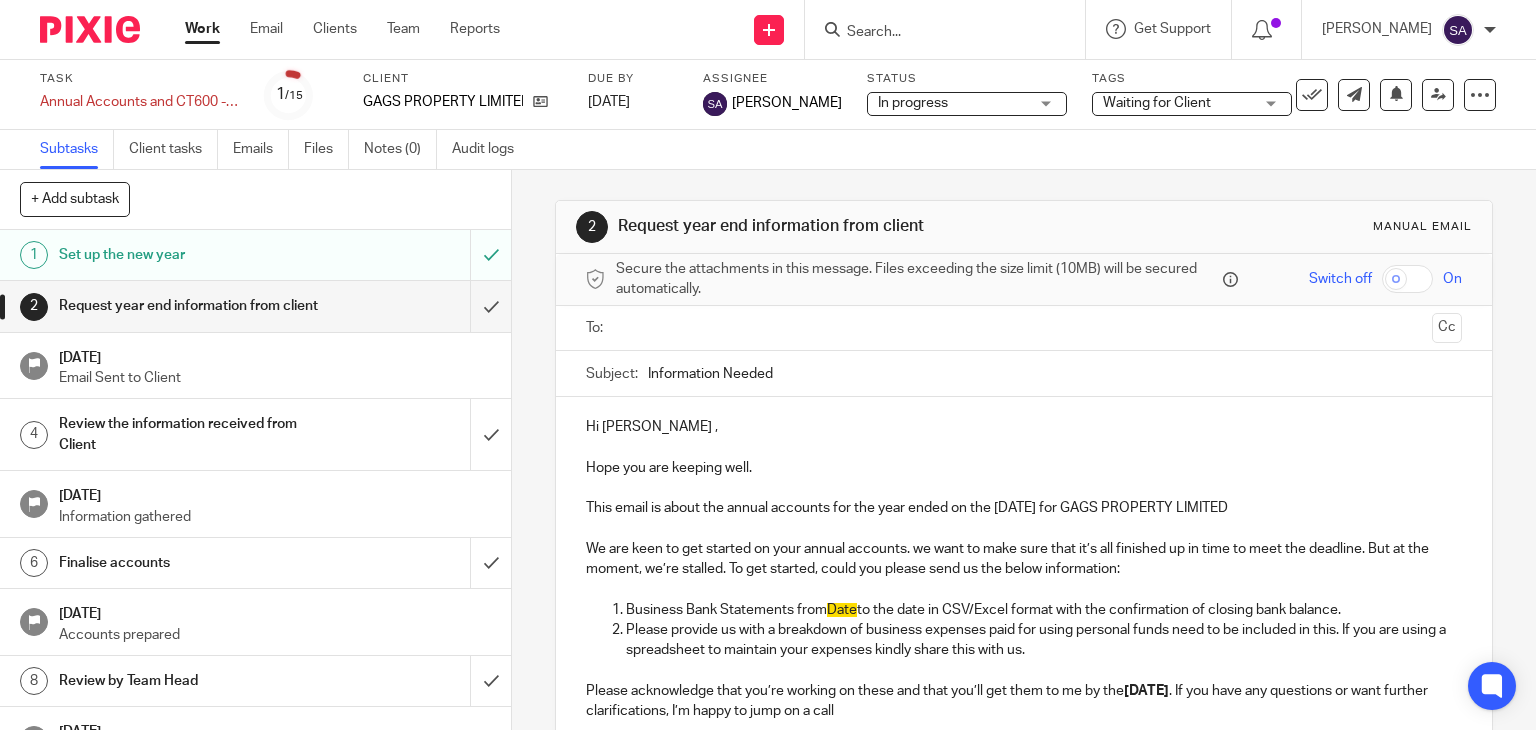 scroll, scrollTop: 0, scrollLeft: 0, axis: both 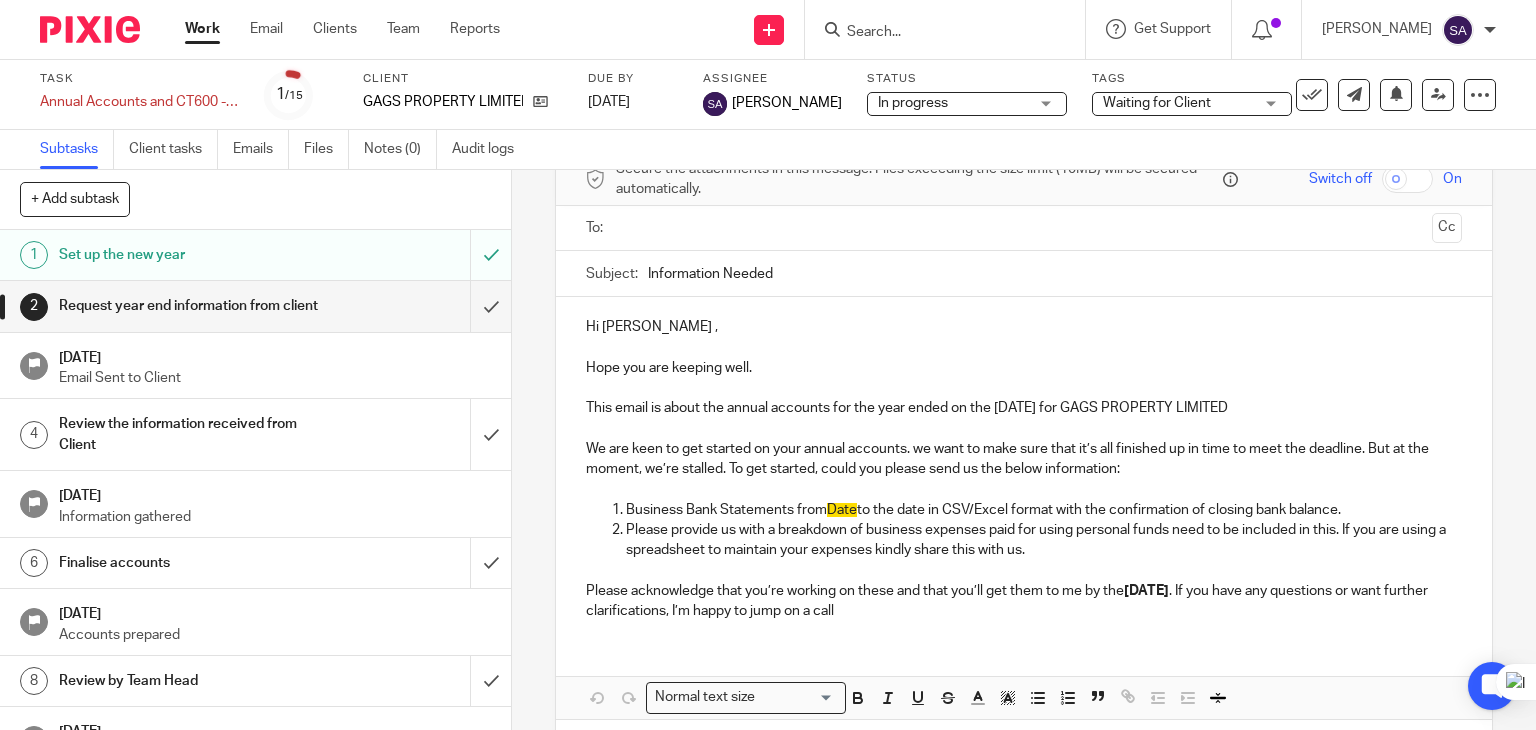 click on "Work" at bounding box center [202, 29] 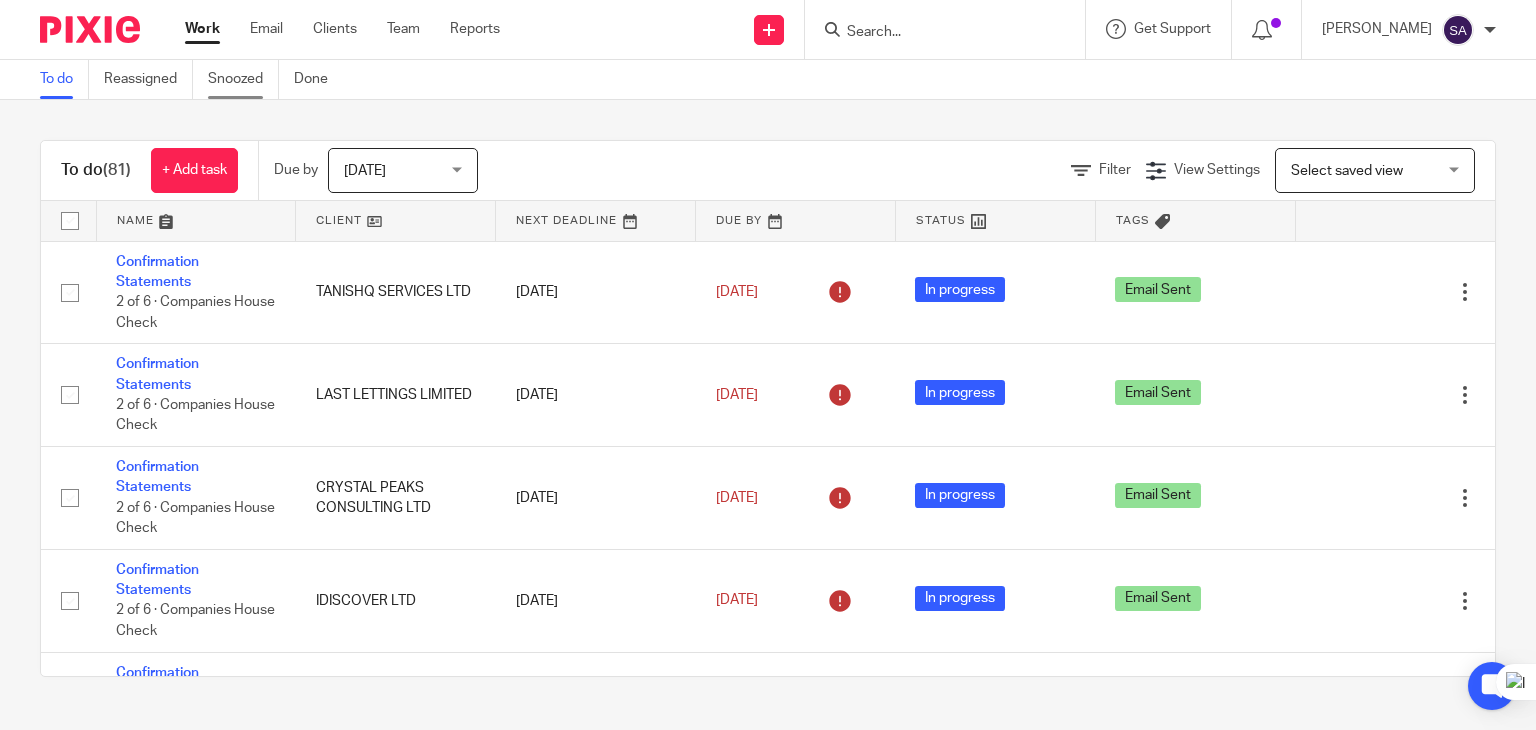 scroll, scrollTop: 0, scrollLeft: 0, axis: both 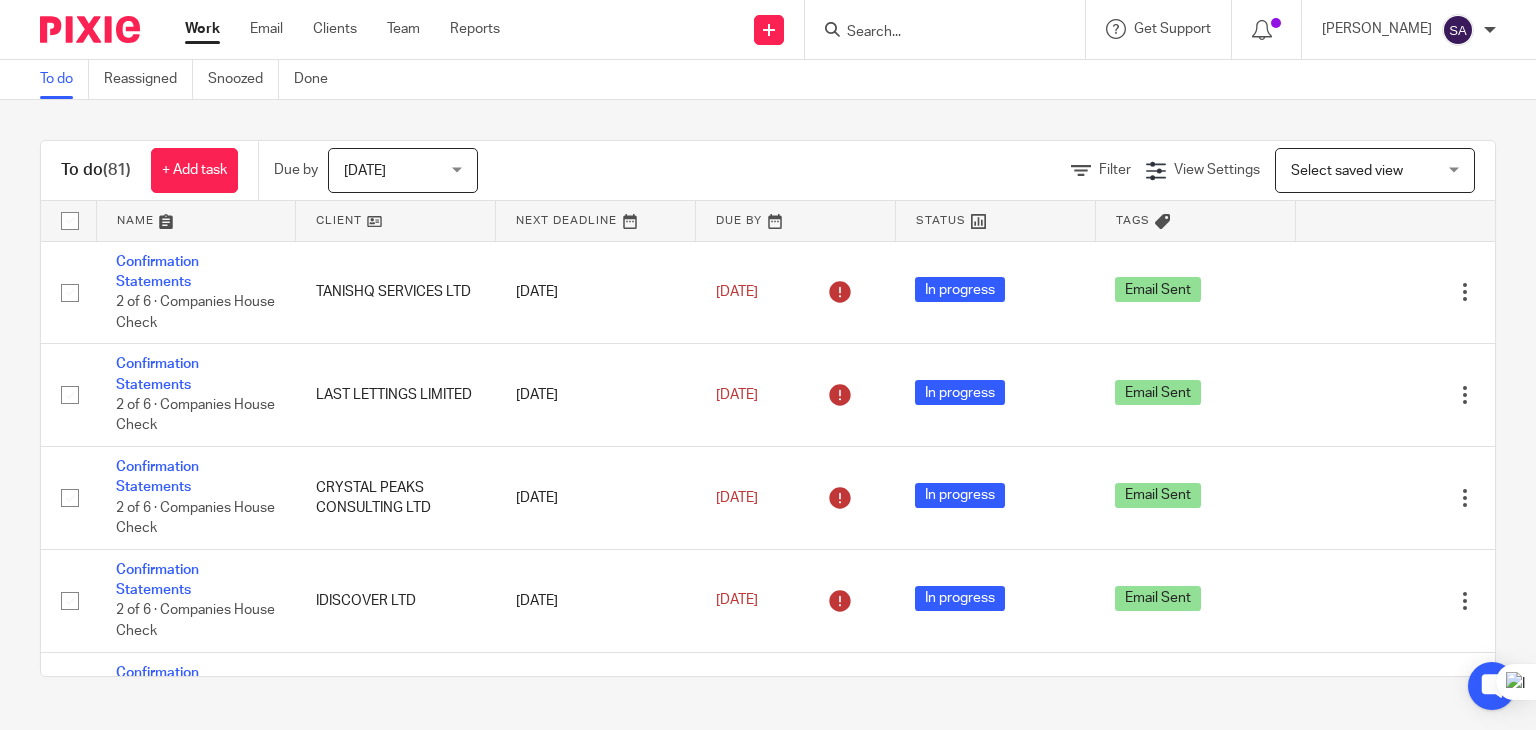 click at bounding box center [935, 33] 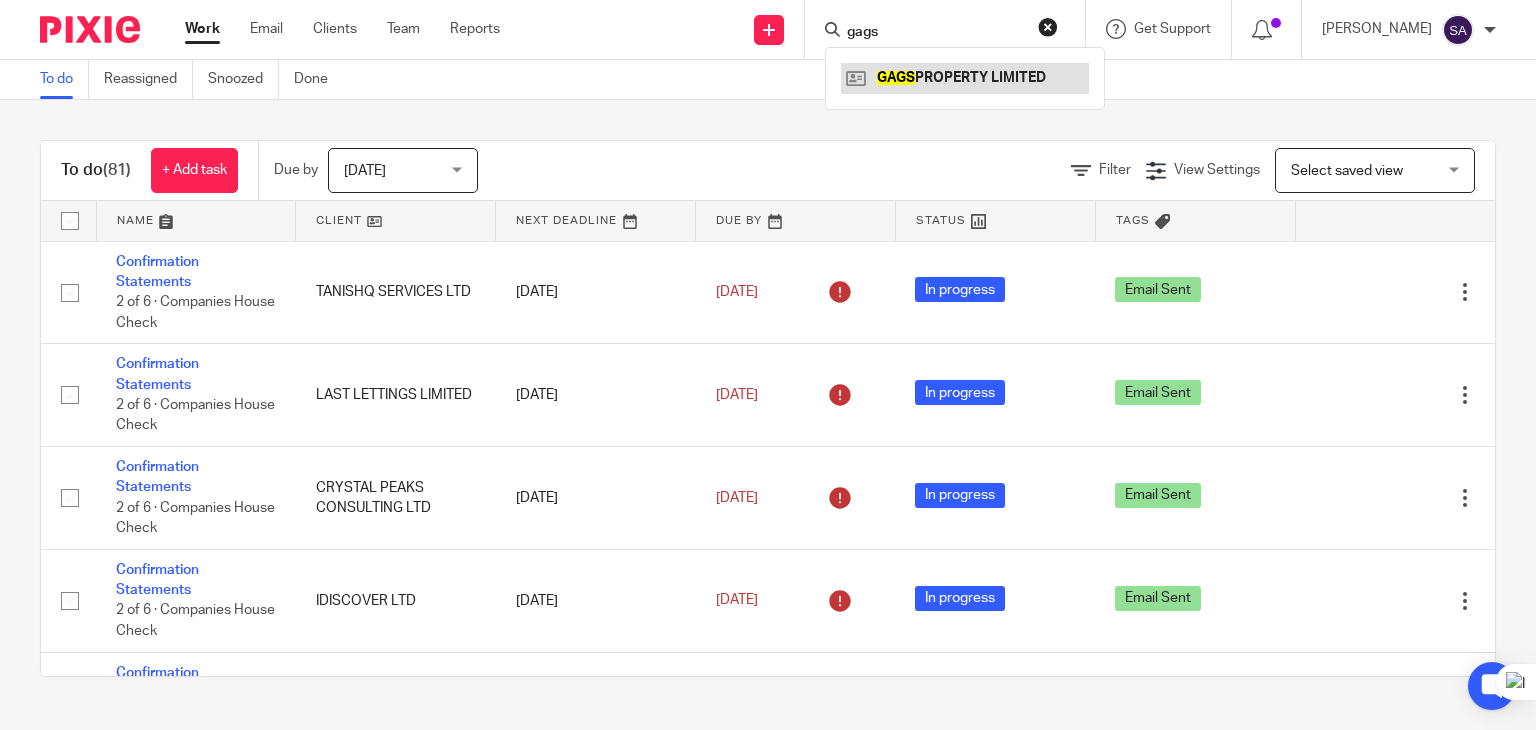 type on "gags" 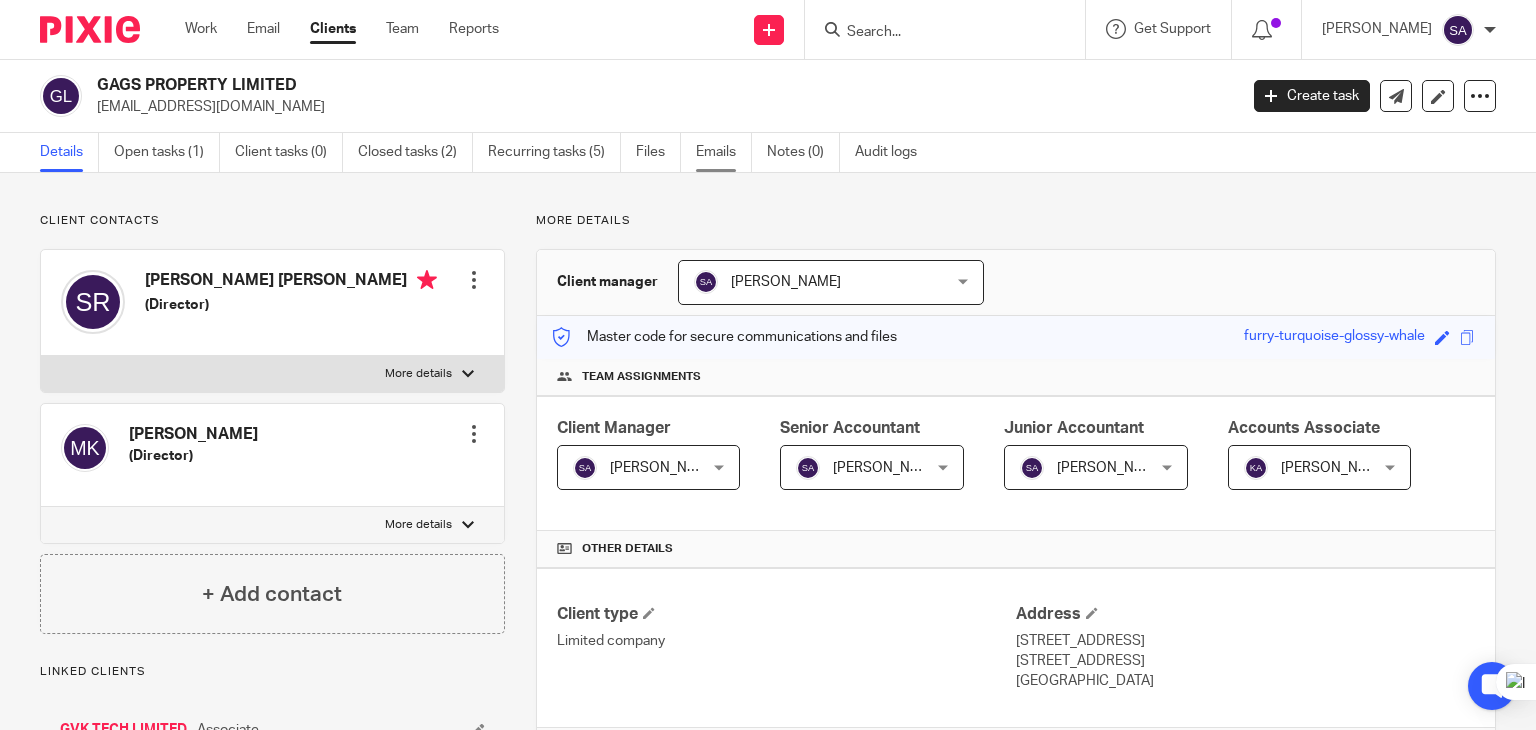 scroll, scrollTop: 0, scrollLeft: 0, axis: both 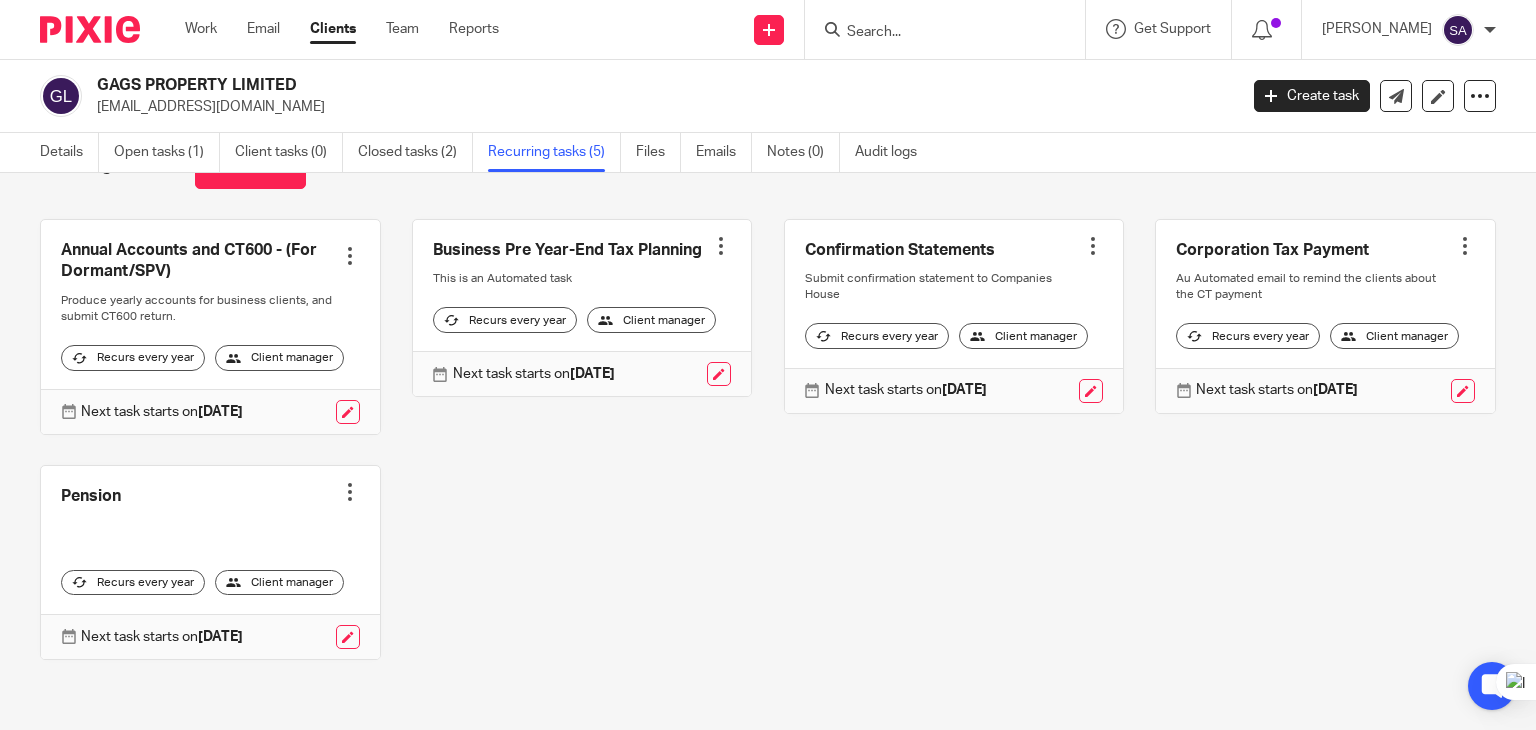 click at bounding box center [350, 256] 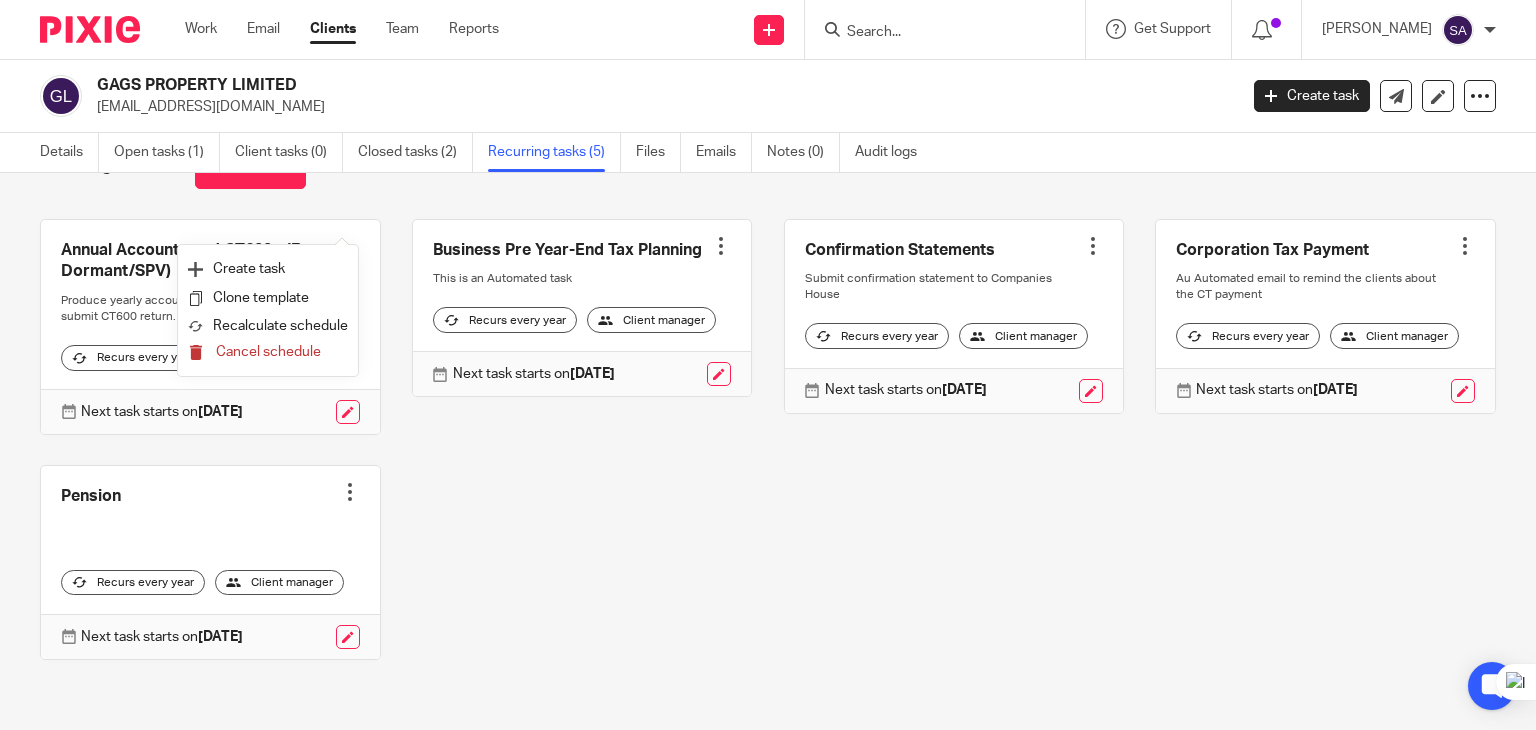 click on "Cancel schedule" at bounding box center [268, 352] 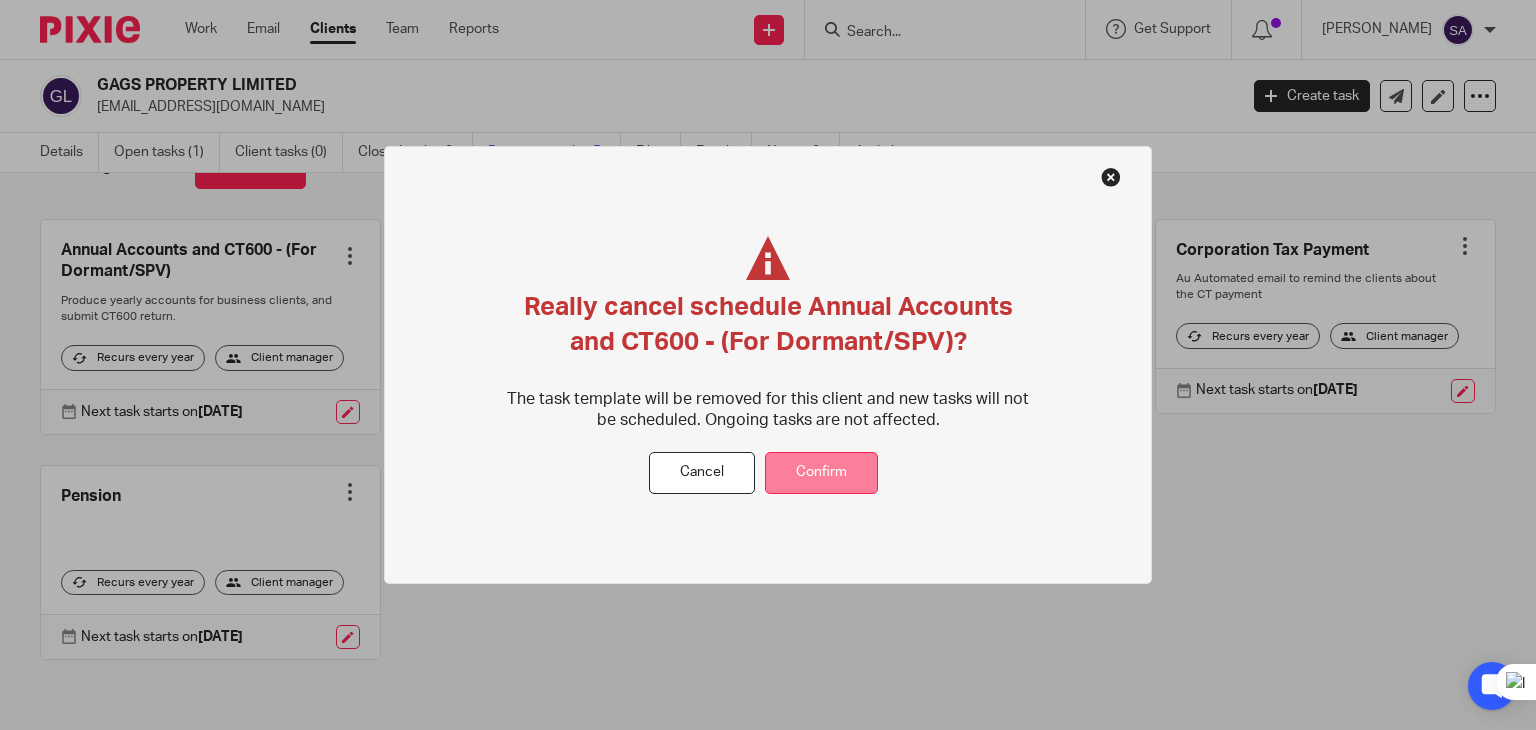 click on "Confirm" at bounding box center [821, 473] 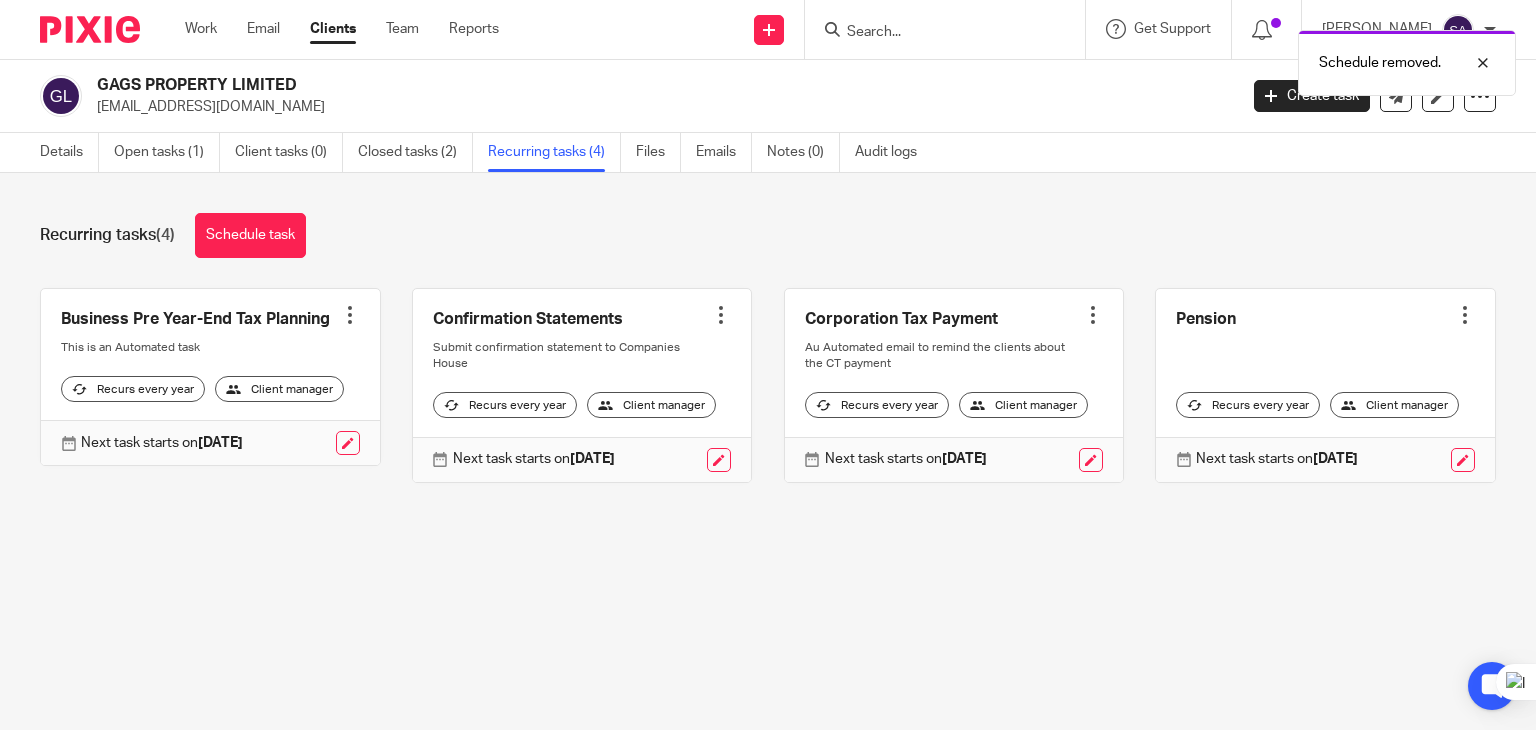 scroll, scrollTop: 0, scrollLeft: 0, axis: both 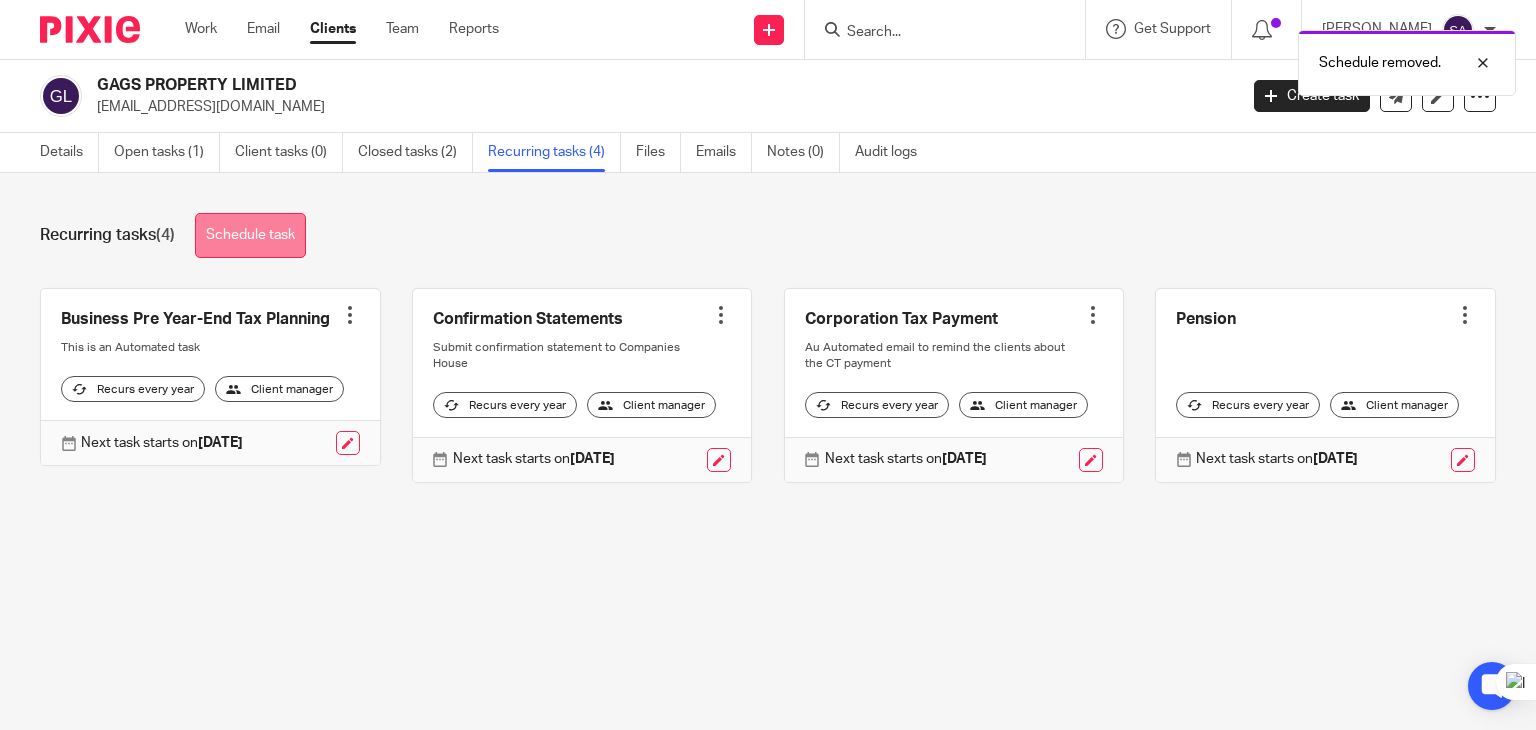 click on "Schedule task" at bounding box center (250, 235) 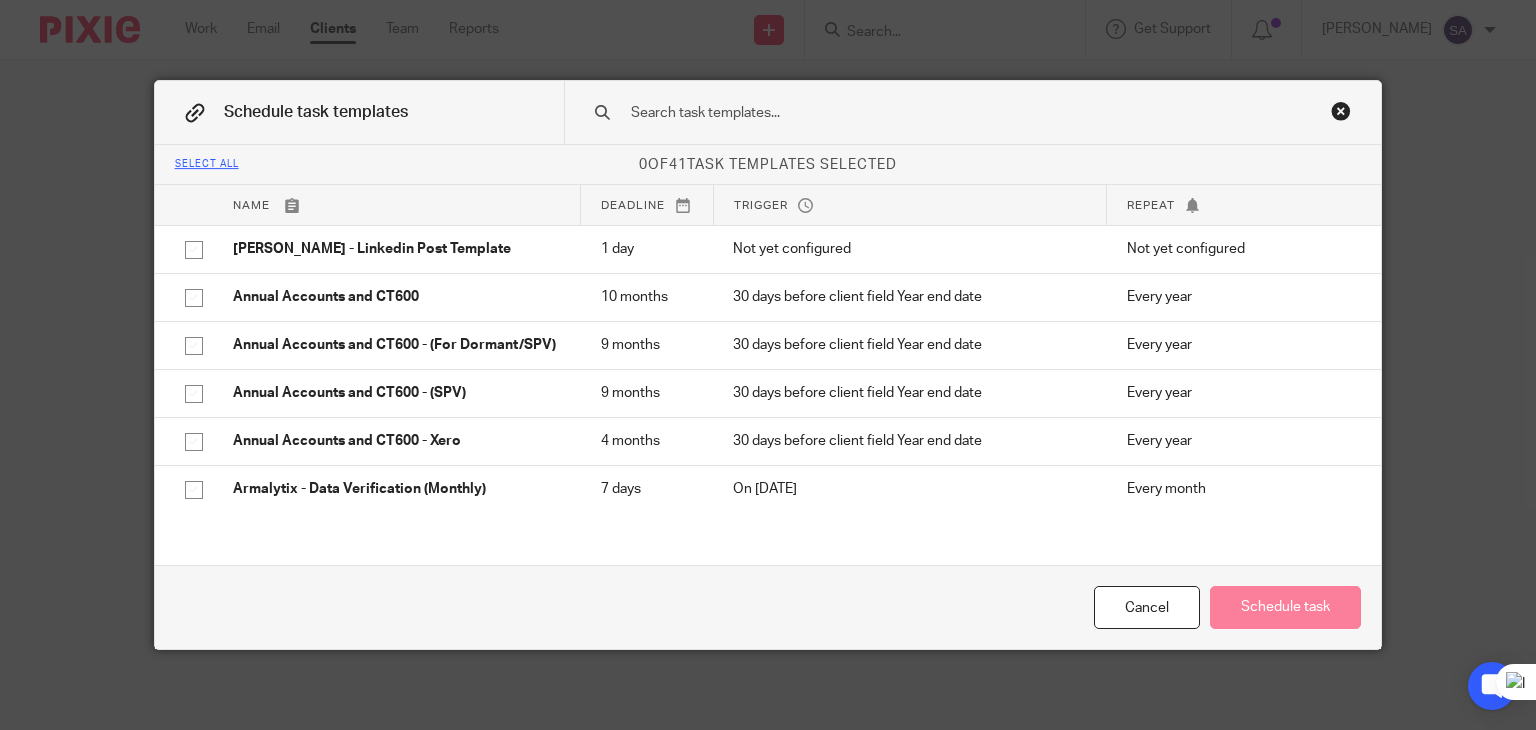 scroll, scrollTop: 0, scrollLeft: 0, axis: both 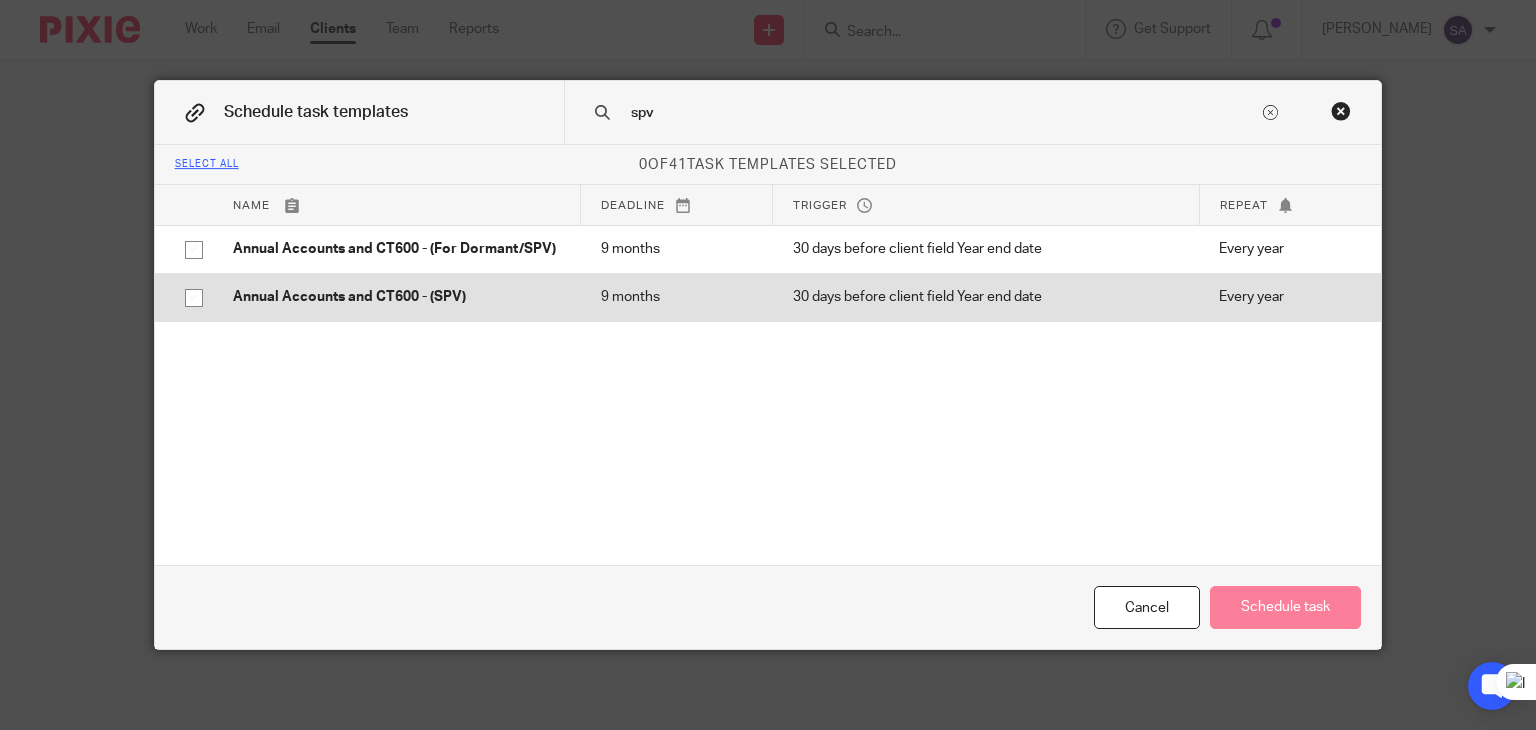 type on "spv" 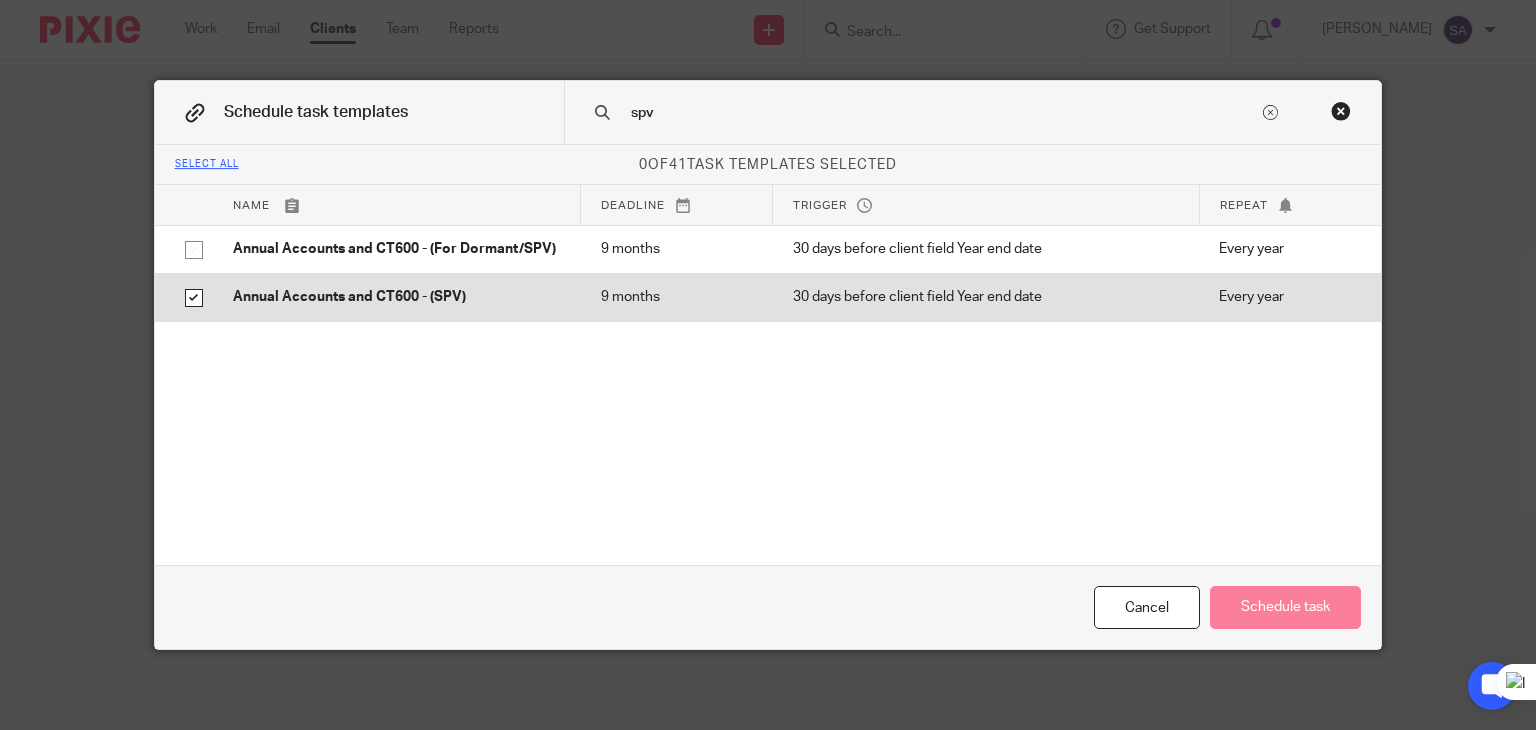 checkbox on "true" 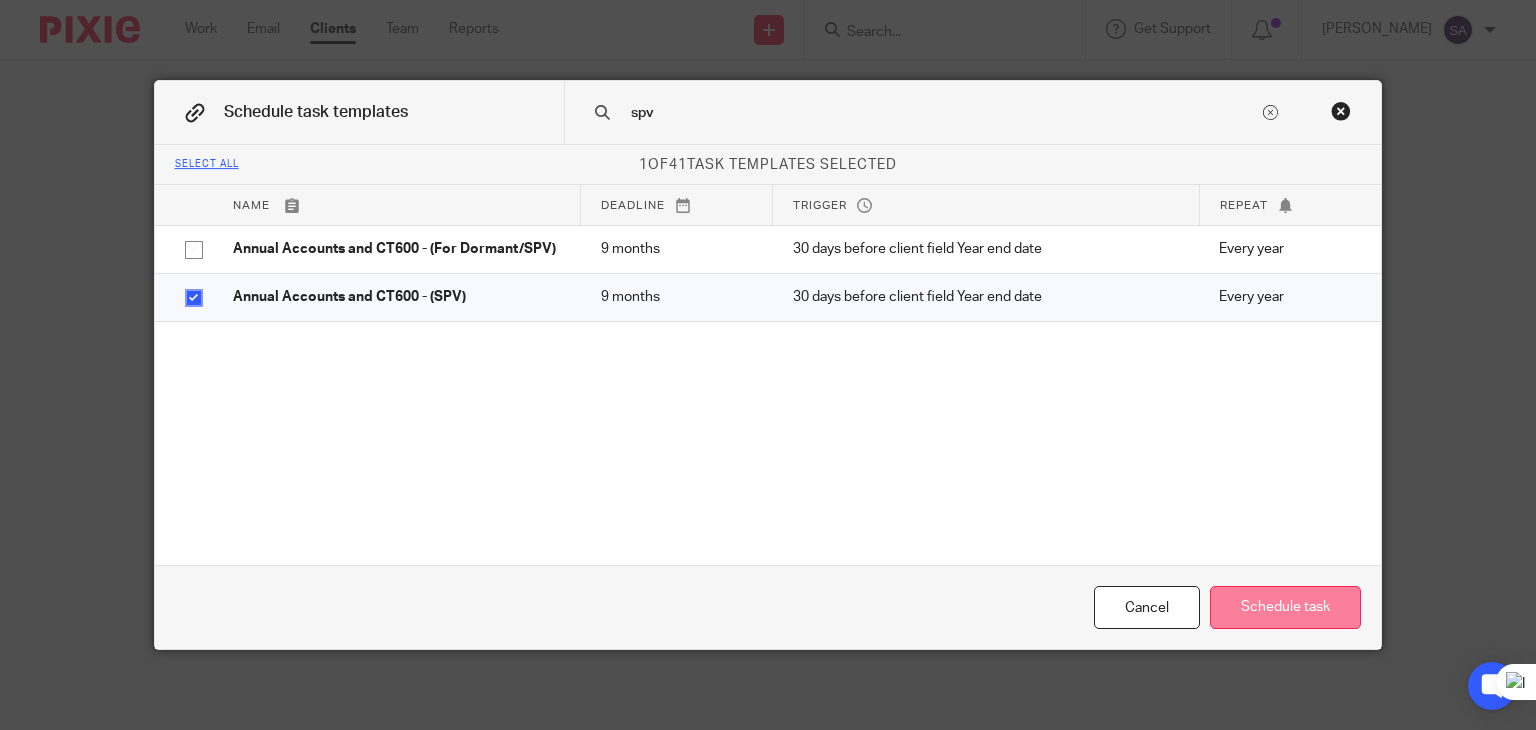 click on "Schedule task" at bounding box center (1285, 607) 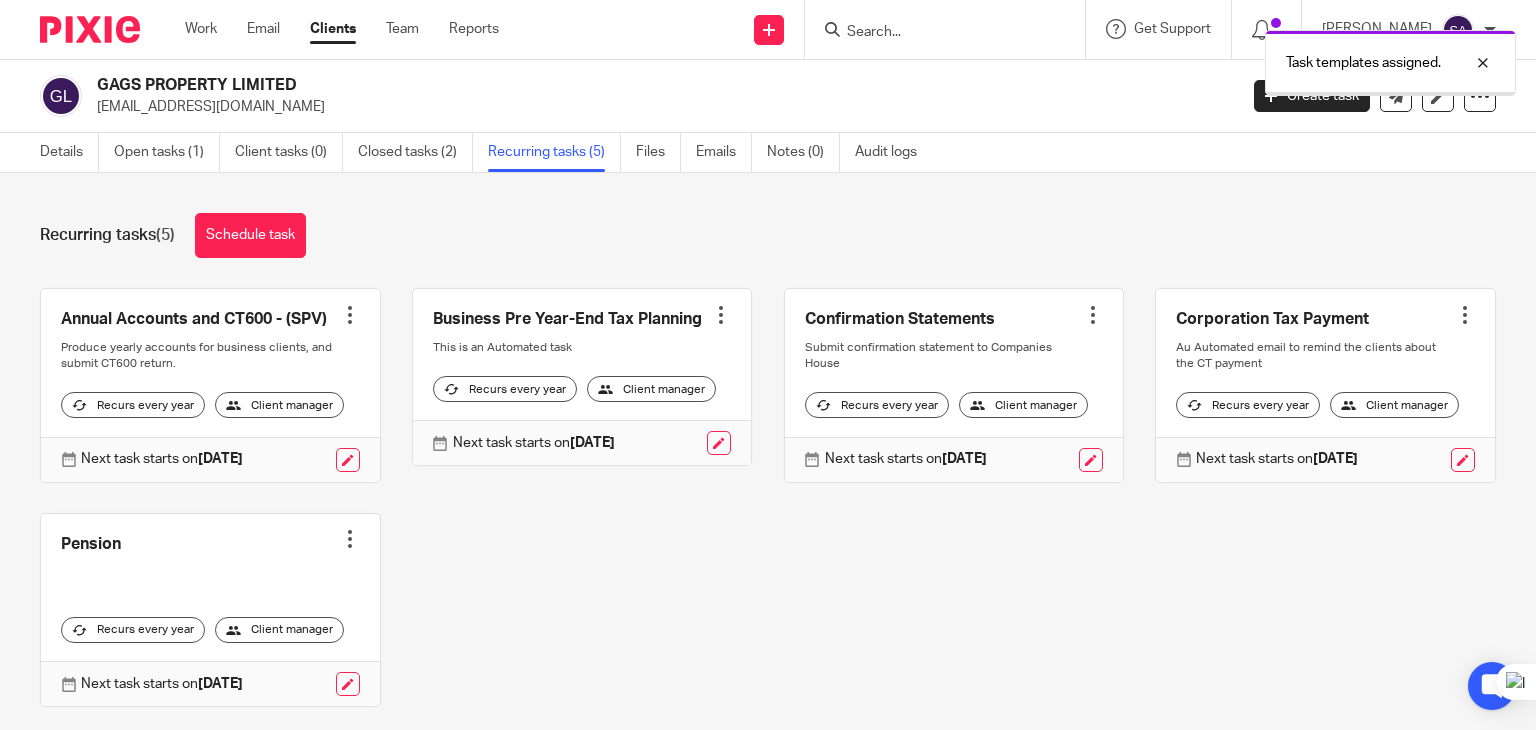 scroll, scrollTop: 0, scrollLeft: 0, axis: both 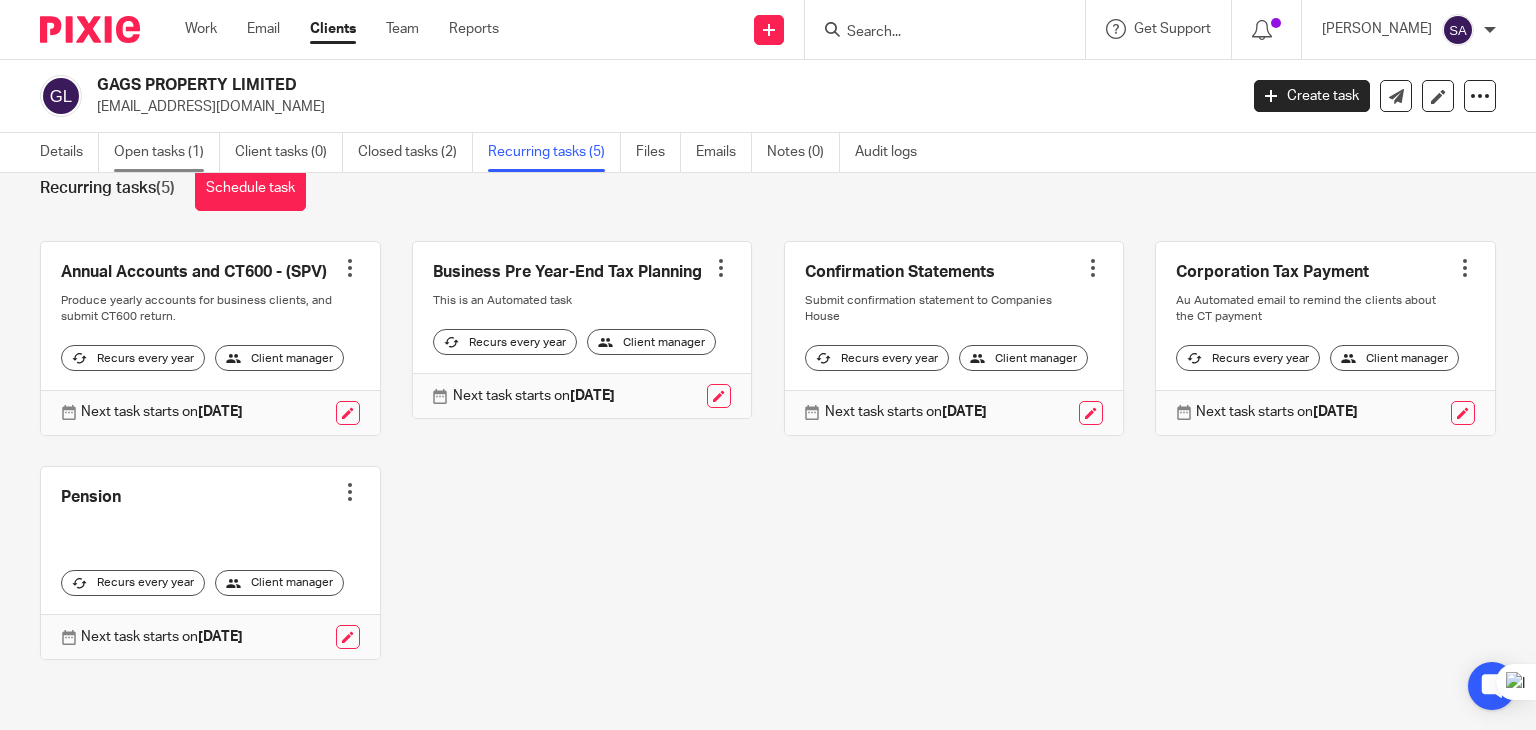 click on "Open tasks (1)" at bounding box center (167, 152) 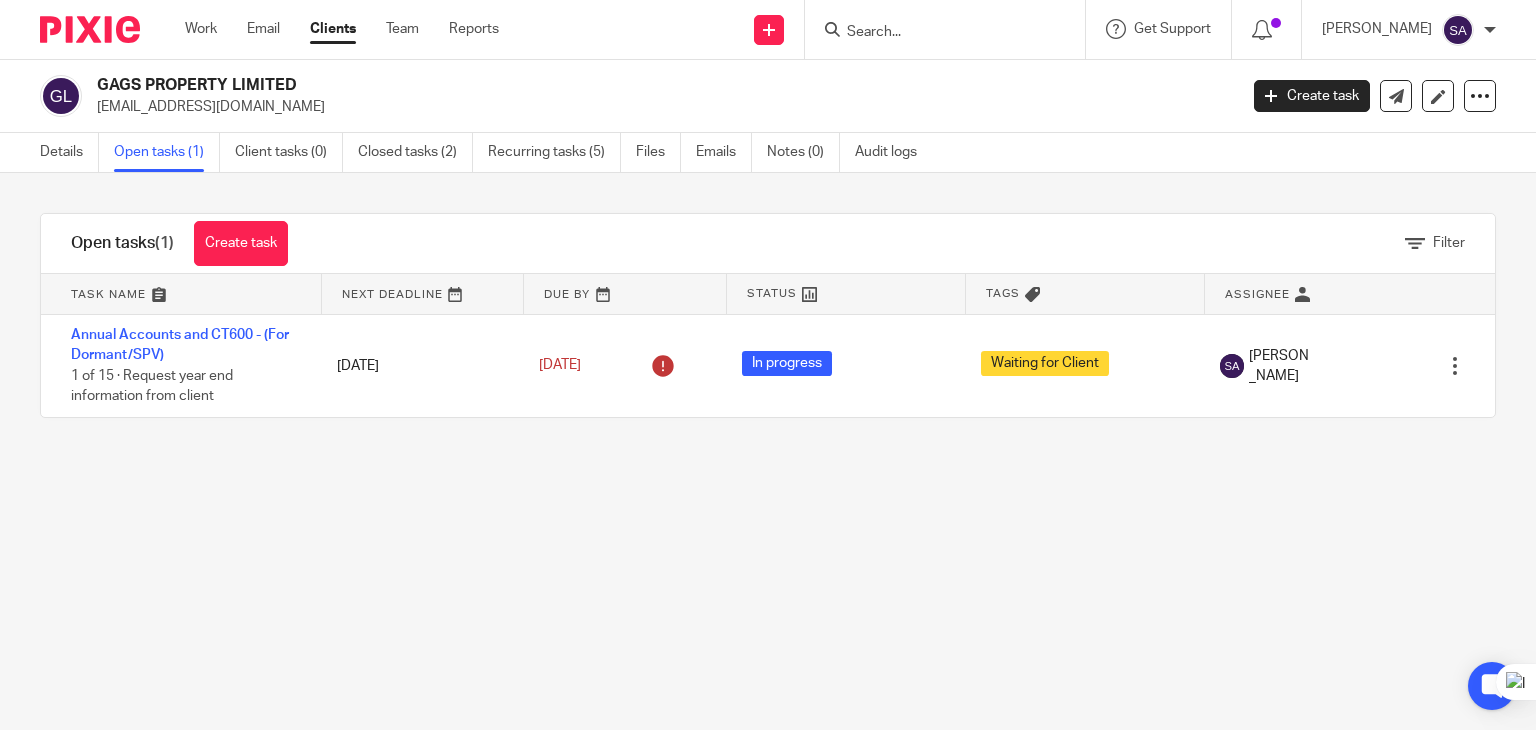 scroll, scrollTop: 0, scrollLeft: 0, axis: both 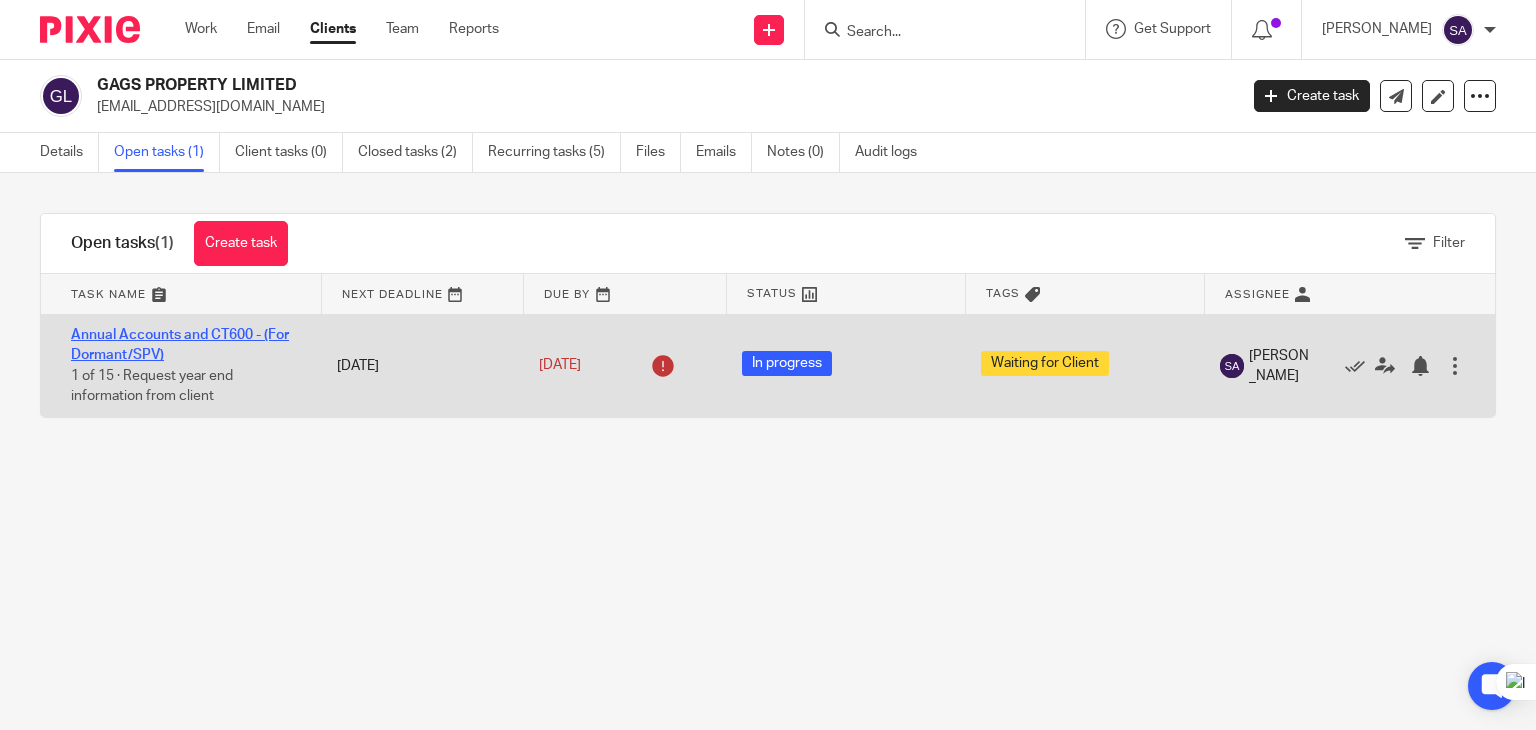 click on "Annual Accounts and CT600 - (For Dormant/SPV)" at bounding box center [180, 345] 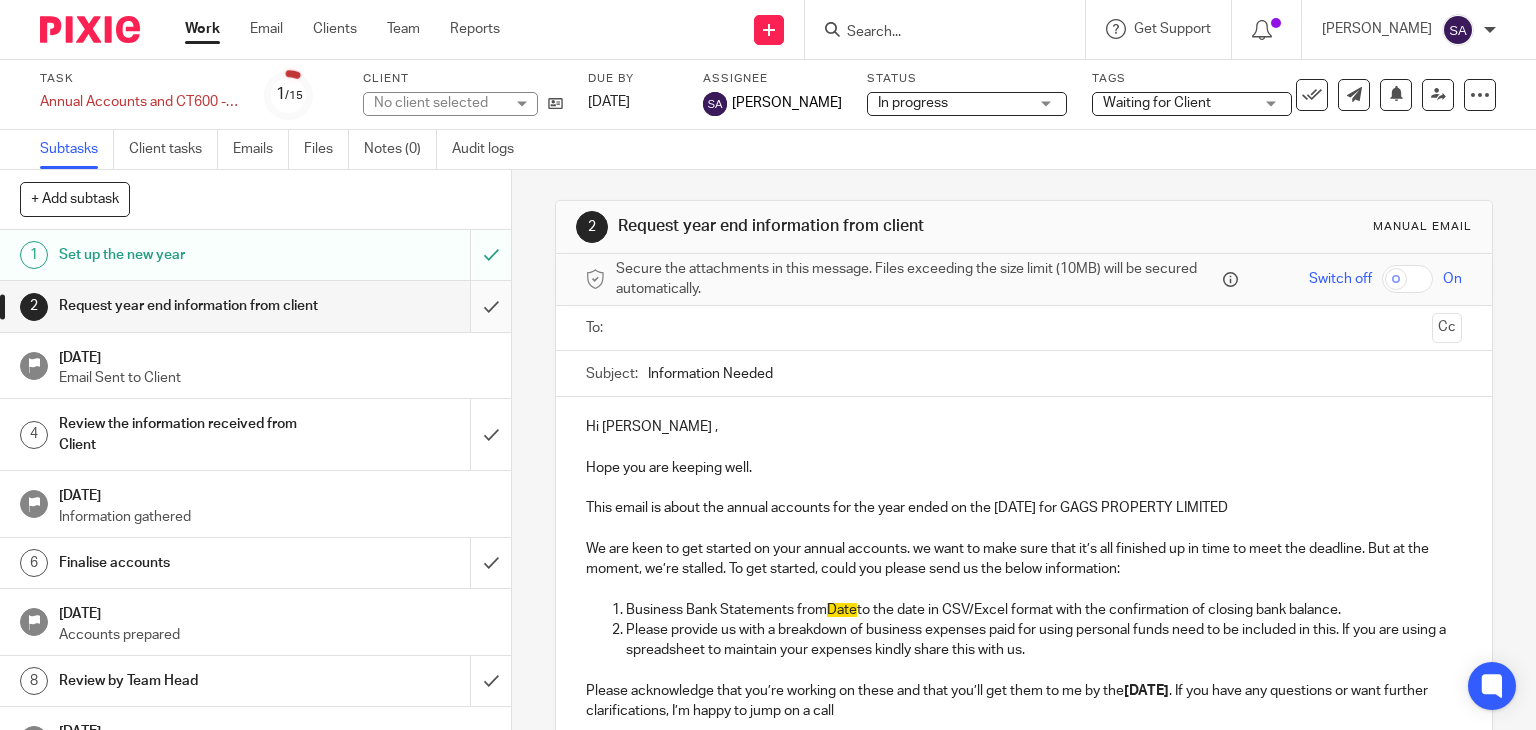 scroll, scrollTop: 0, scrollLeft: 0, axis: both 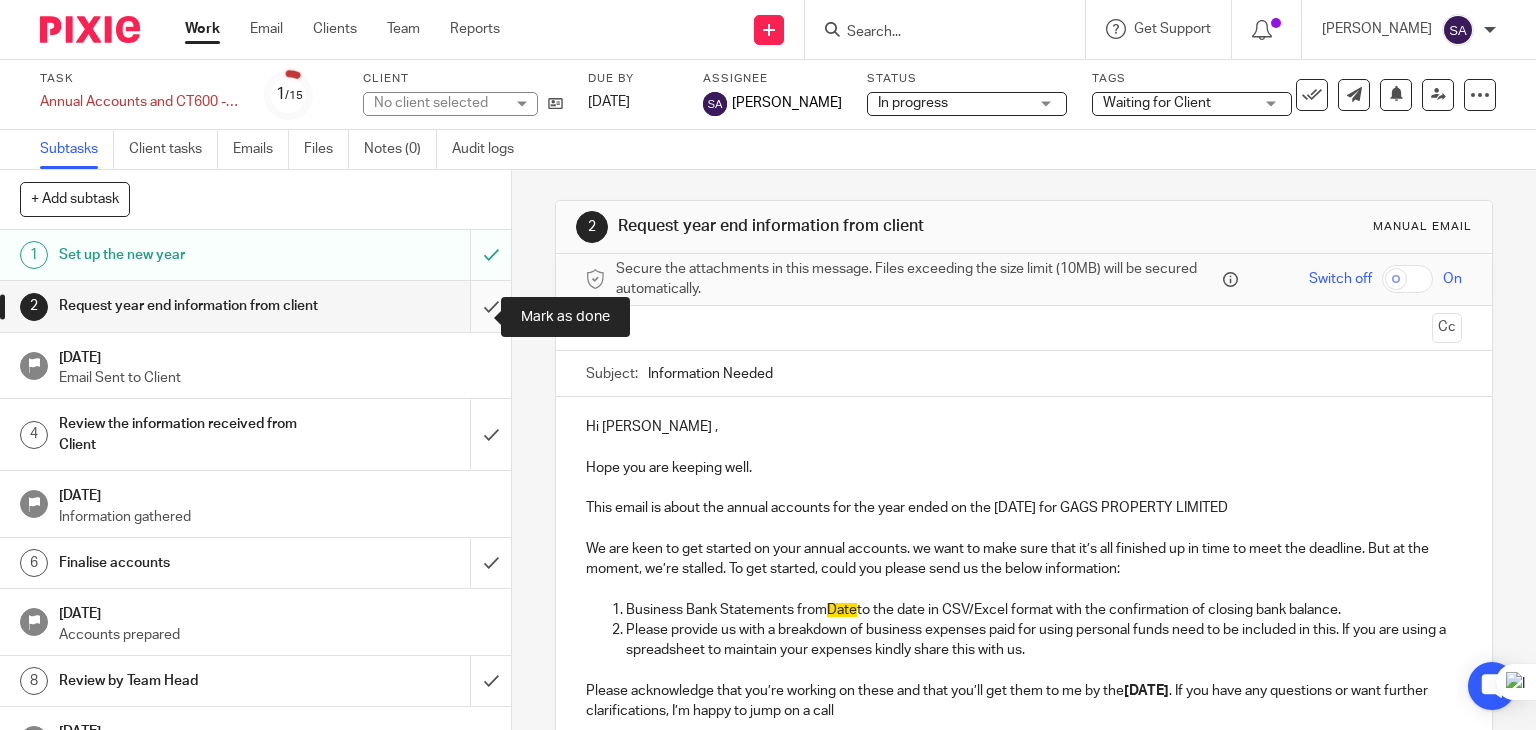 click at bounding box center [255, 306] 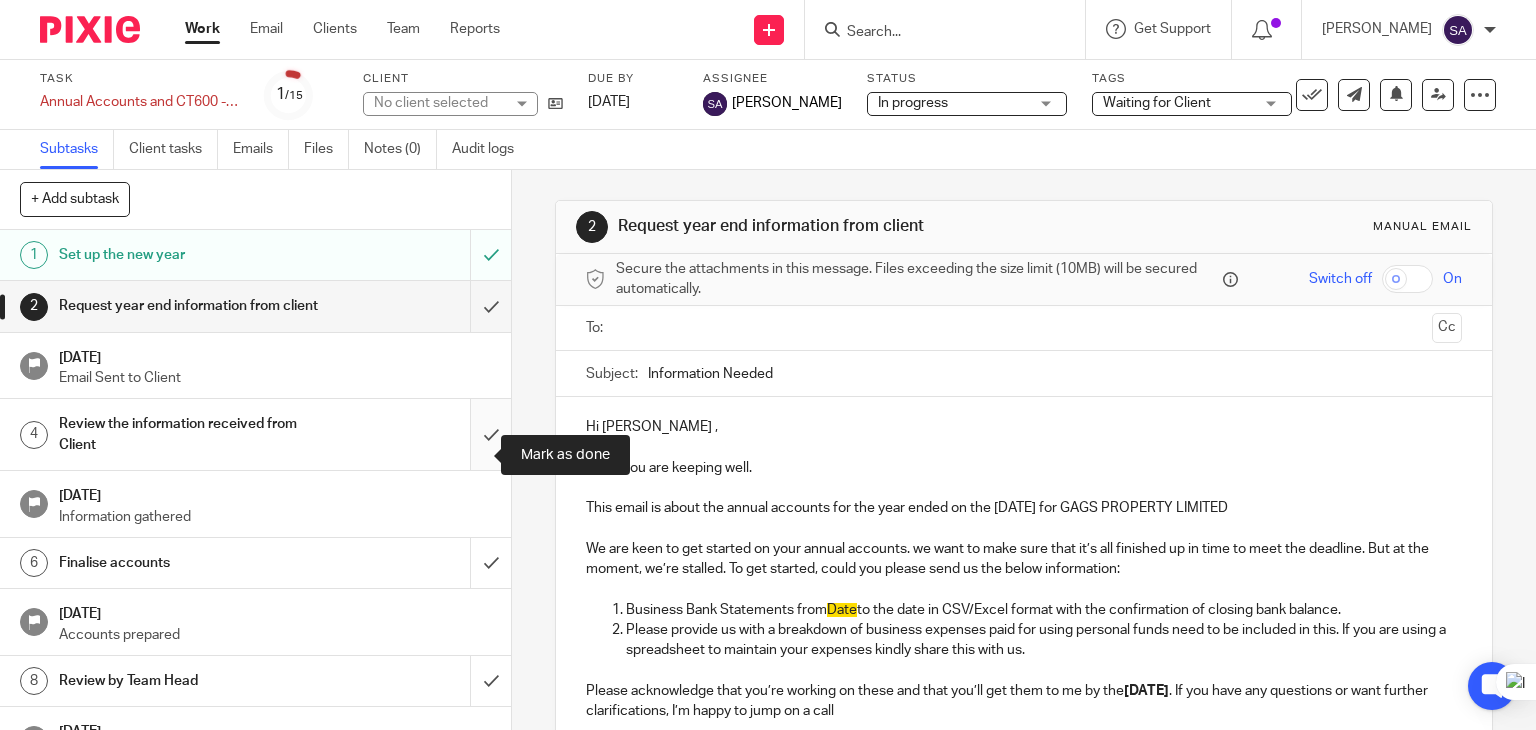 click at bounding box center (255, 434) 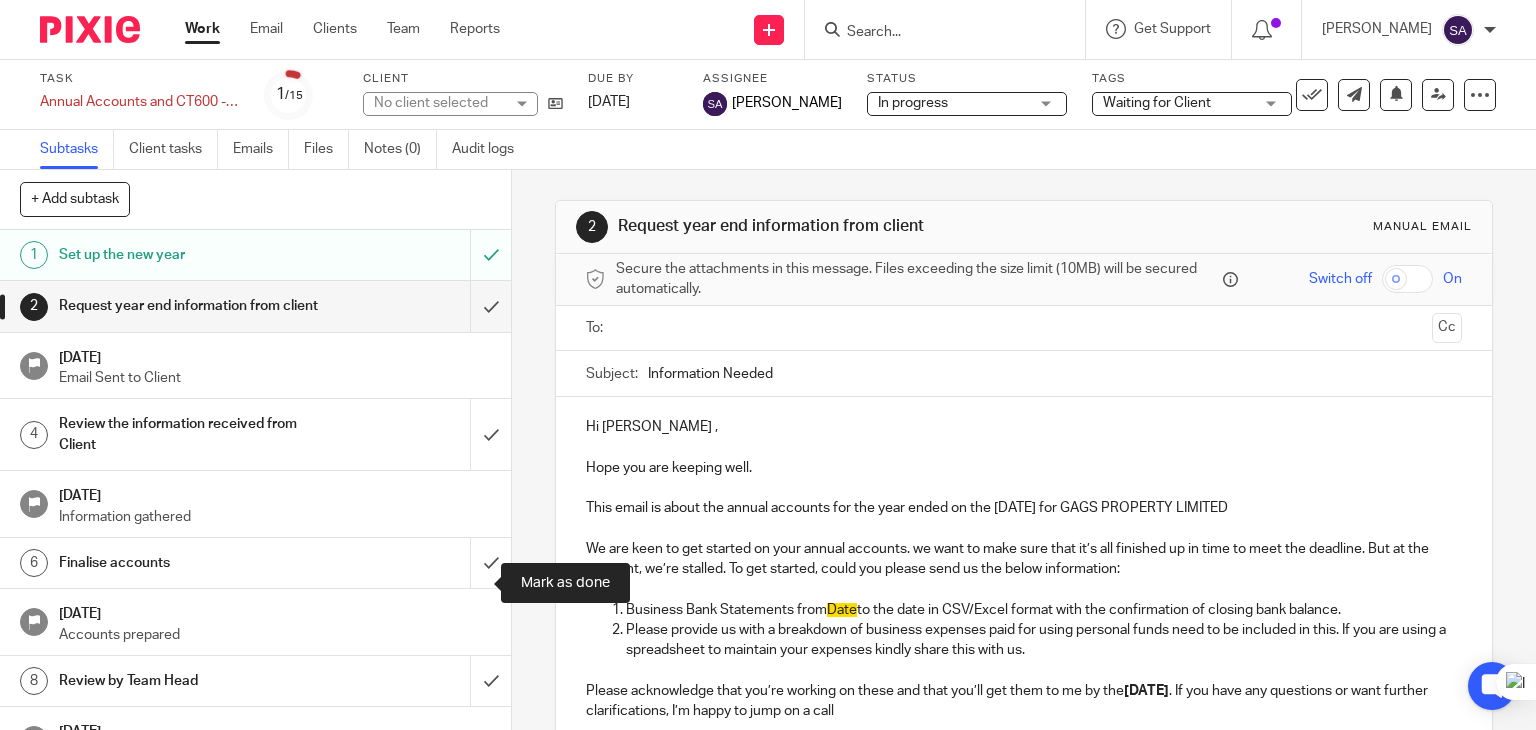 click at bounding box center (255, 563) 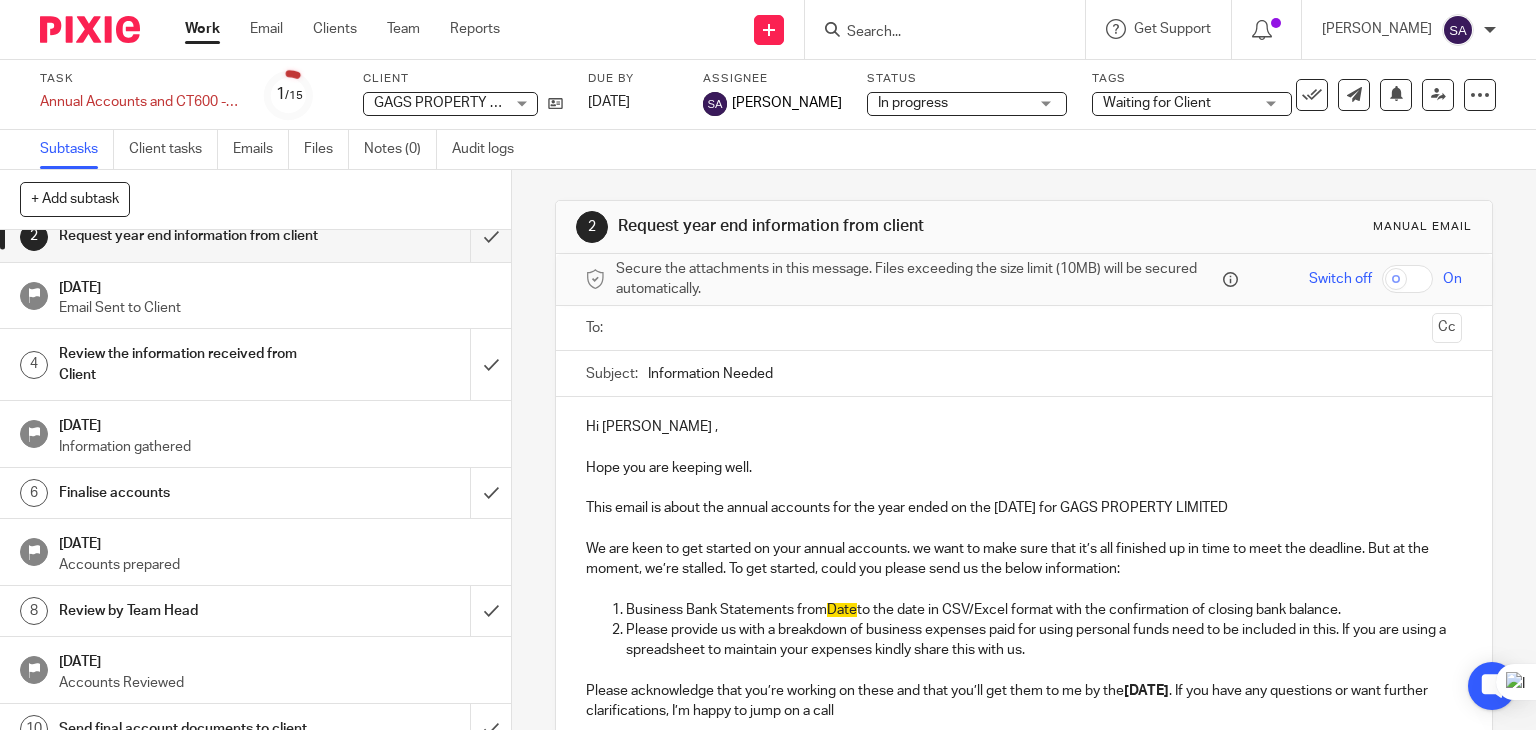 scroll, scrollTop: 100, scrollLeft: 0, axis: vertical 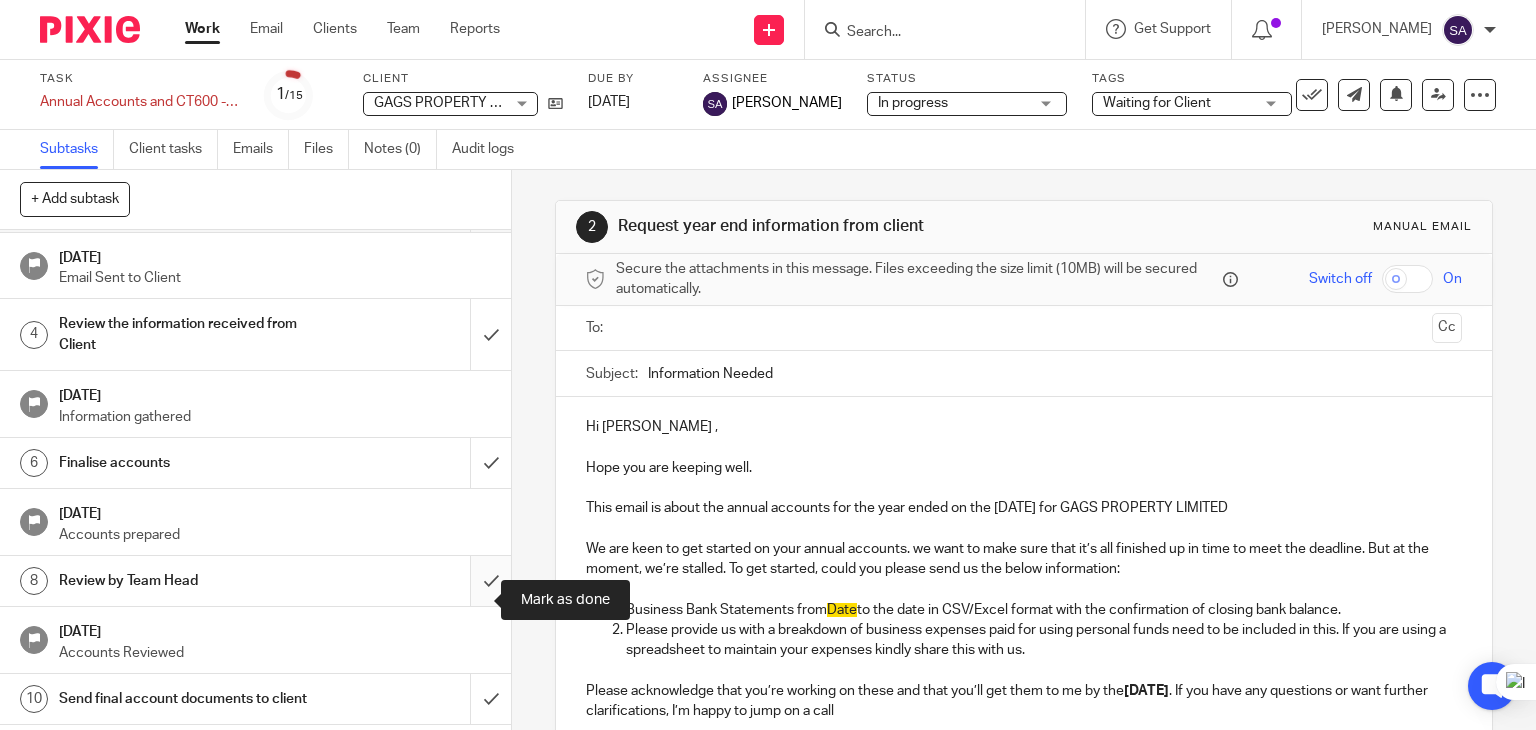 click at bounding box center [255, 581] 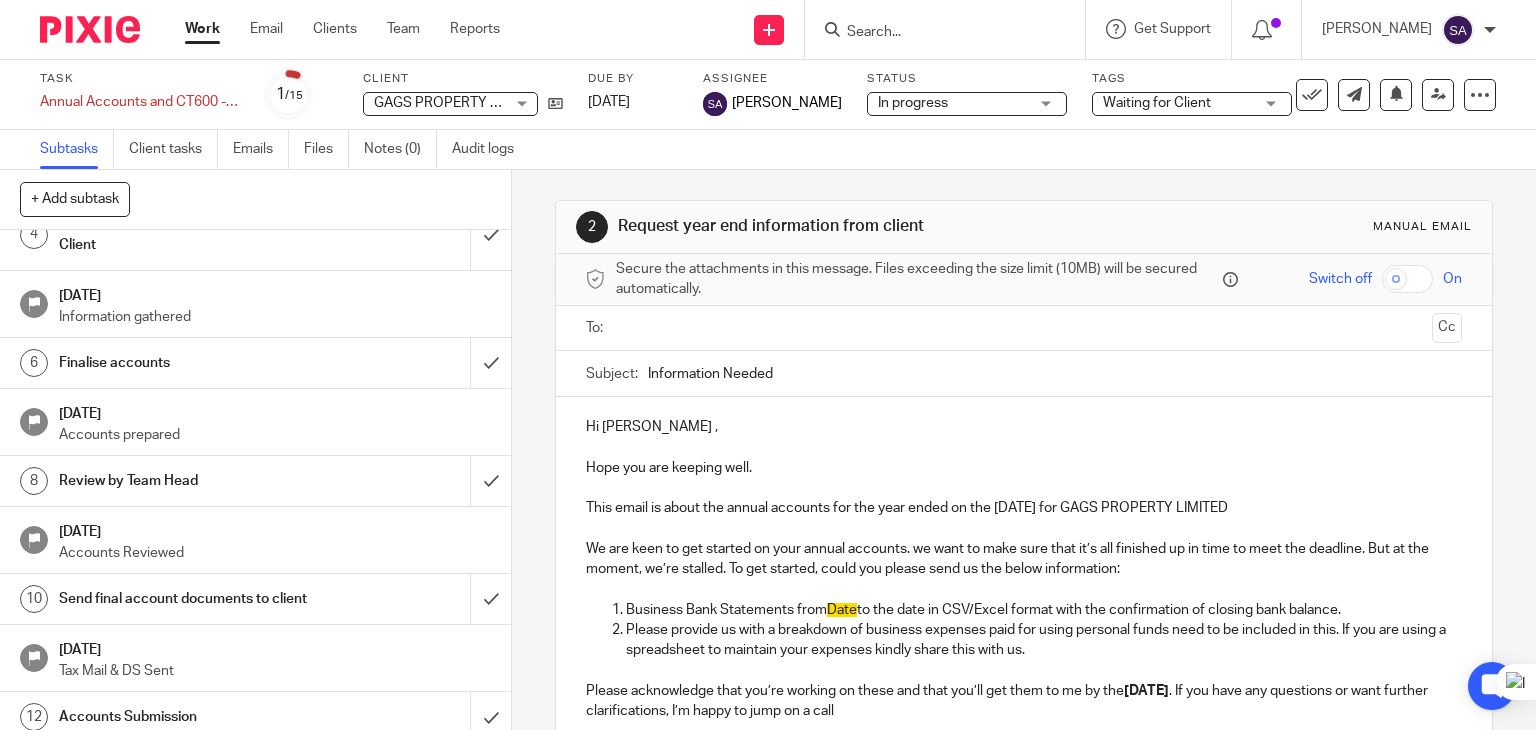 scroll, scrollTop: 300, scrollLeft: 0, axis: vertical 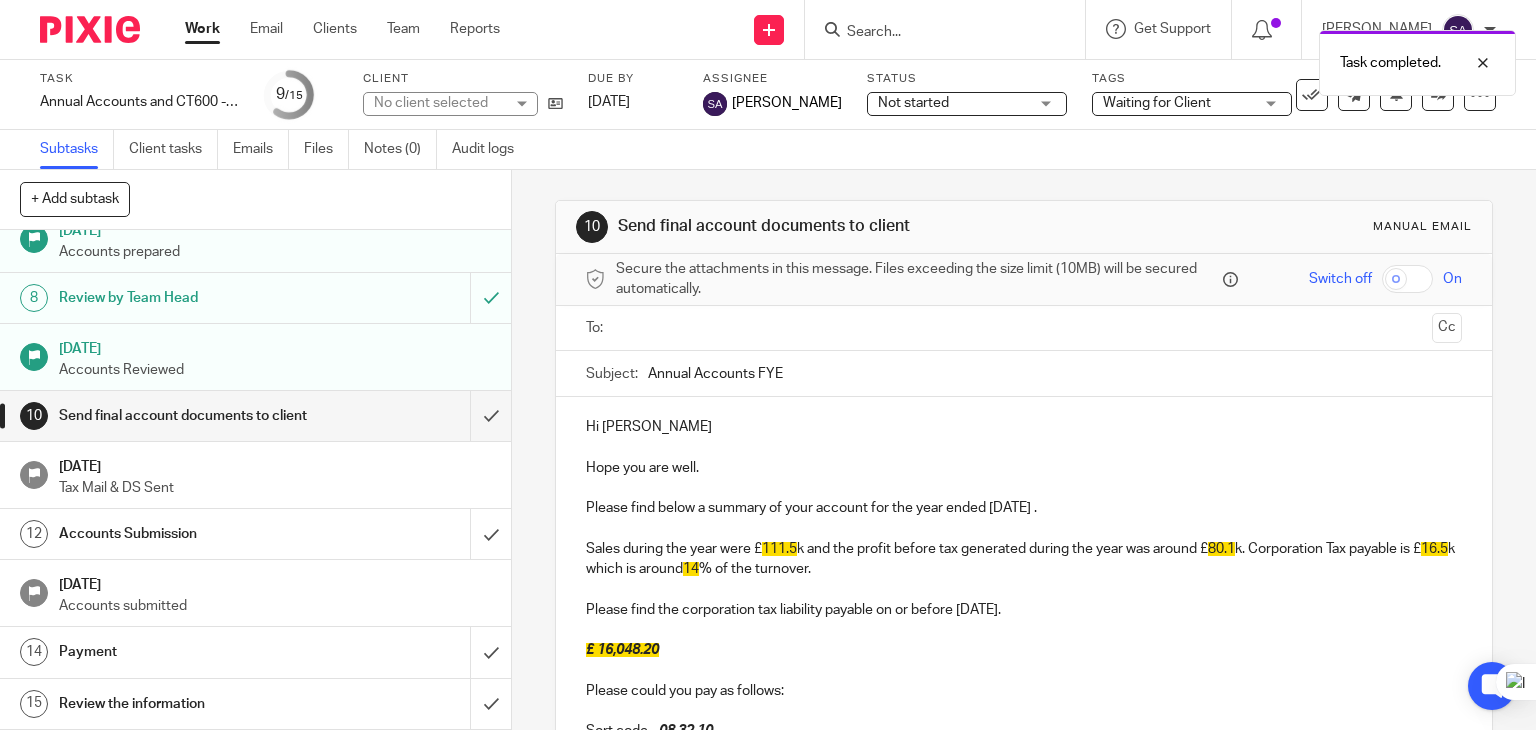 click on "Annual Accounts FYE" at bounding box center [1055, 373] 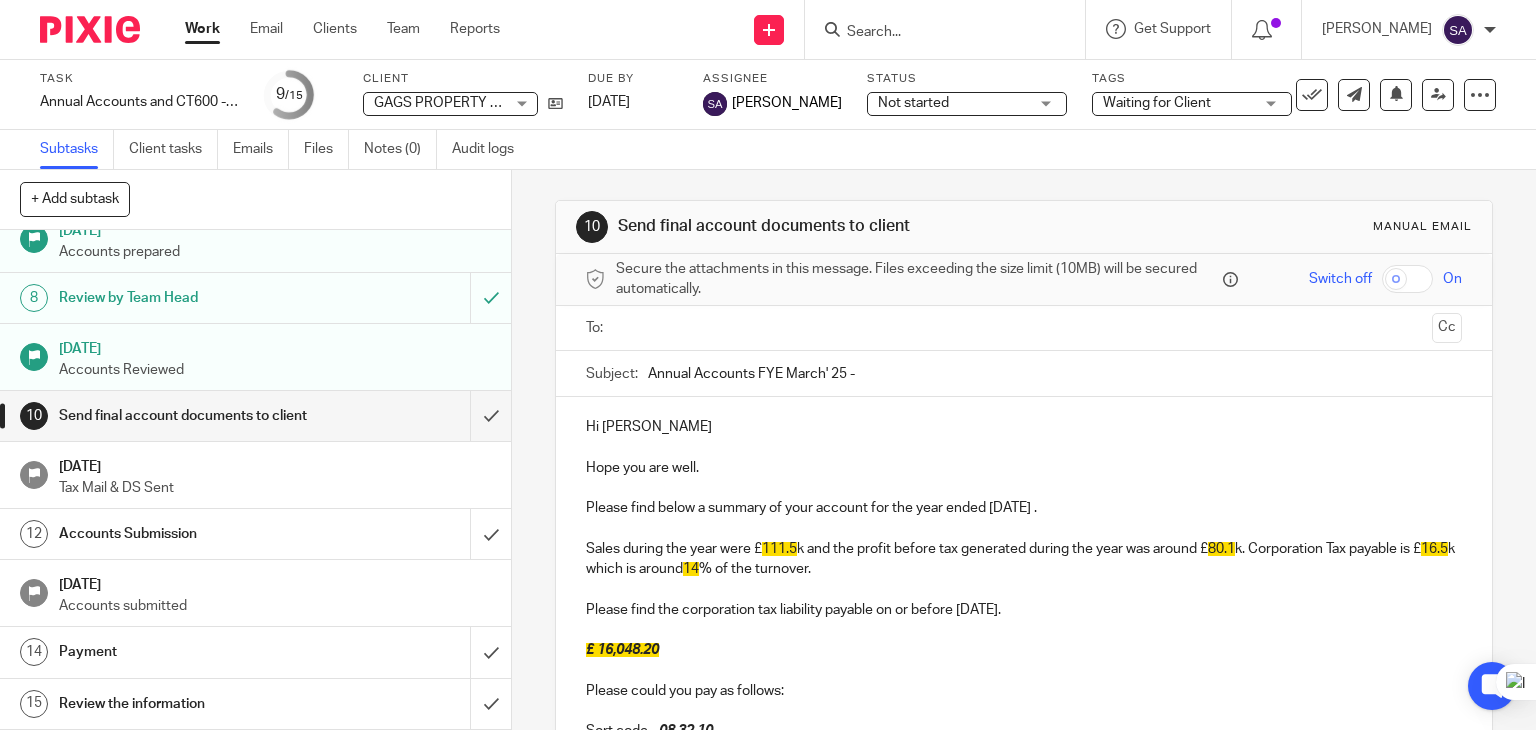 paste on "GAGS PROPERTY LIMITED" 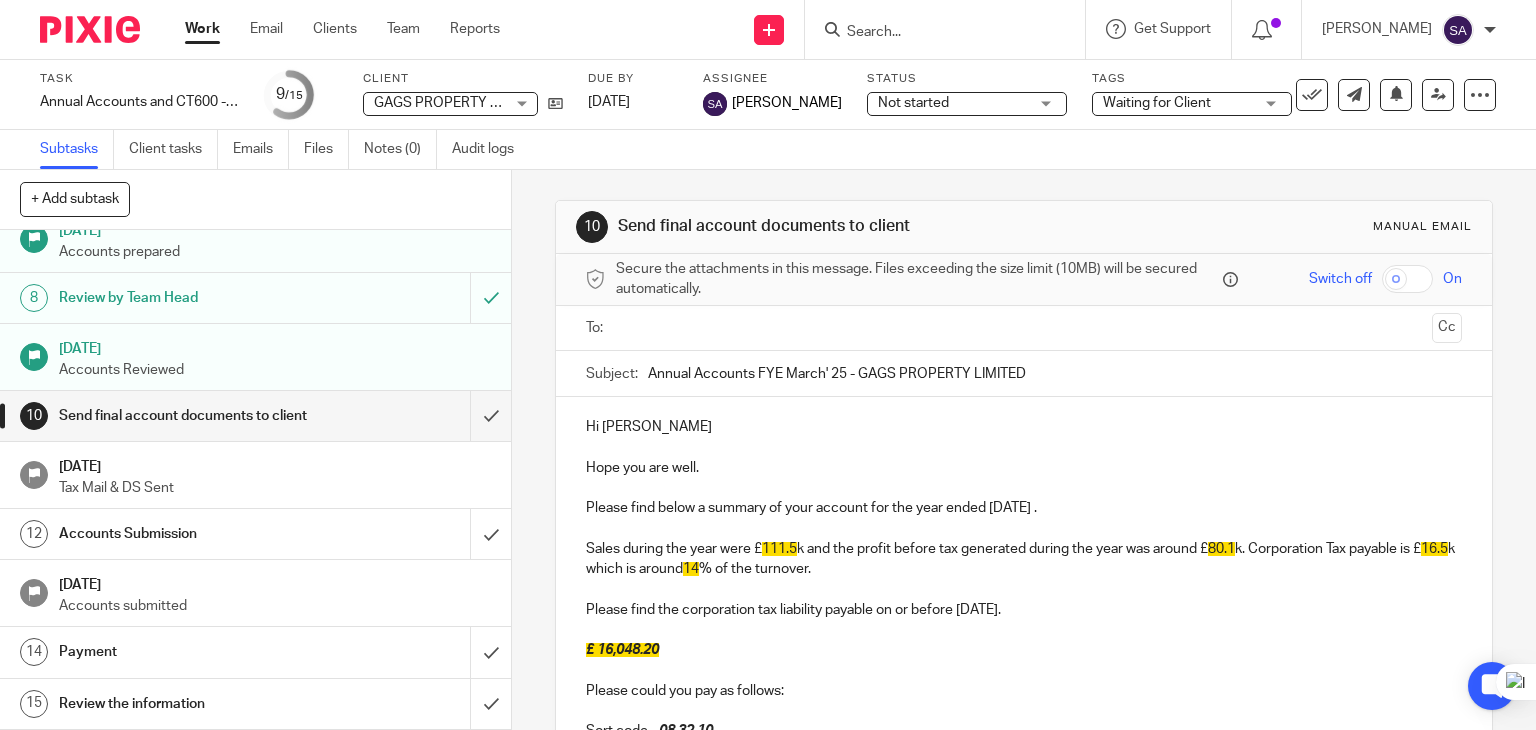 type on "Annual Accounts FYE March' 25 - GAGS PROPERTY LIMITED" 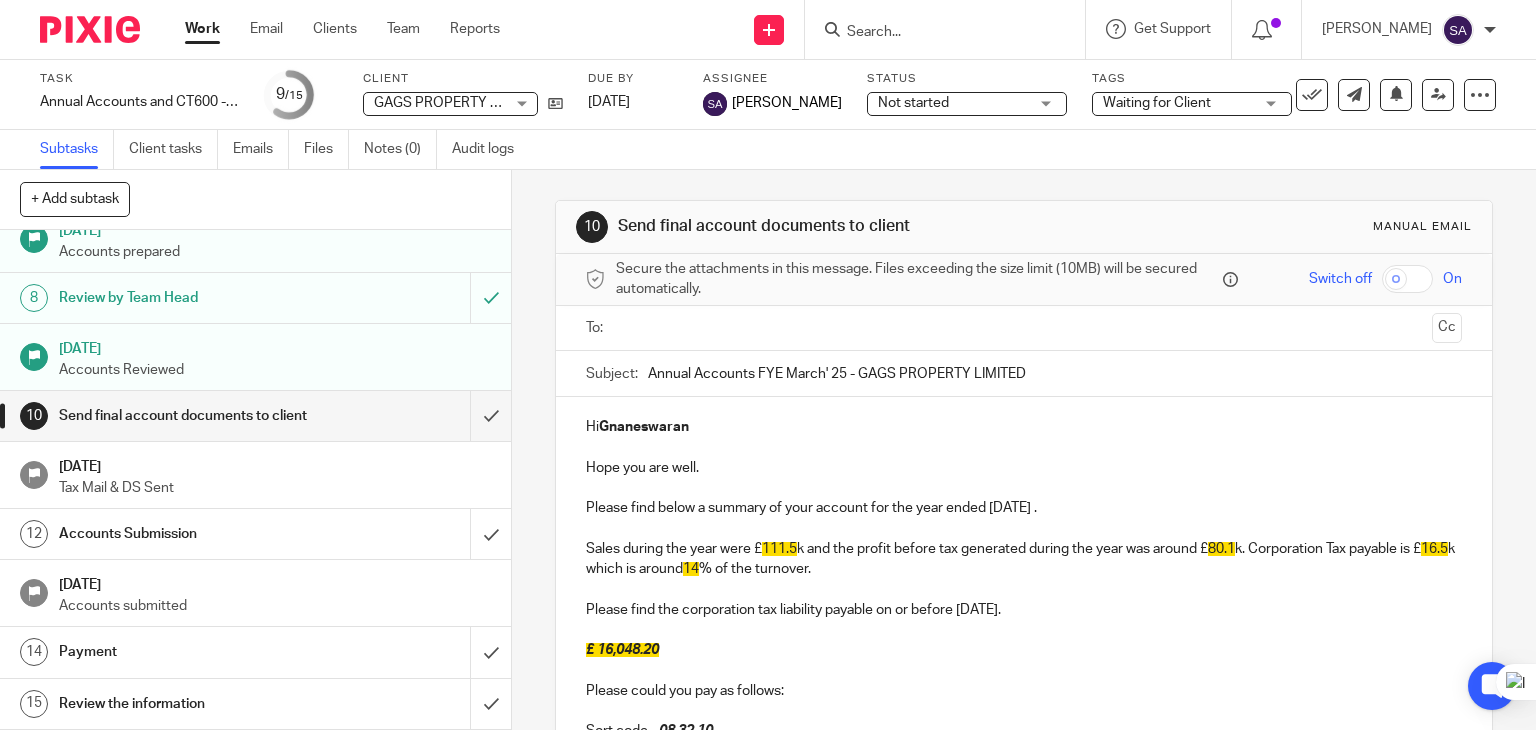 click on "Gnaneswaran" at bounding box center (644, 427) 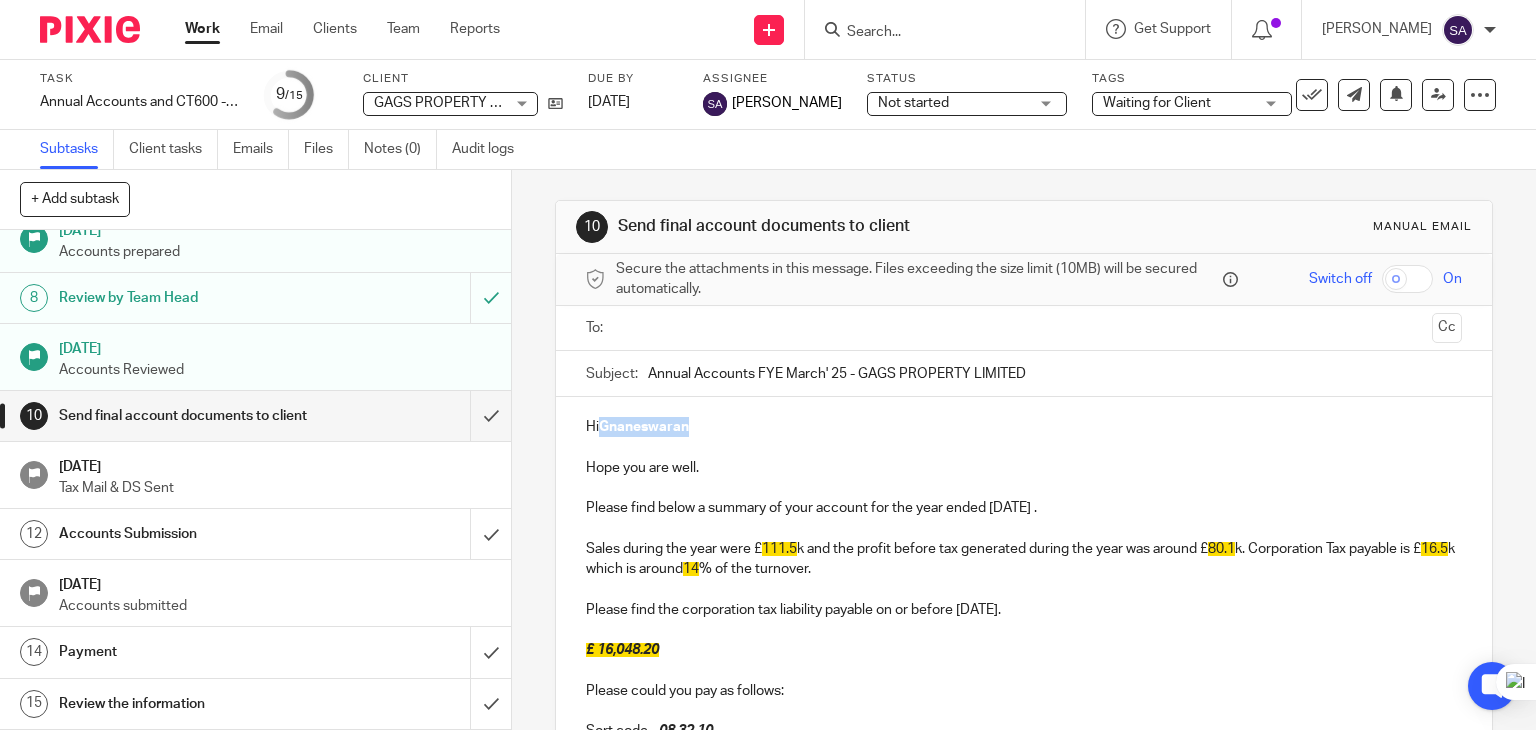 click on "Gnaneswaran" at bounding box center (644, 427) 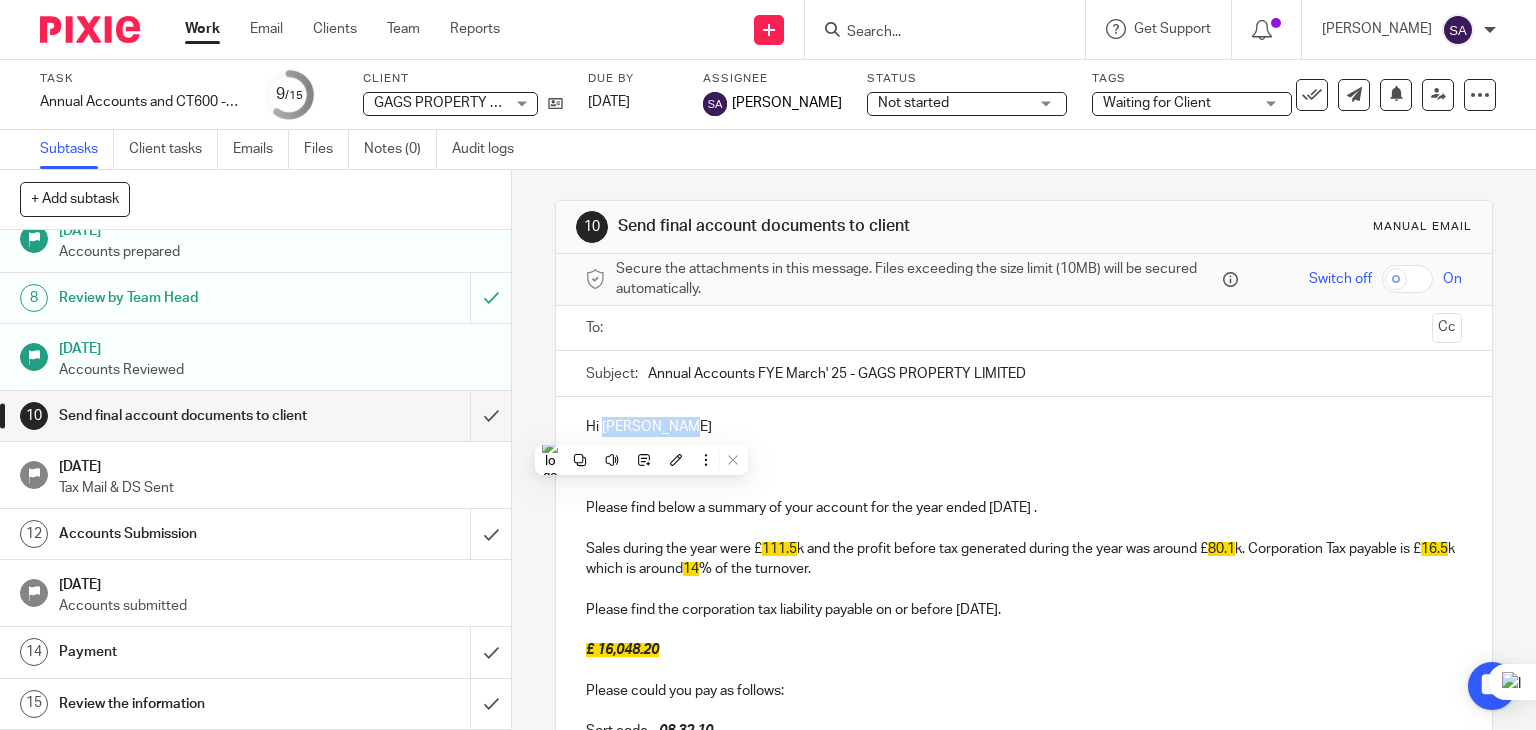 click on "Hi Gnaneswaran" at bounding box center (1024, 427) 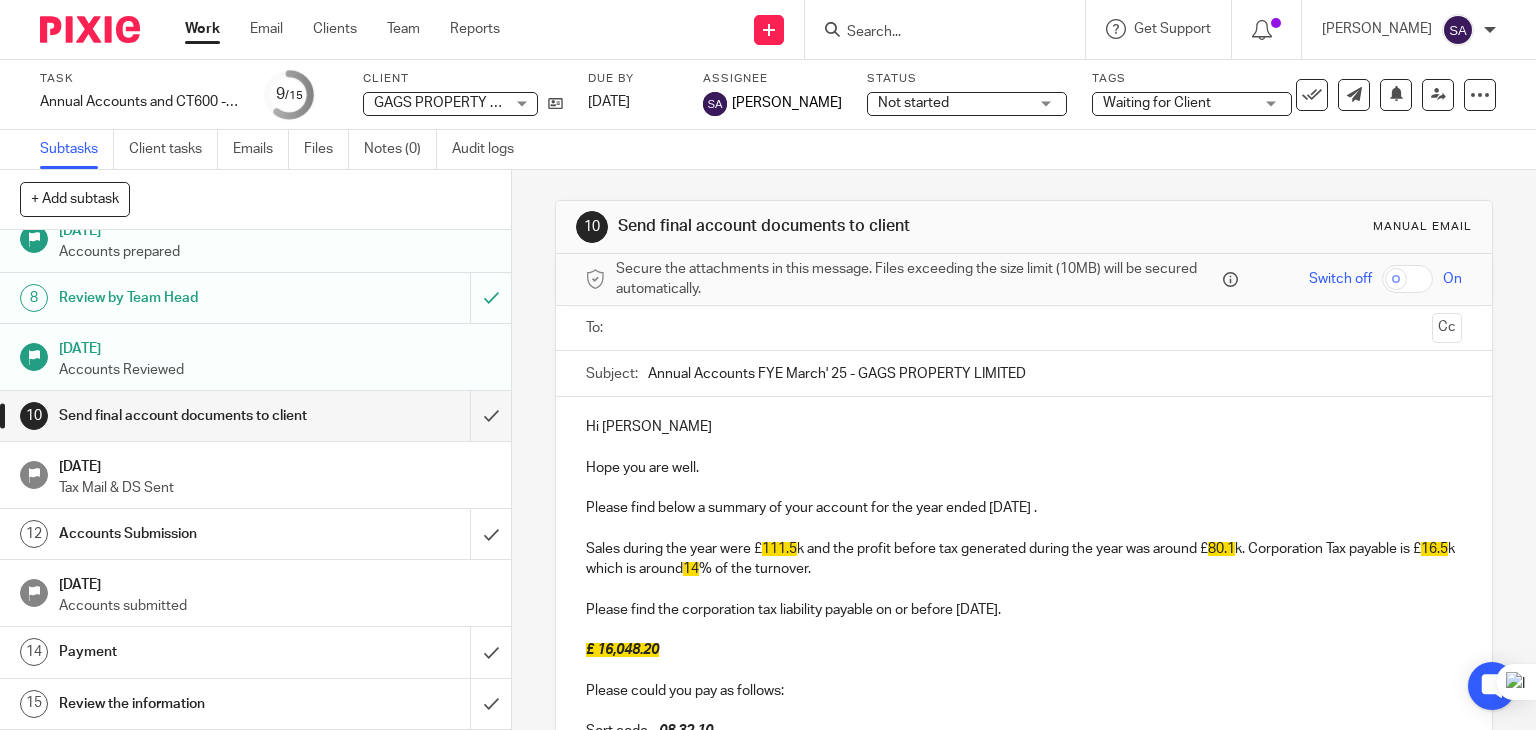 click on "Hi Gnaneswaran" at bounding box center [1024, 427] 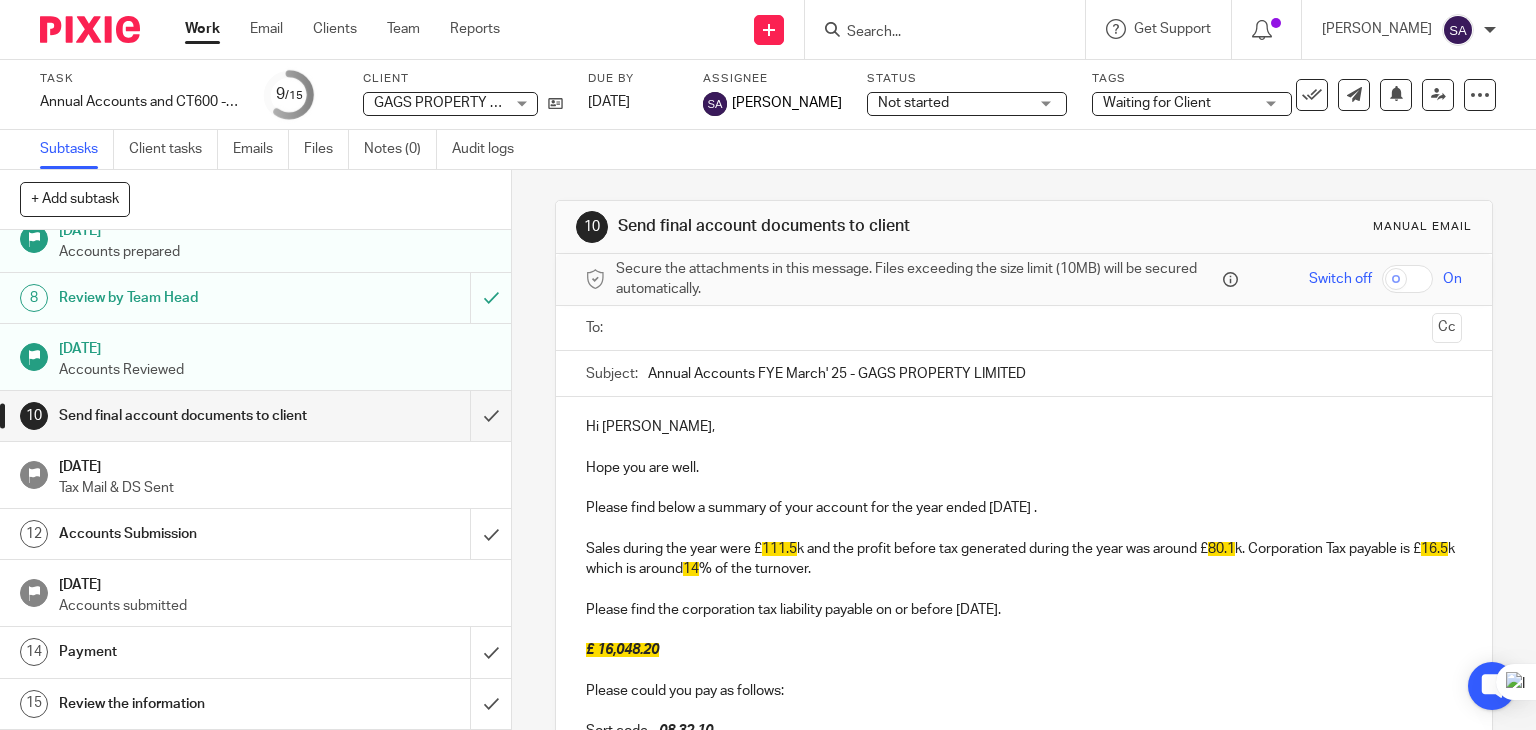 click on "Please find below a summary of your account for the year ended 31 Mar 2025 ." at bounding box center [1024, 508] 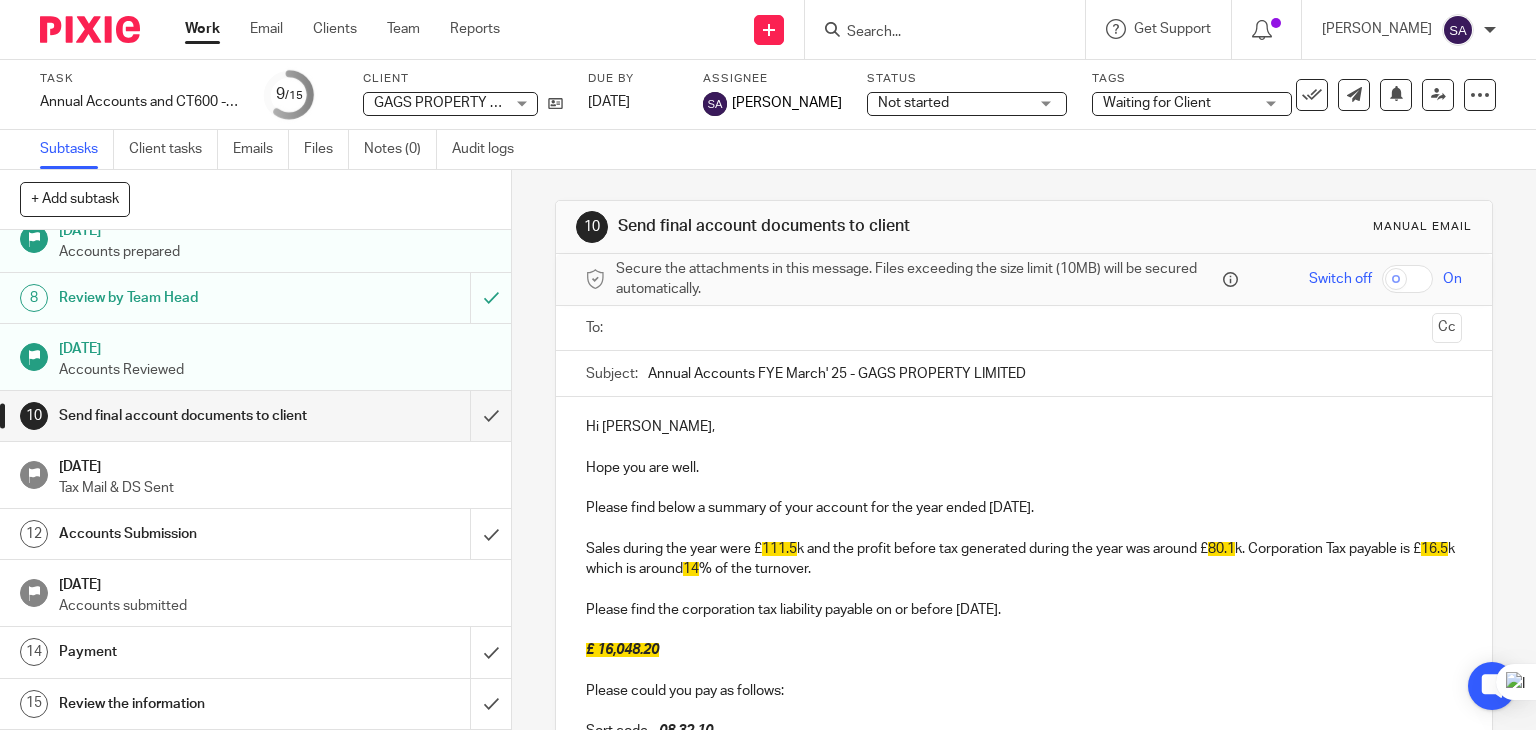 click on "Sales during the year were £  111.5 k and the profit before tax generated during the year was around £  80.1 k. Corporation Tax payable is £  16.5 k which is around  14 % of the turnover." at bounding box center (1024, 559) 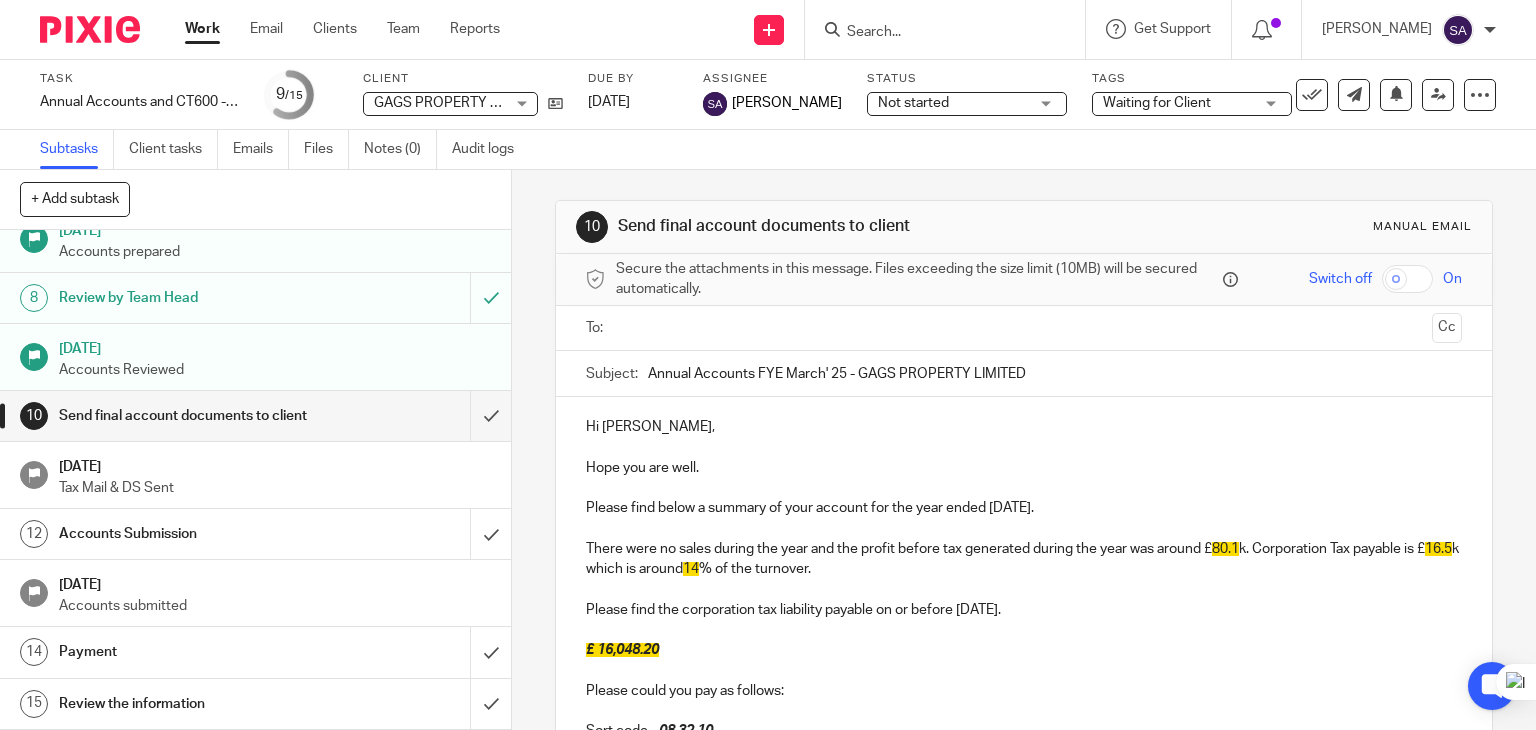click on "There were no sales during the year and the profit before tax generated during the year was around £  80.1 k. Corporation Tax payable is £  16.5 k which is around  14 % of the turnover." at bounding box center [1024, 559] 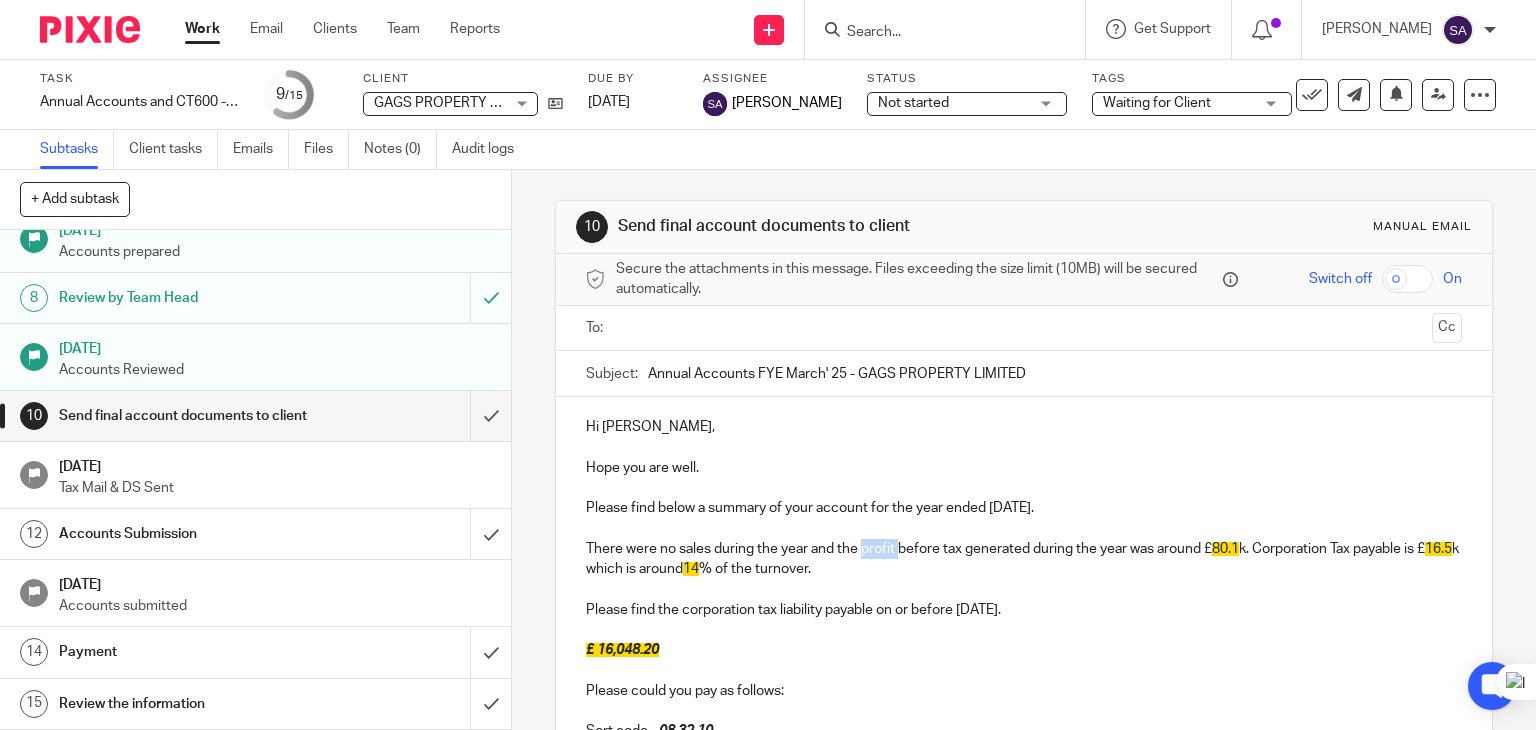 click on "There were no sales during the year and the profit before tax generated during the year was around £  80.1 k. Corporation Tax payable is £  16.5 k which is around  14 % of the turnover." at bounding box center [1024, 559] 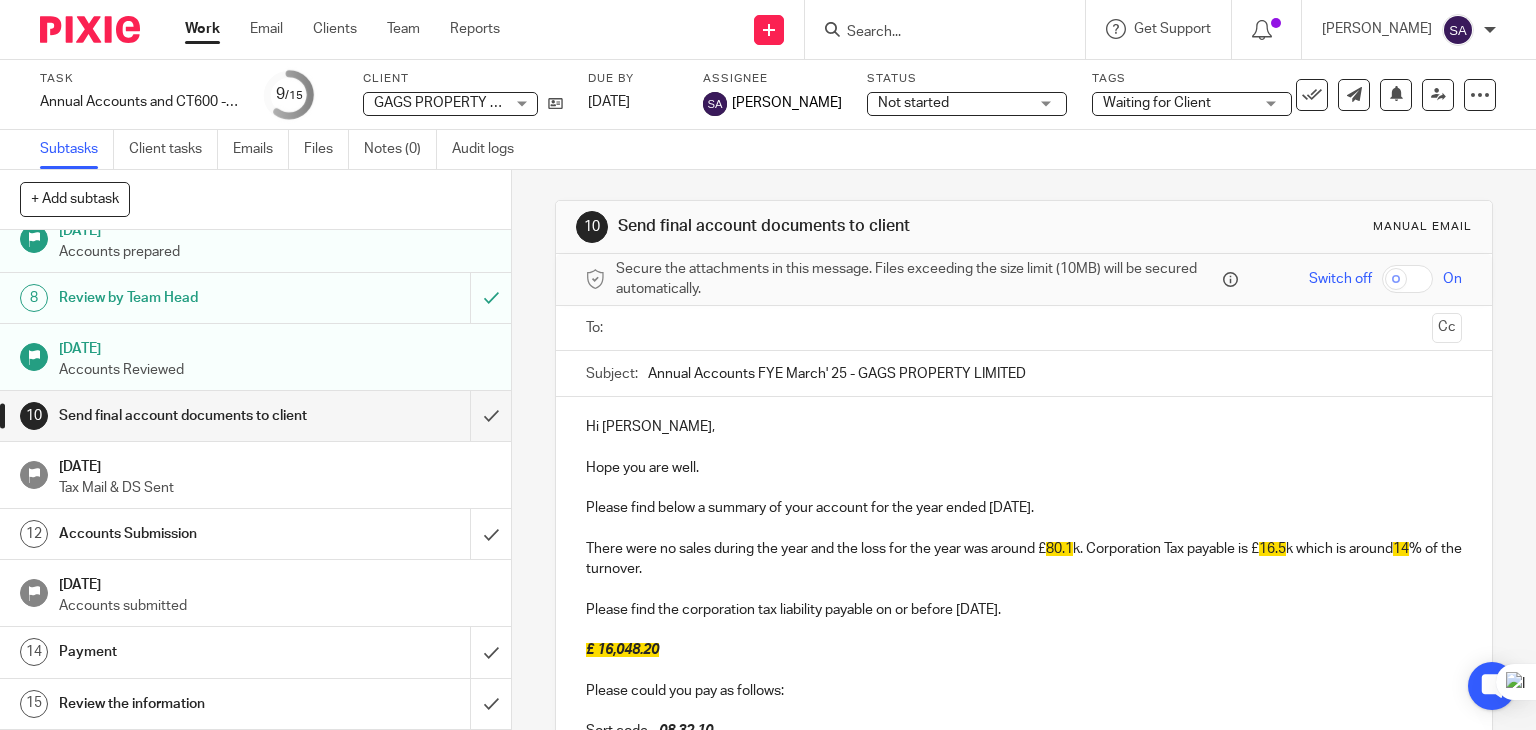 click on "80.1" at bounding box center (1059, 549) 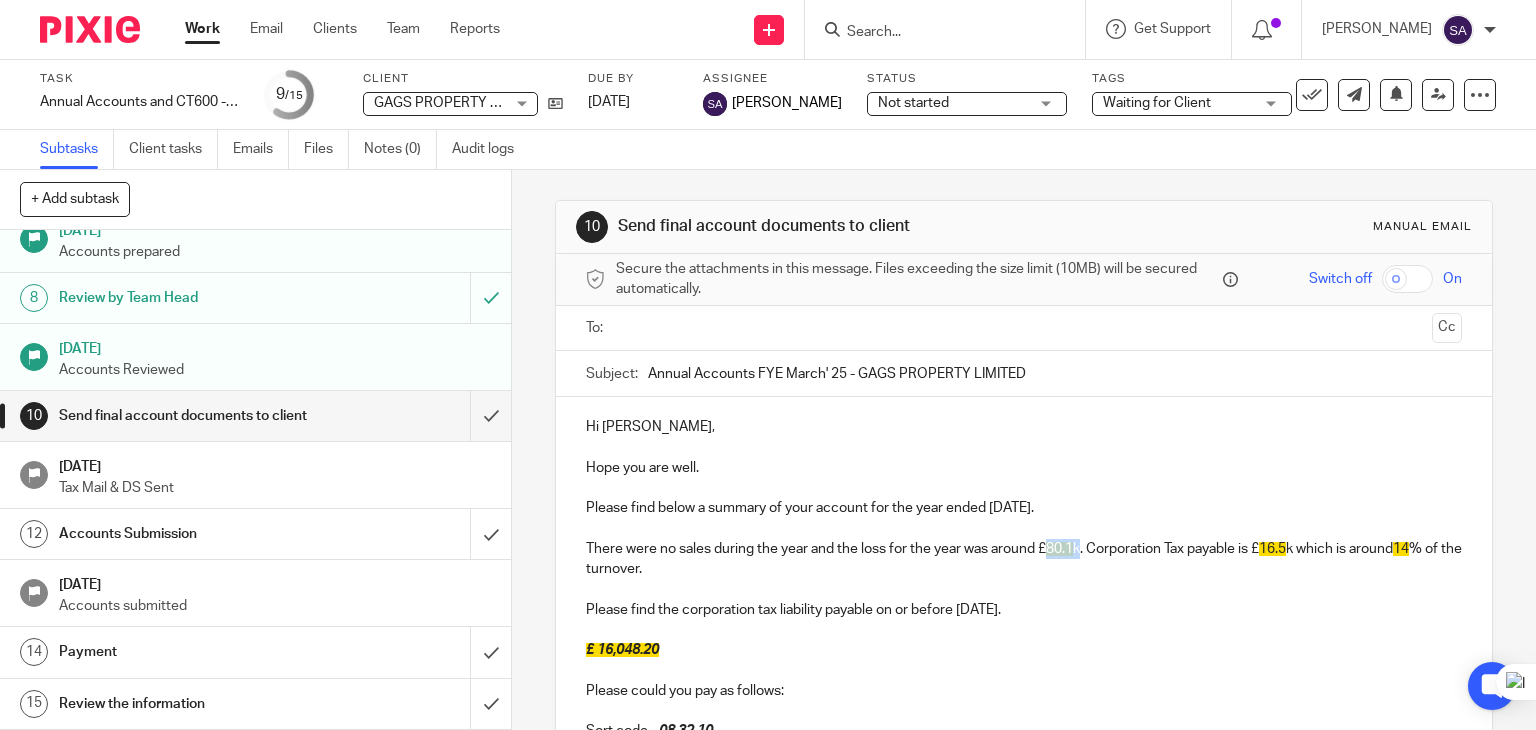 click on "80.1" at bounding box center [1059, 549] 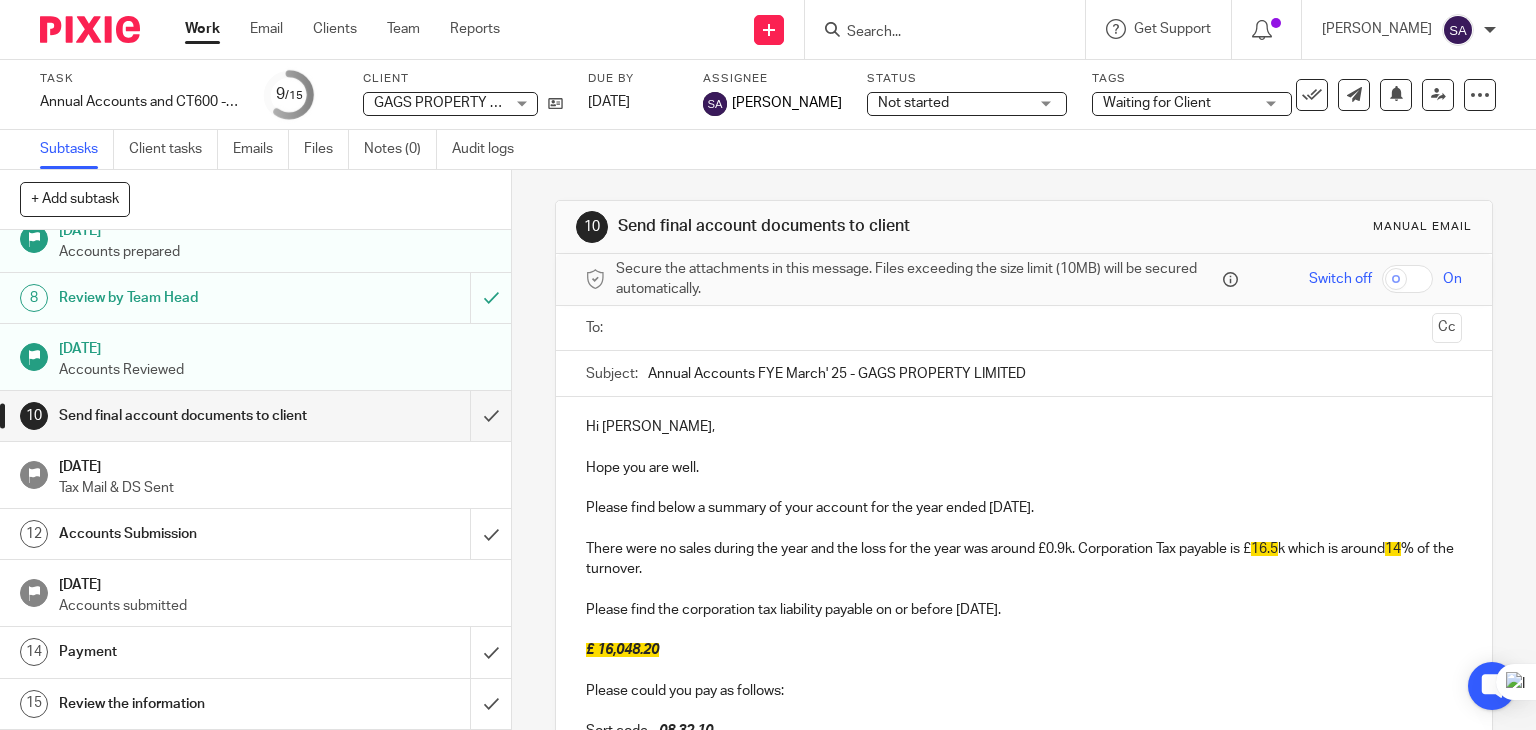 click on "There were no sales during the year and the loss for the year was around £0.9k. Corporation Tax payable is £  16.5 k which is around  14 % of the turnover." at bounding box center (1024, 559) 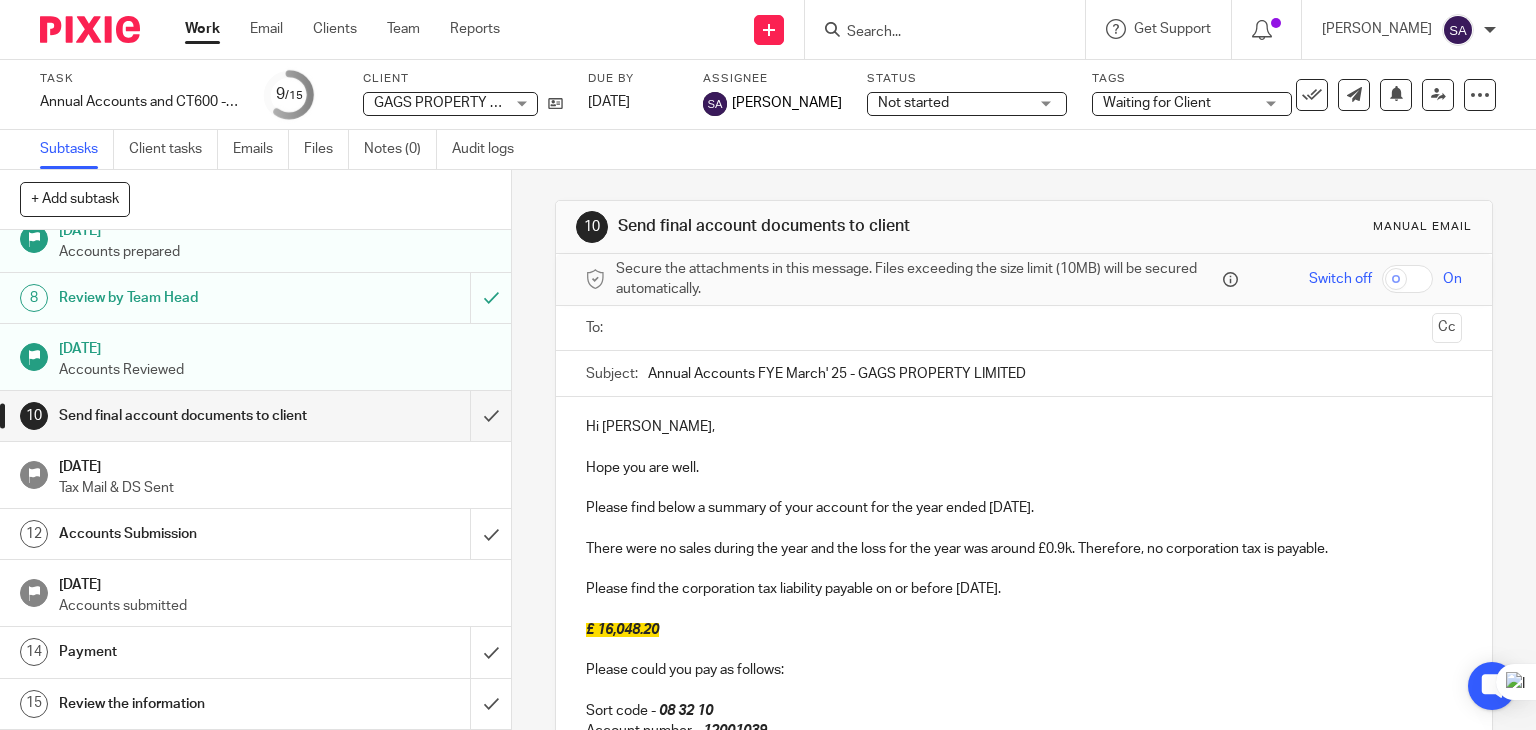 scroll, scrollTop: 100, scrollLeft: 0, axis: vertical 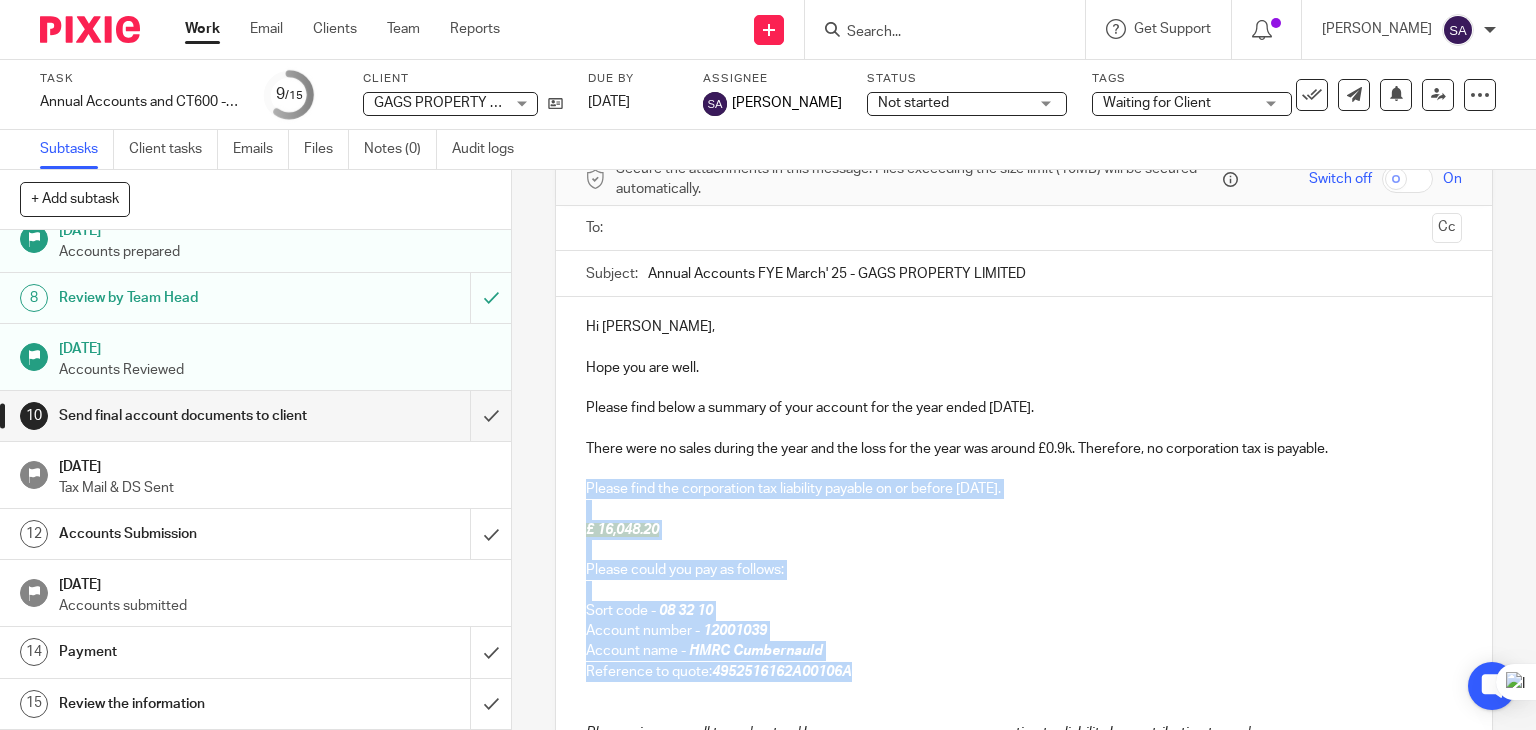 drag, startPoint x: 868, startPoint y: 661, endPoint x: 583, endPoint y: 482, distance: 336.55014 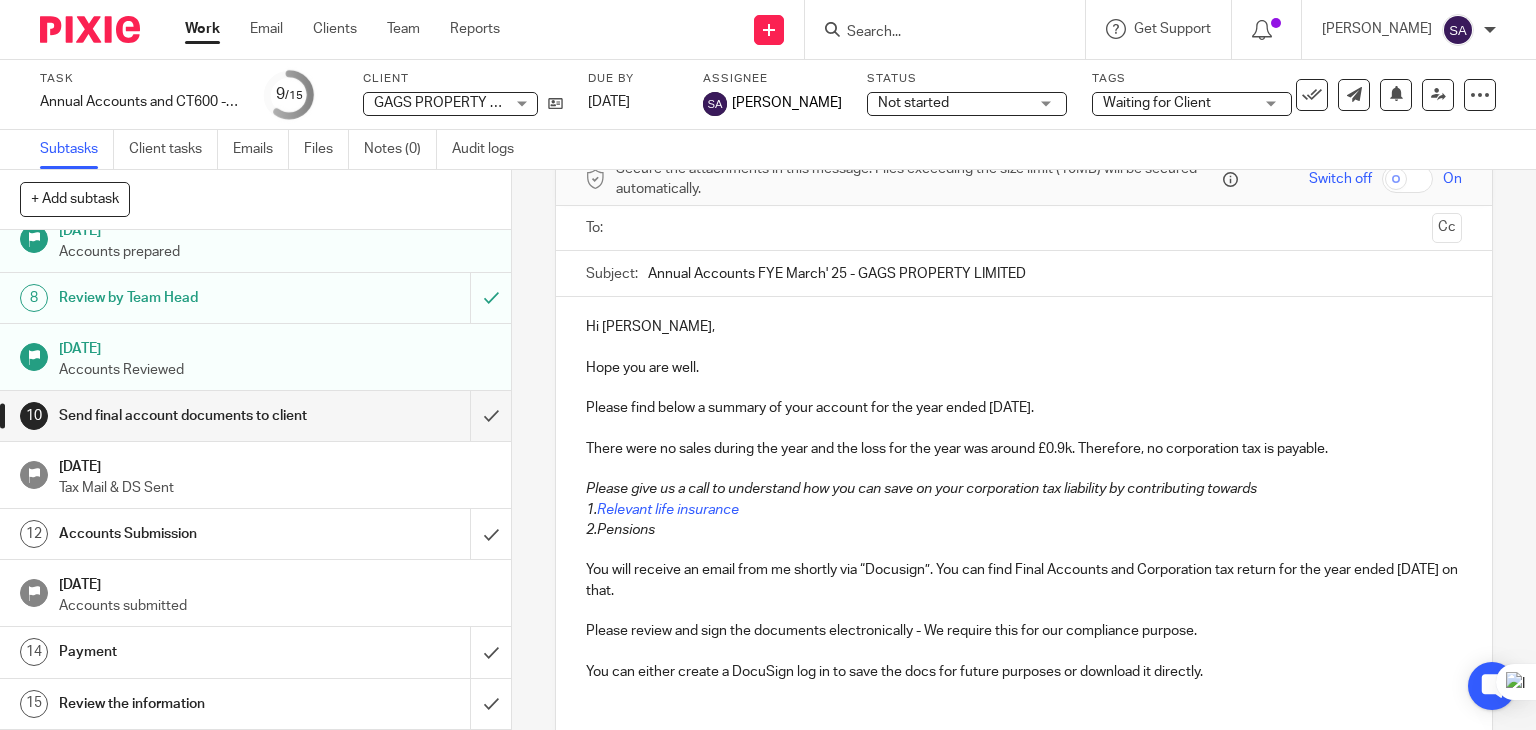 scroll, scrollTop: 200, scrollLeft: 0, axis: vertical 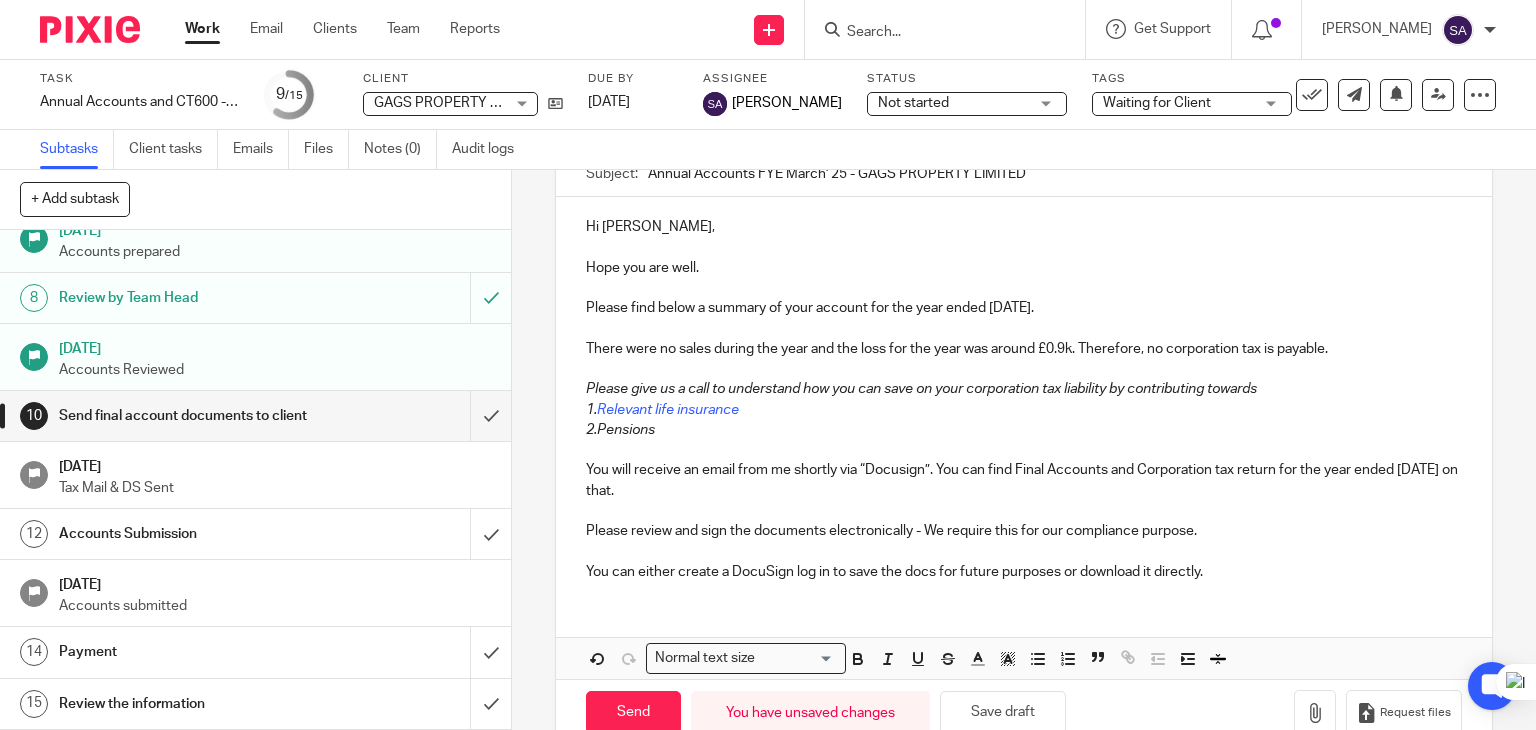 click on "You will receive an email from me shortly via “Docusign”. You can find Final Accounts and Corporation tax return for the year ended 31 Mar 2025 on that." at bounding box center [1024, 480] 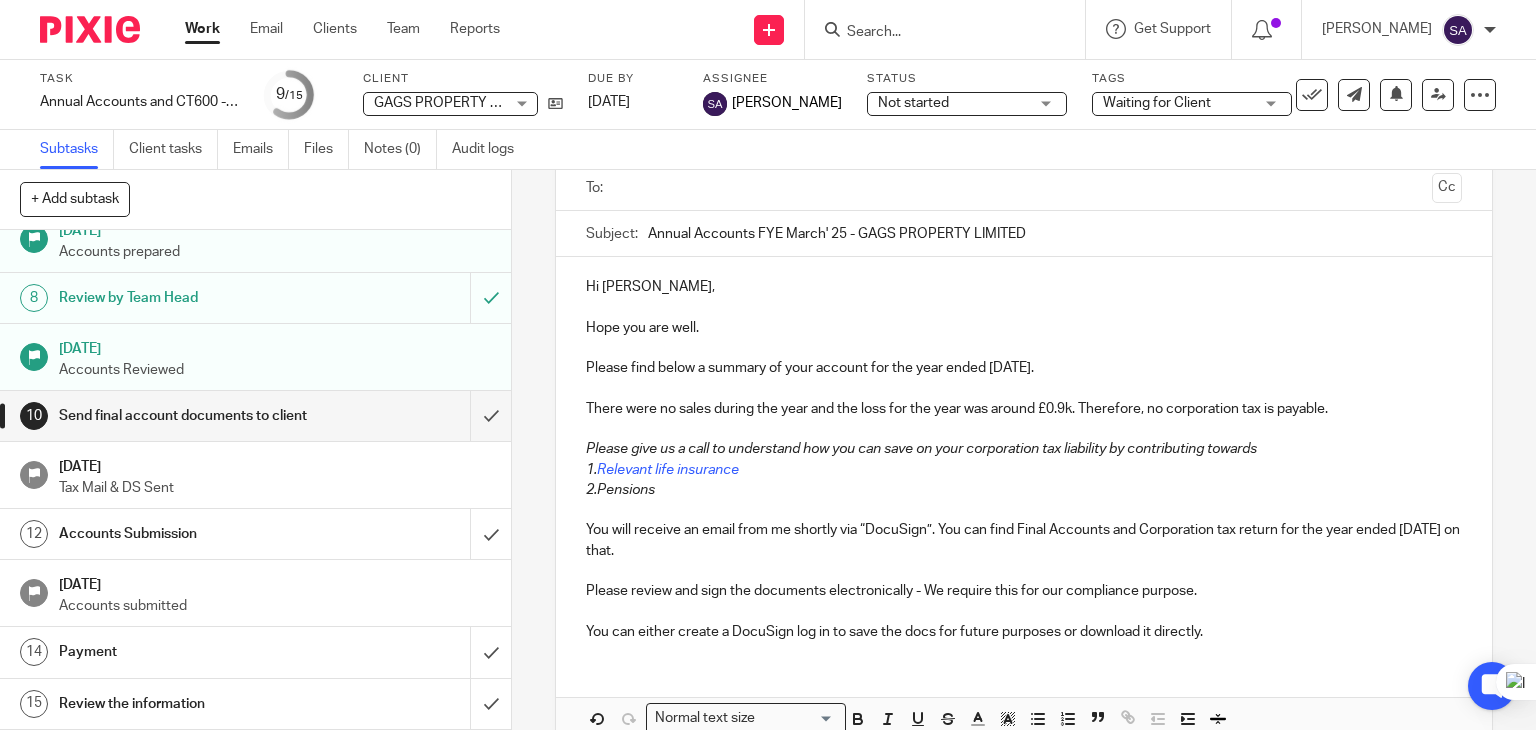 scroll, scrollTop: 200, scrollLeft: 0, axis: vertical 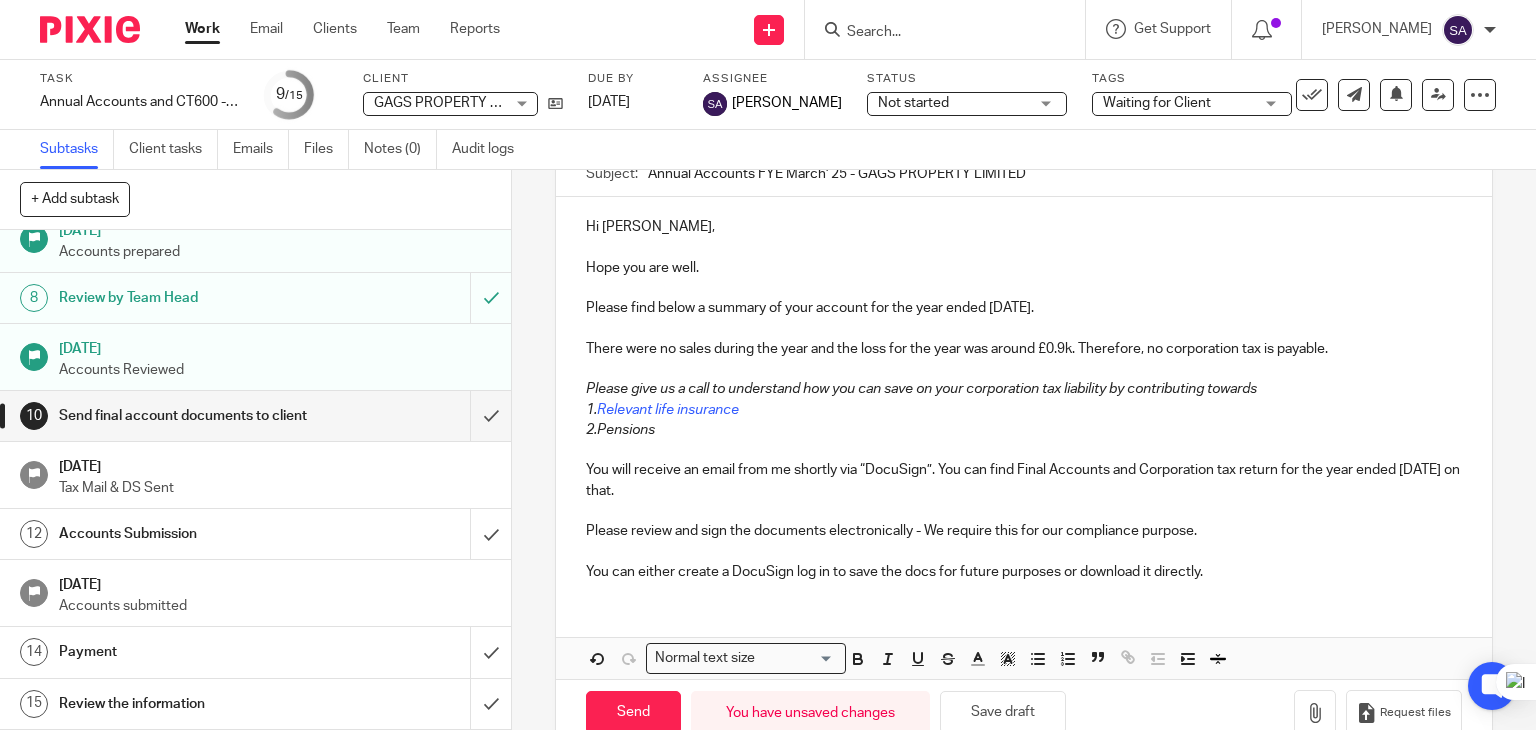 click on "You can either create a DocuSign log in to save the docs for future purposes or download it directly." at bounding box center (1024, 572) 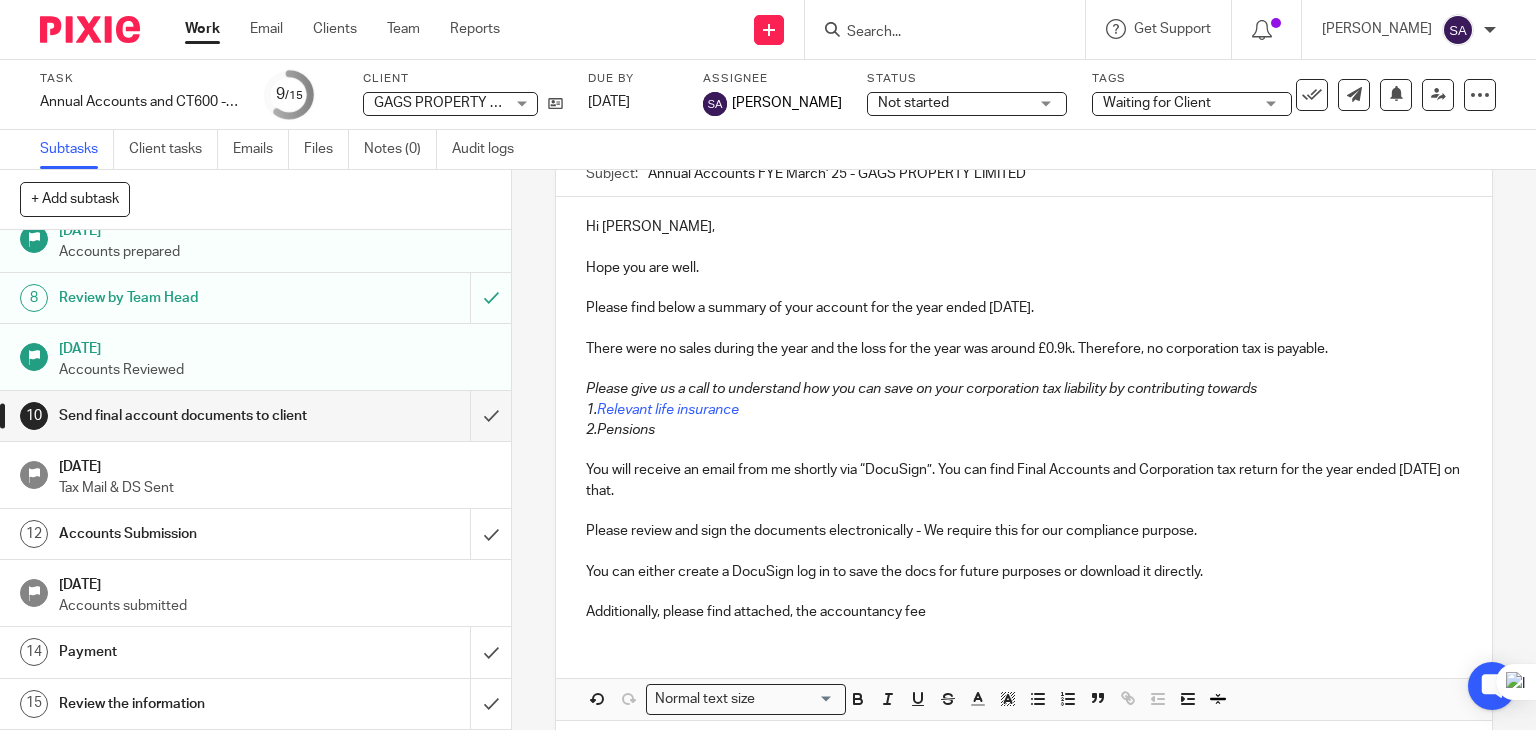 click on "Additionally, please find attached, the accountancy fee" at bounding box center [1024, 612] 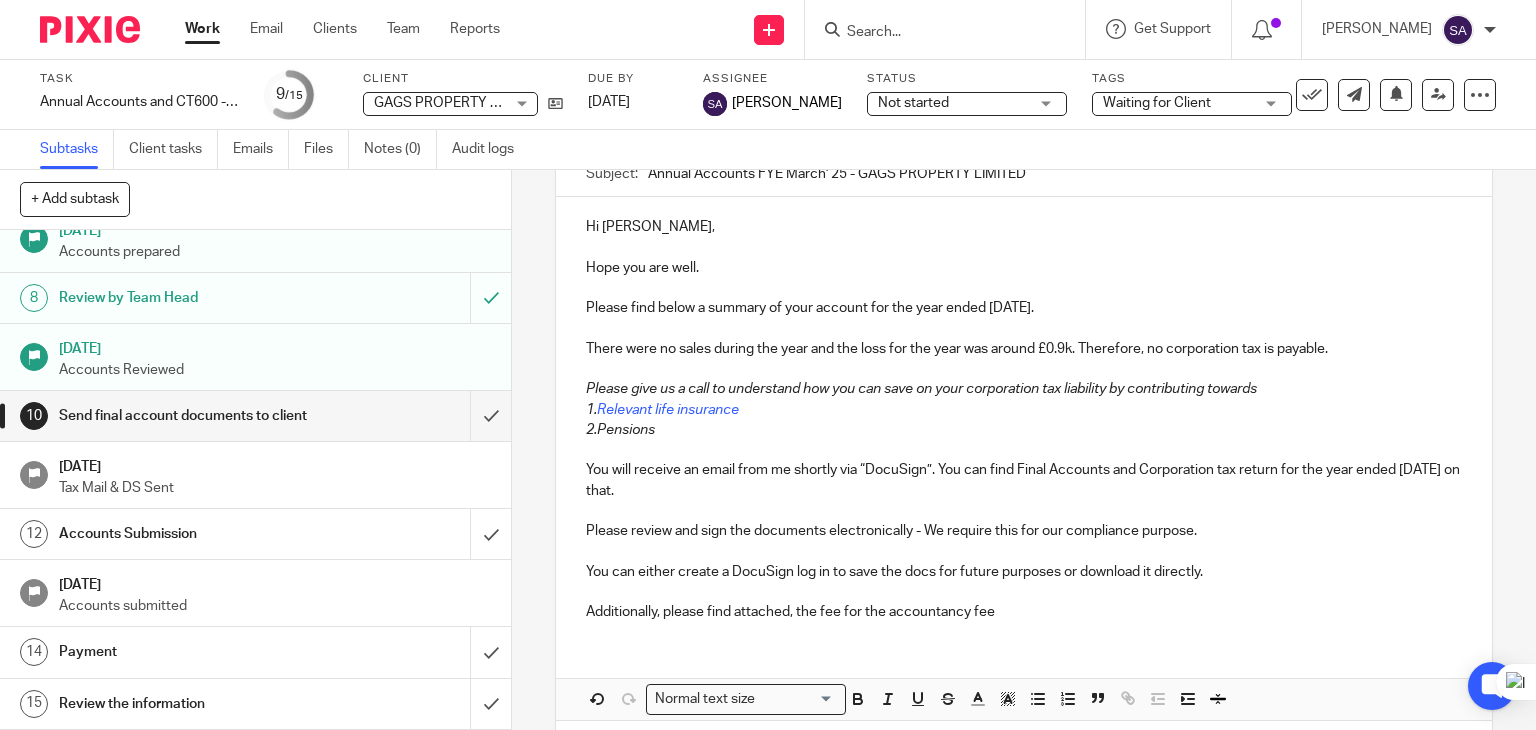 click on "Additionally, please find attached, the fee for the accountancy fee" at bounding box center [1024, 612] 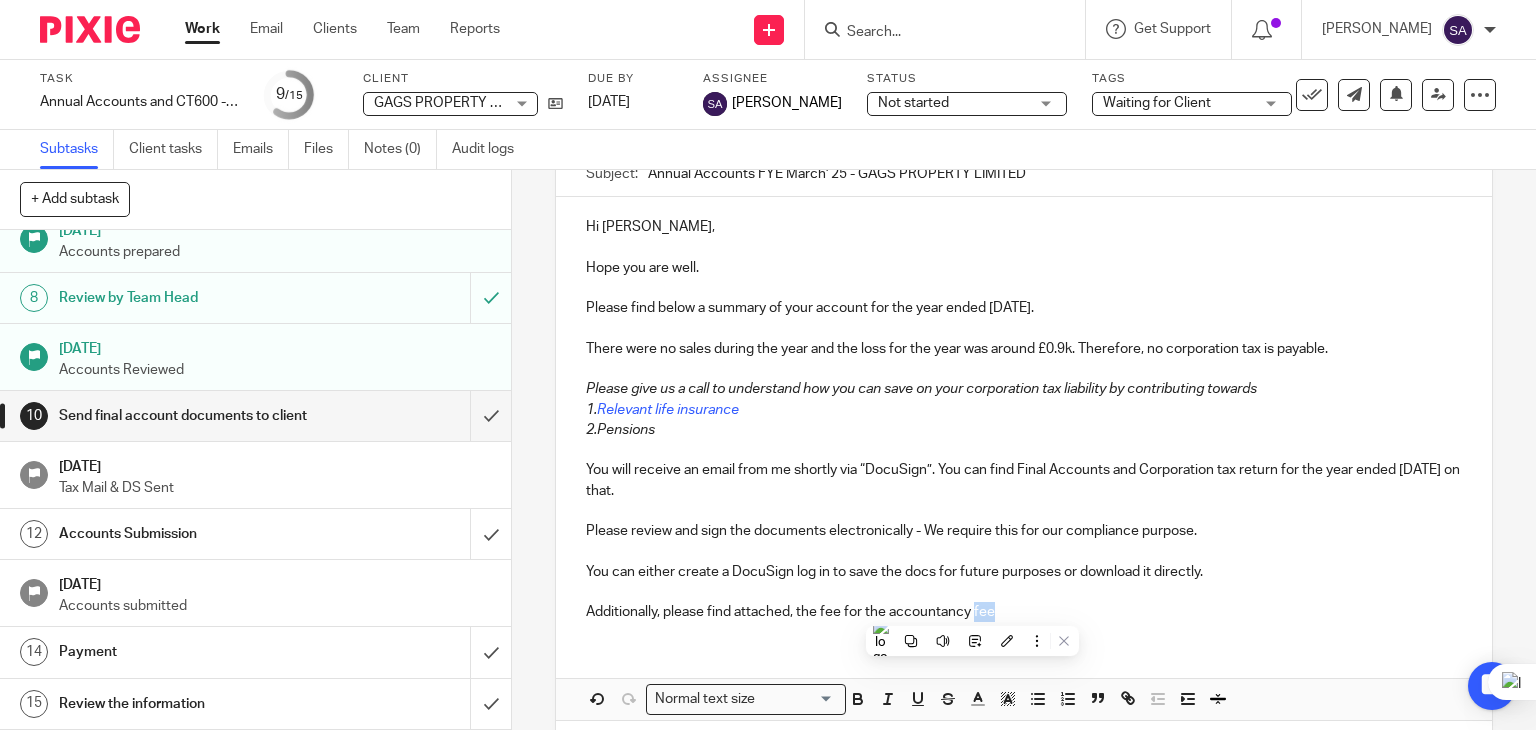 click on "Additionally, please find attached, the fee for the accountancy fee" at bounding box center [1024, 612] 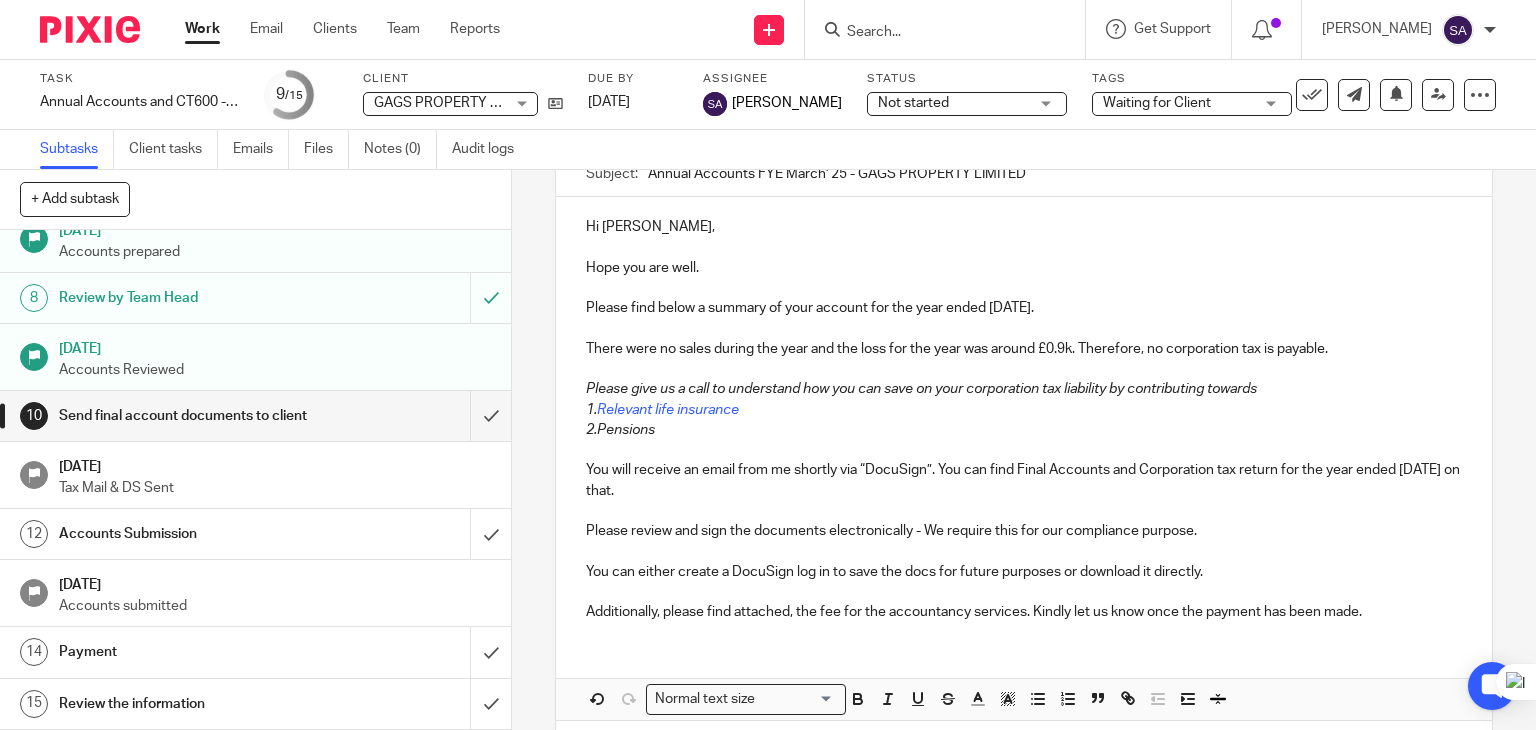 drag, startPoint x: 1376, startPoint y: 613, endPoint x: 576, endPoint y: 613, distance: 800 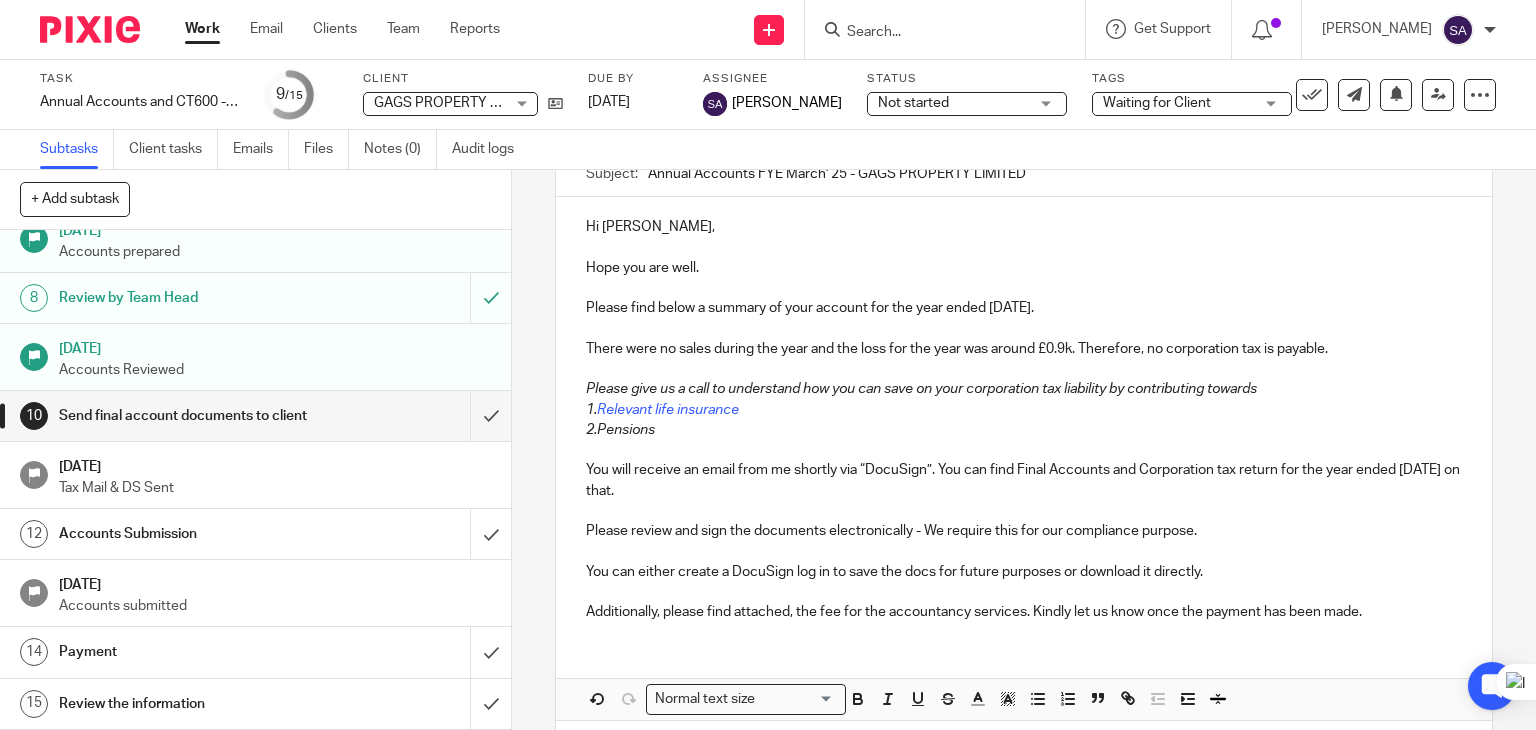click on "Hi Gnaneswaran,   Hope you are well.   Please find below a summary of your account for the year ended 31 Mar 2025.   There were no sales during the year and the loss for the year was around £0.9k. Therefore, no corporation tax is payable.   Please give us a call to understand how you can save on your corporation tax liability by contributing towards 1. Relevant life insurance 2.Pensions   You will receive an email from me shortly via “DocuSign”. You can find Final Accounts and Corporation tax return for the year ended 31 Mar 2025 on that. Please review and sign the documents electronically - We require this for our compliance purpose.   You can either create a DocuSign log in to save the docs for future purposes or download it directly. Additionally, please find attached, the fee for the accountancy services. Kindly let us know once the payment has been made." at bounding box center (1024, 417) 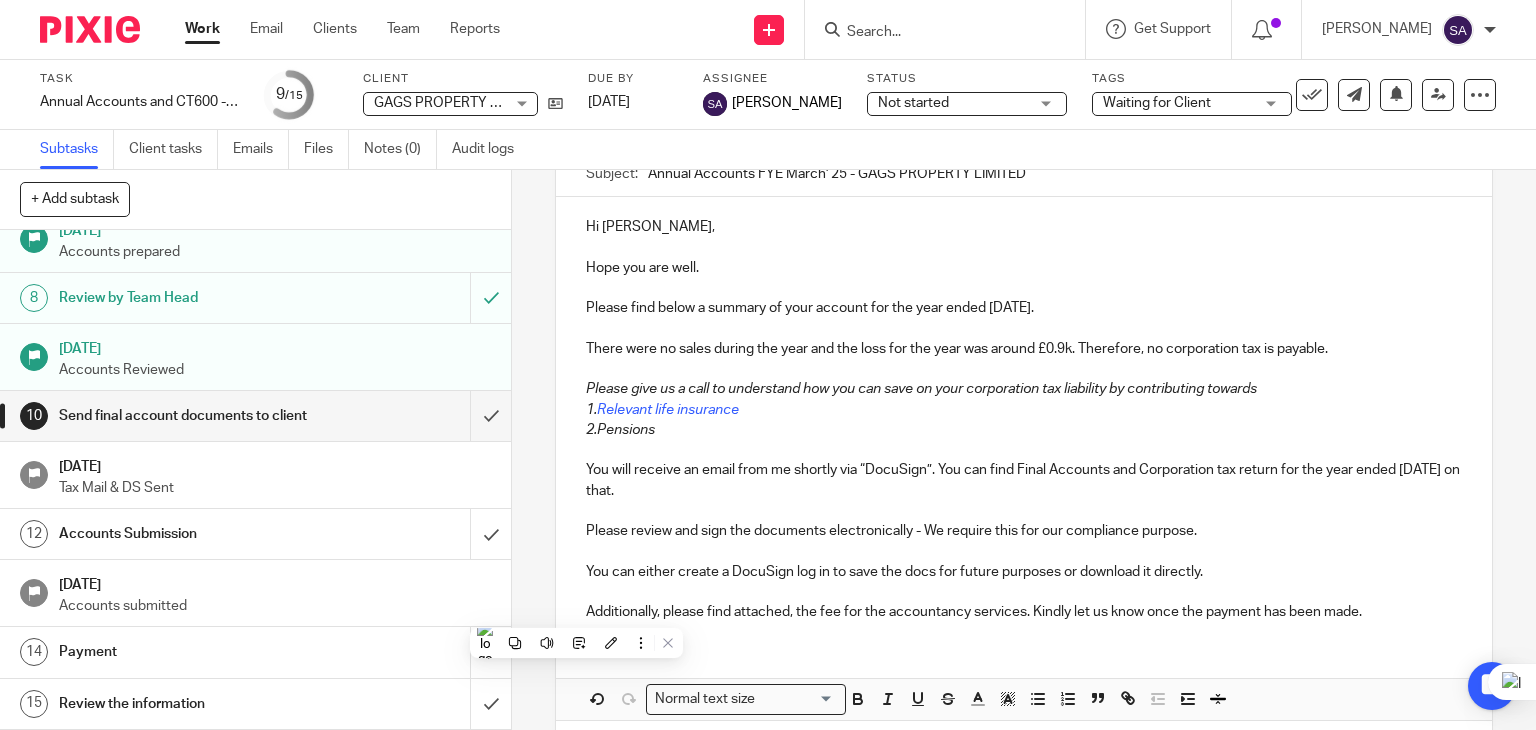 copy on "Additionally, please find attached, the fee for the accountancy services. Kindly let us know once the payment has been made." 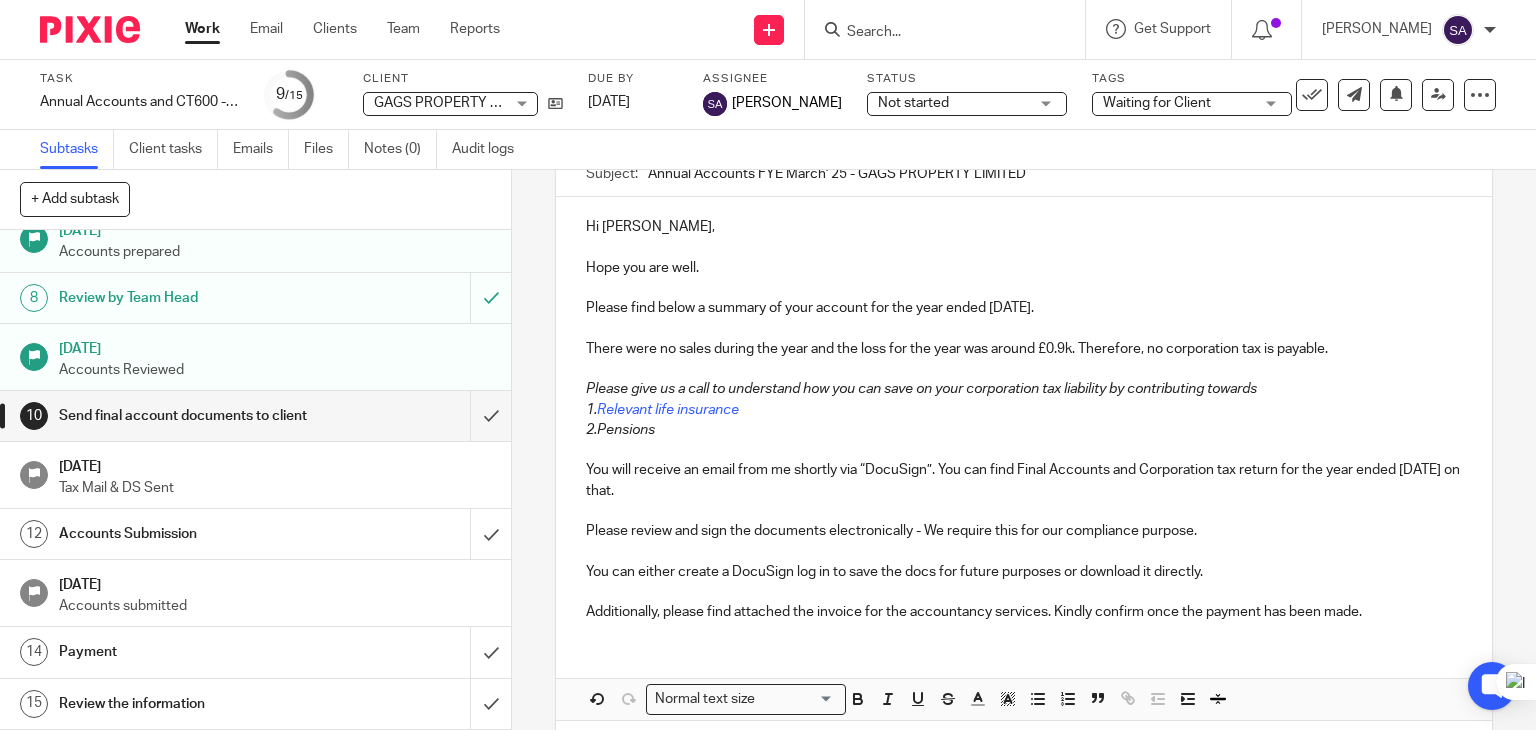 scroll, scrollTop: 284, scrollLeft: 0, axis: vertical 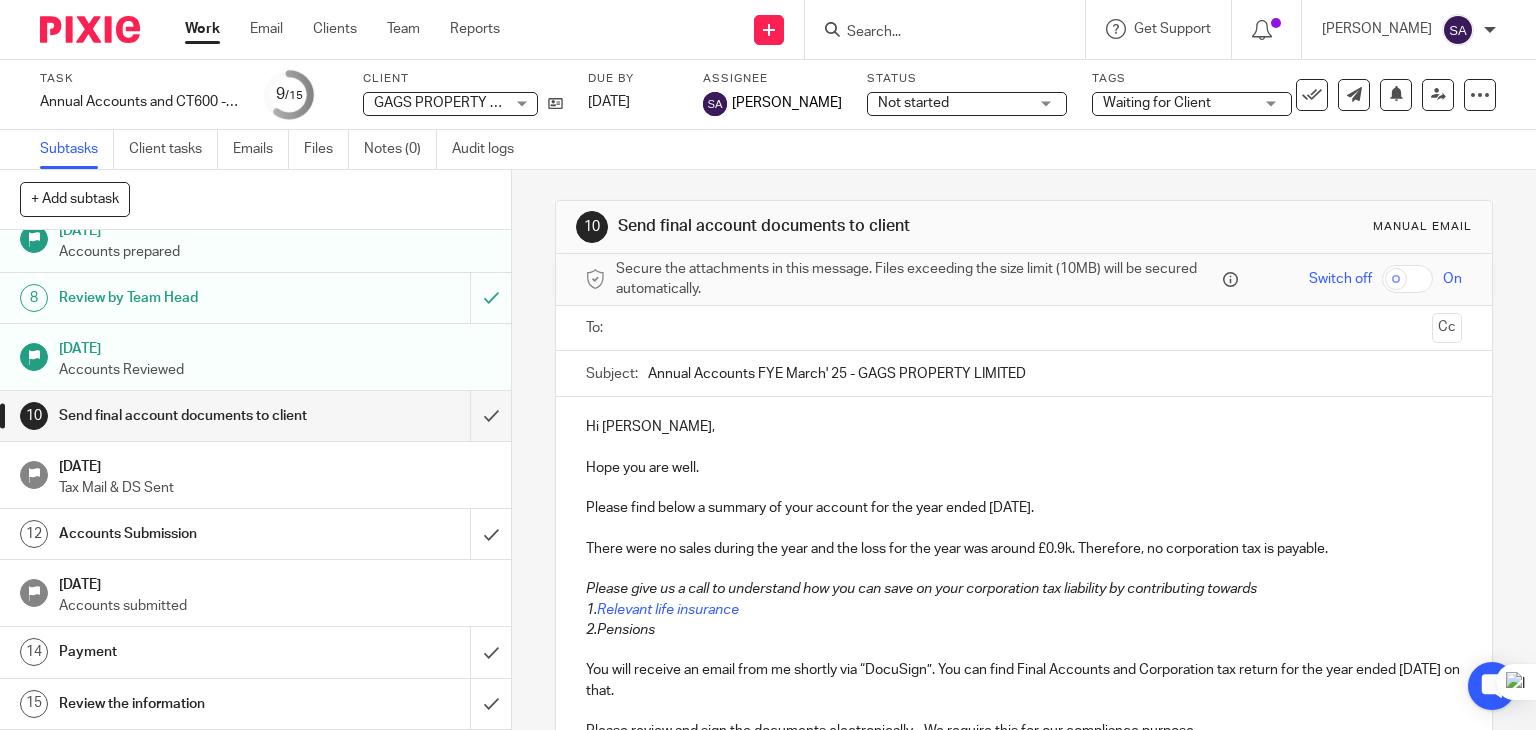 click at bounding box center (1025, 328) 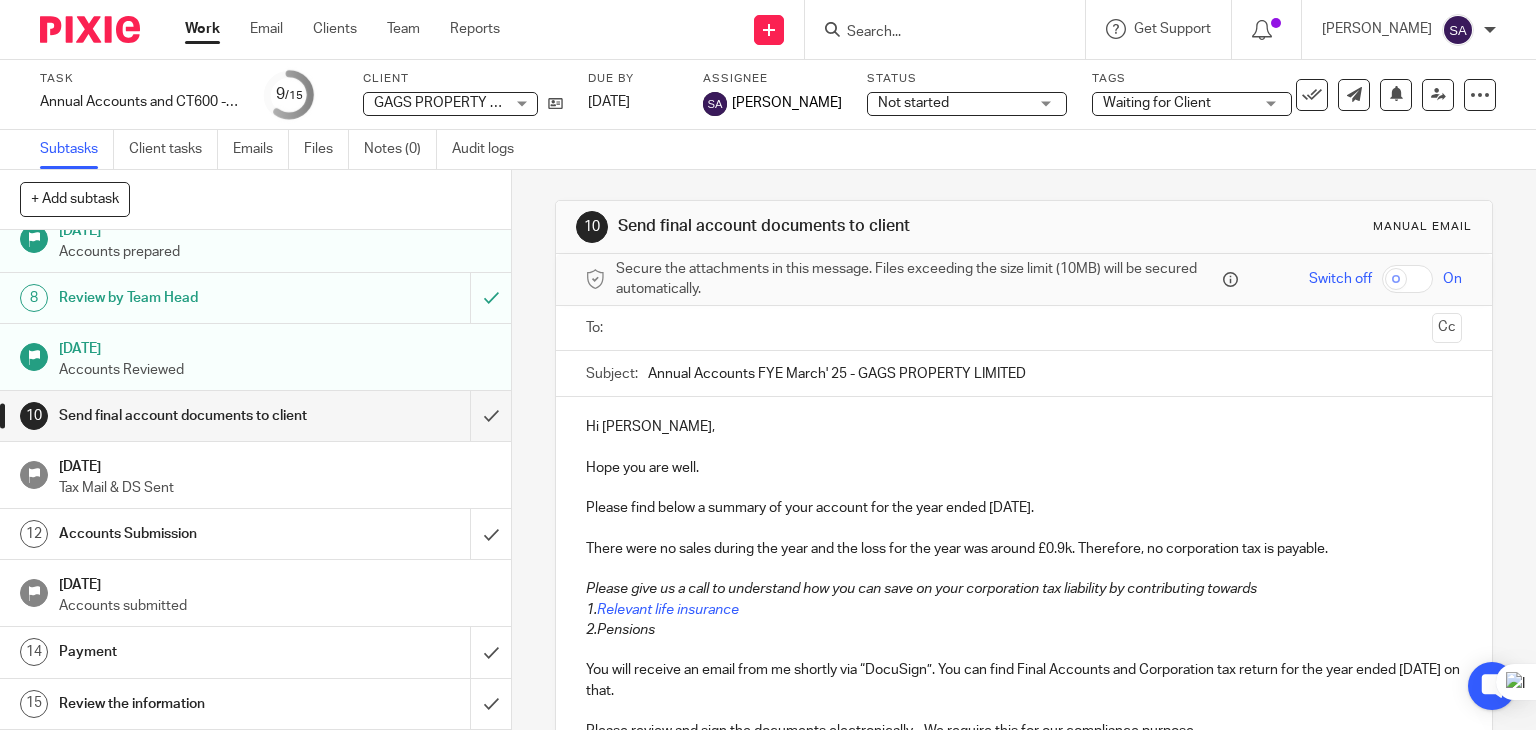 click at bounding box center [1023, 328] 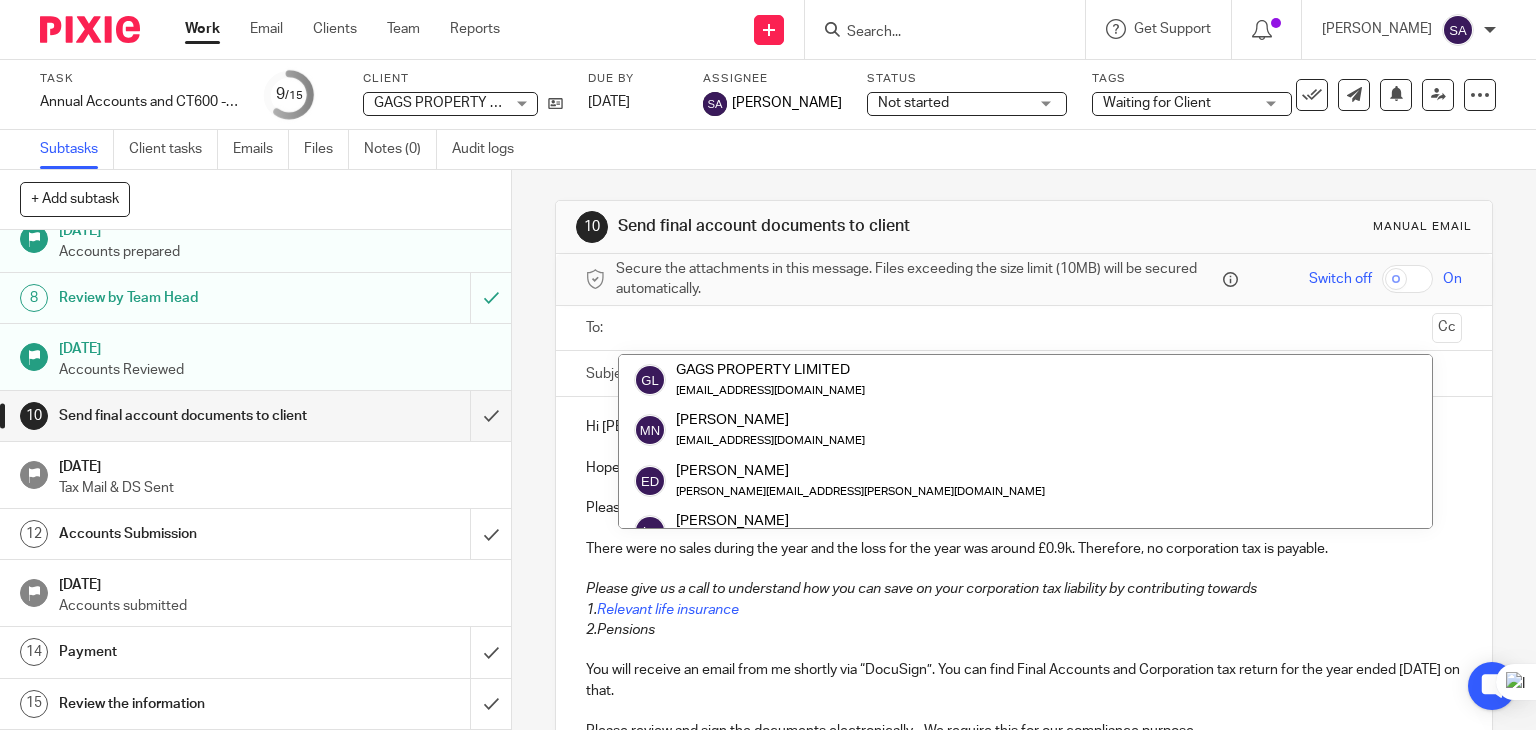 paste on "Gnaneswaran Krishnaram" 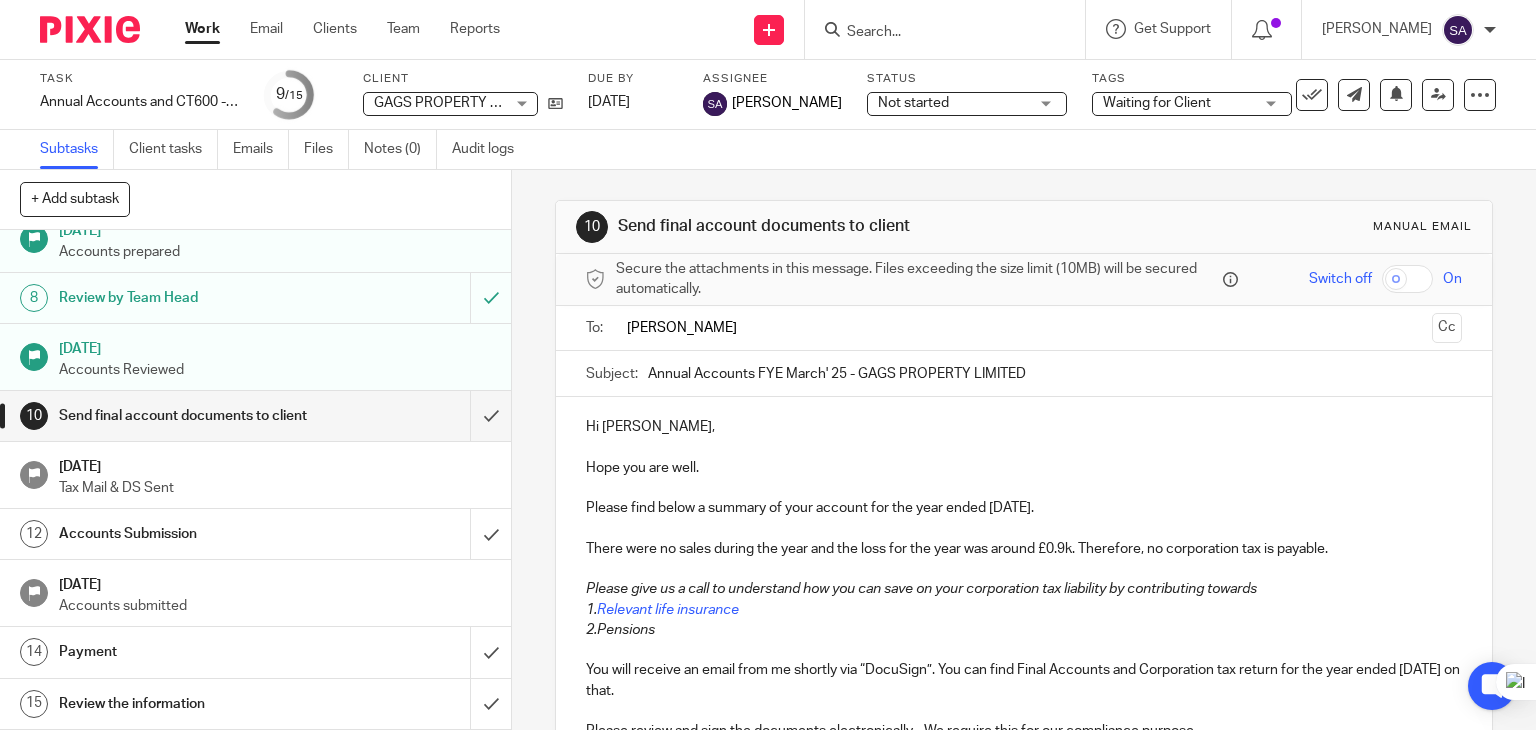 type 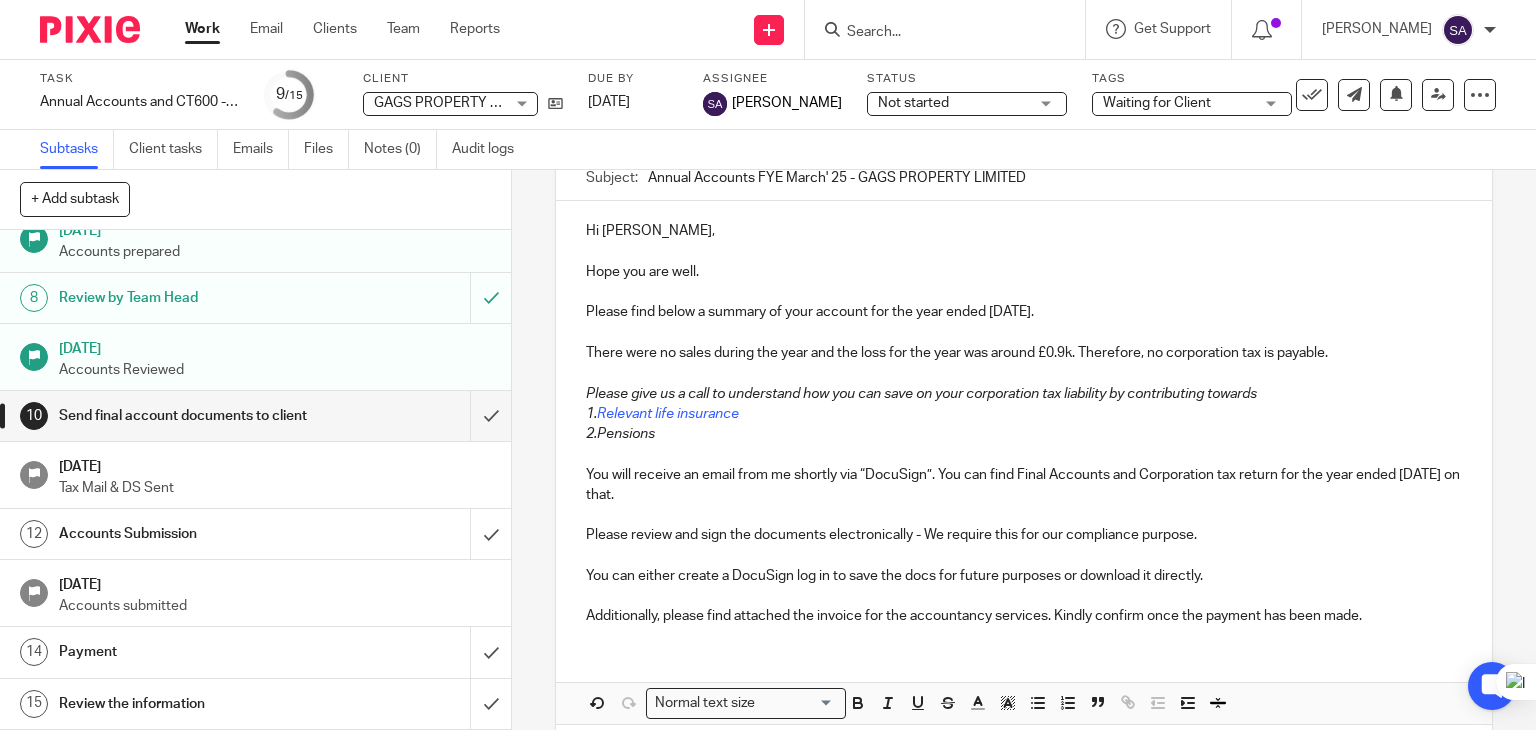 scroll, scrollTop: 288, scrollLeft: 0, axis: vertical 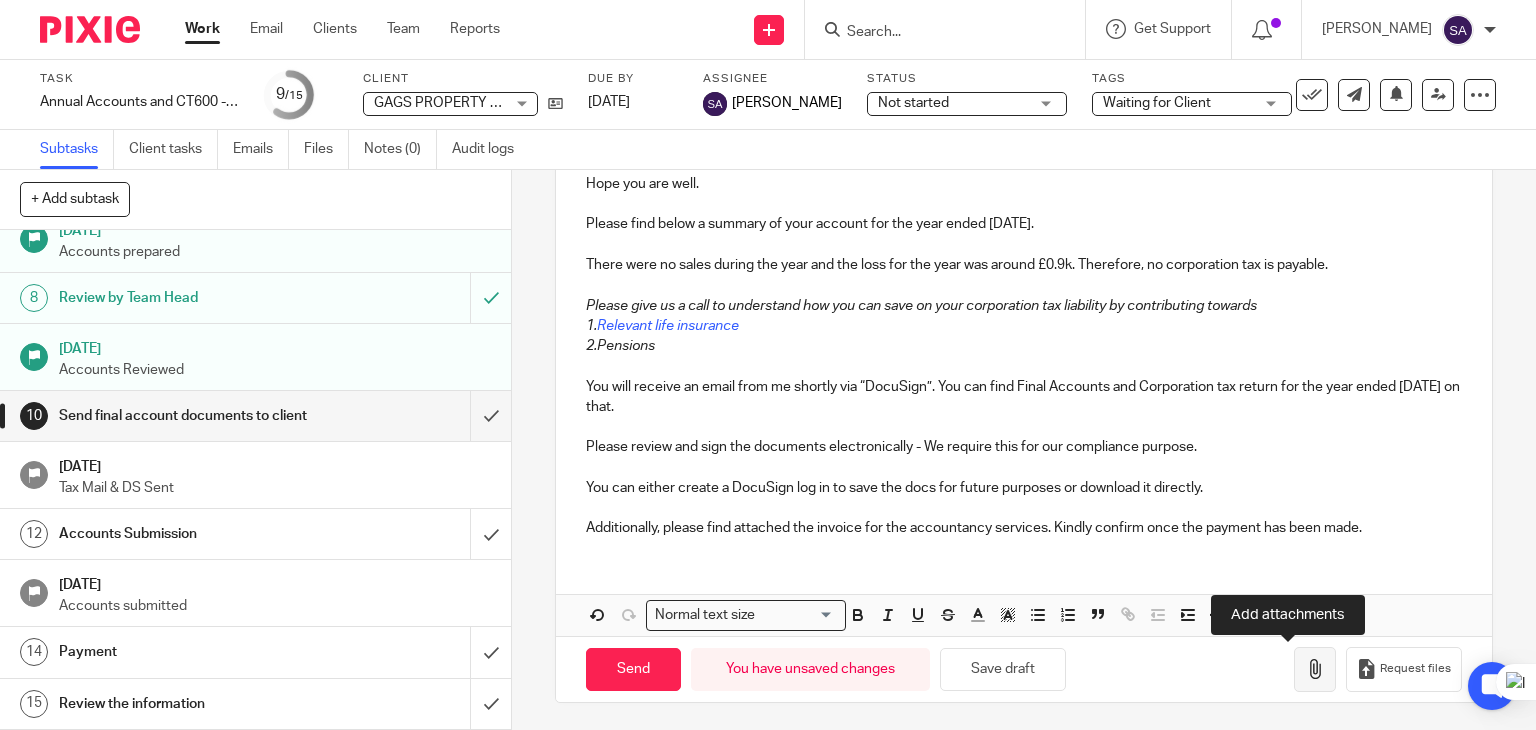 click at bounding box center (1315, 669) 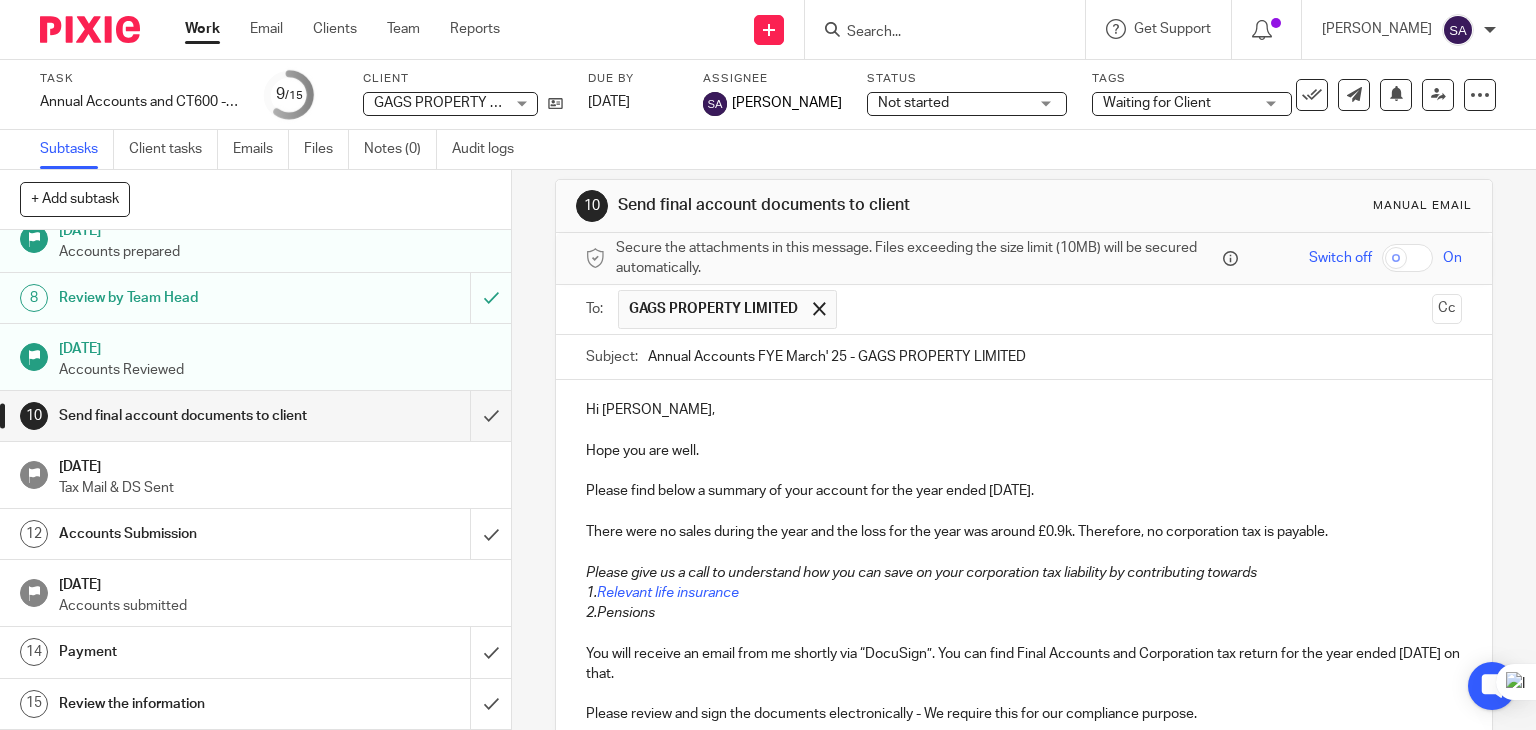 scroll, scrollTop: 0, scrollLeft: 0, axis: both 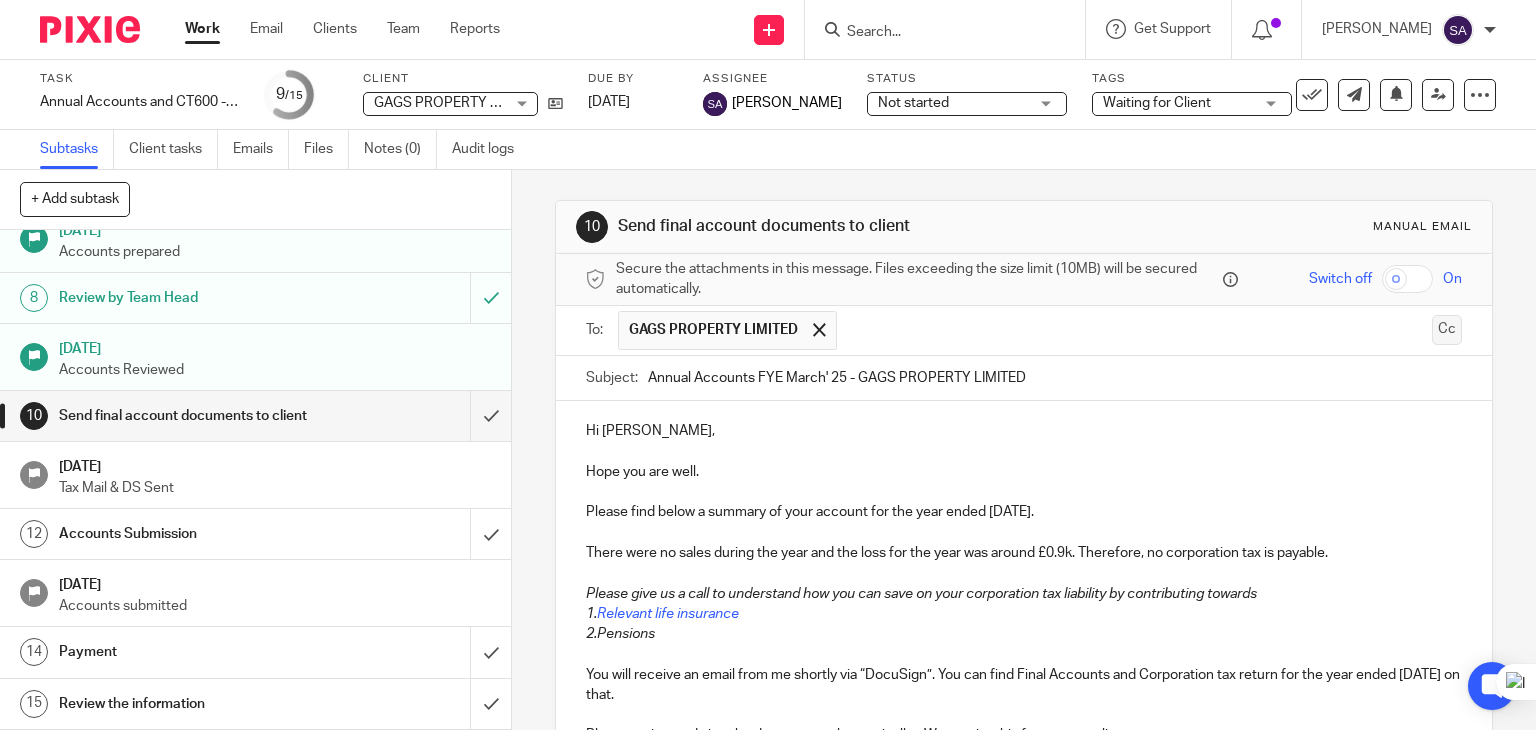 click on "Cc" at bounding box center (1447, 330) 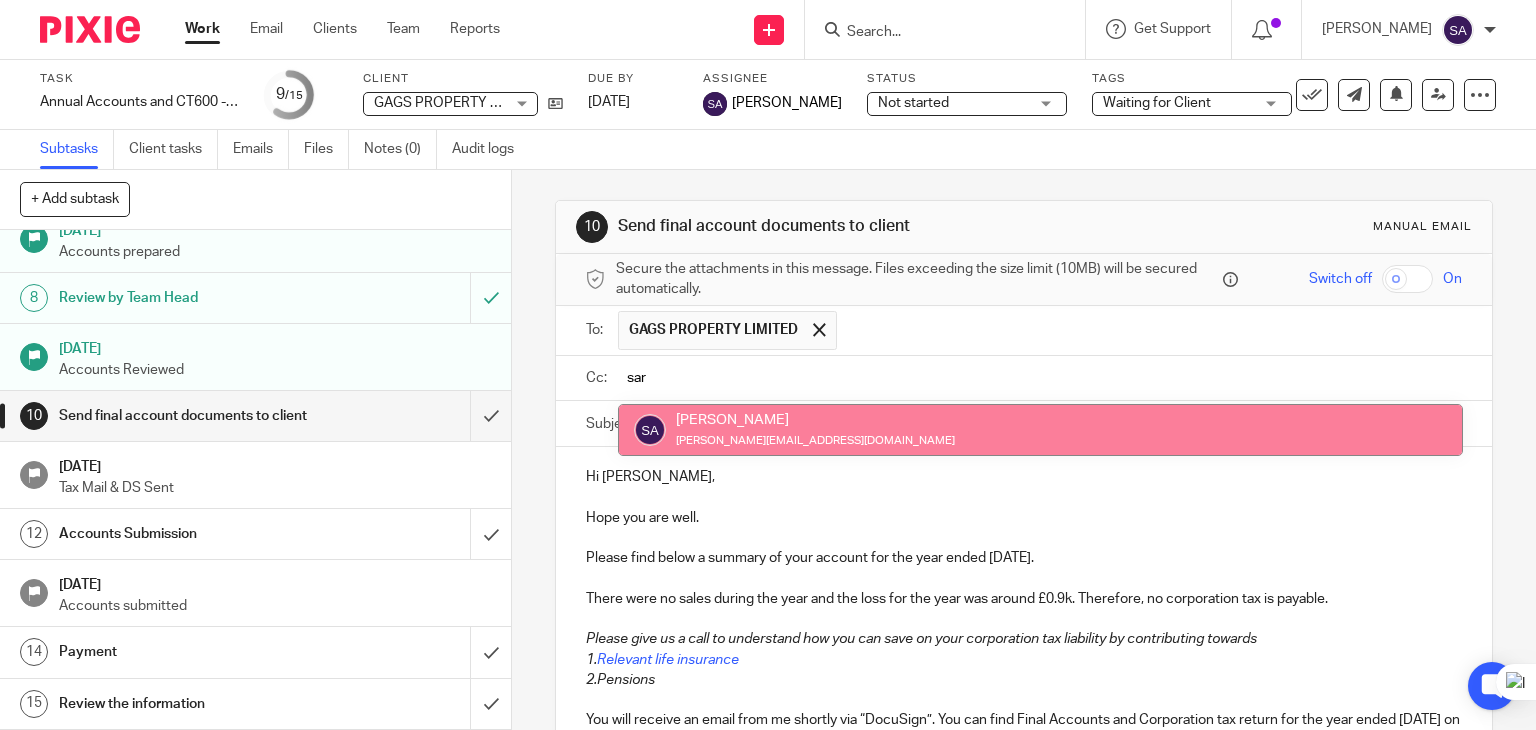 type on "sar" 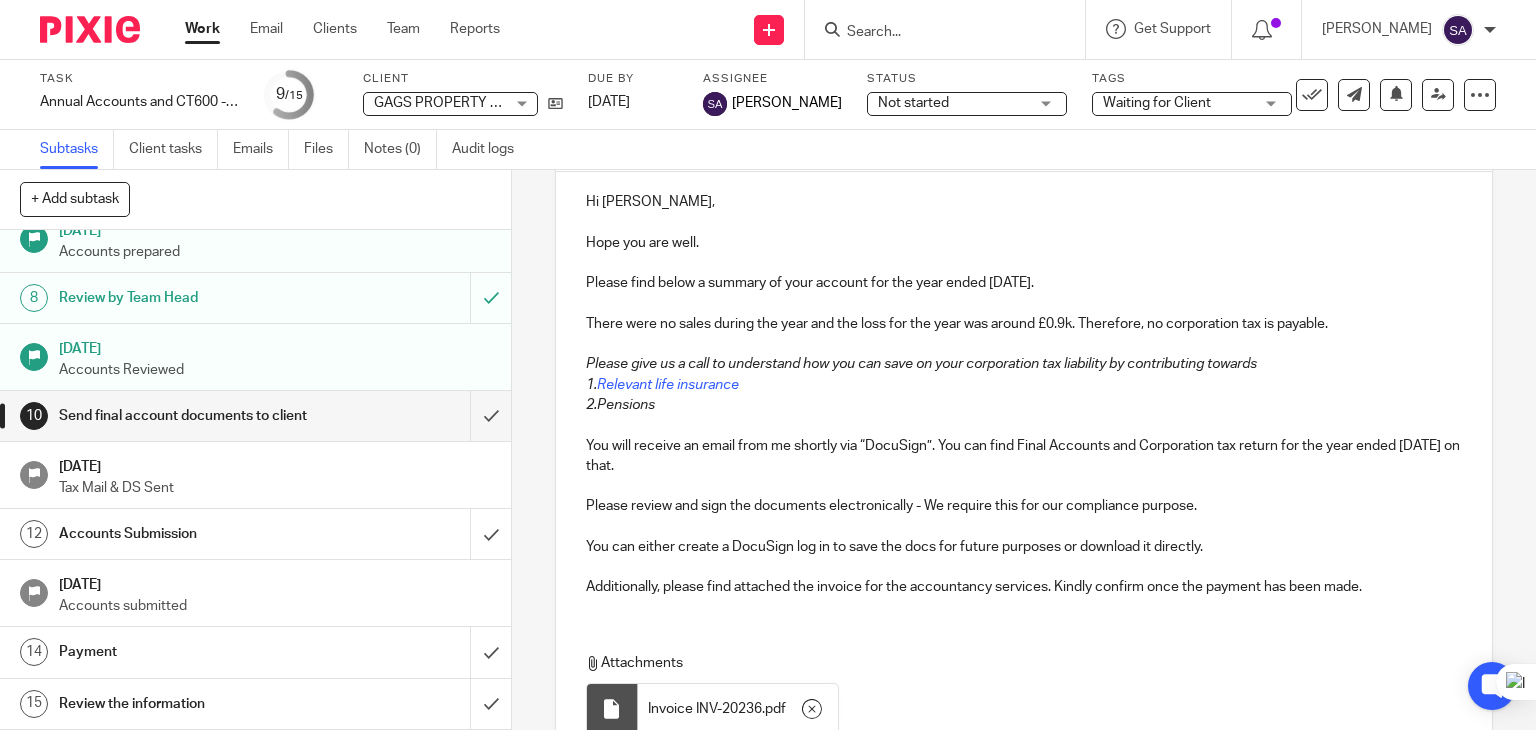 scroll, scrollTop: 449, scrollLeft: 0, axis: vertical 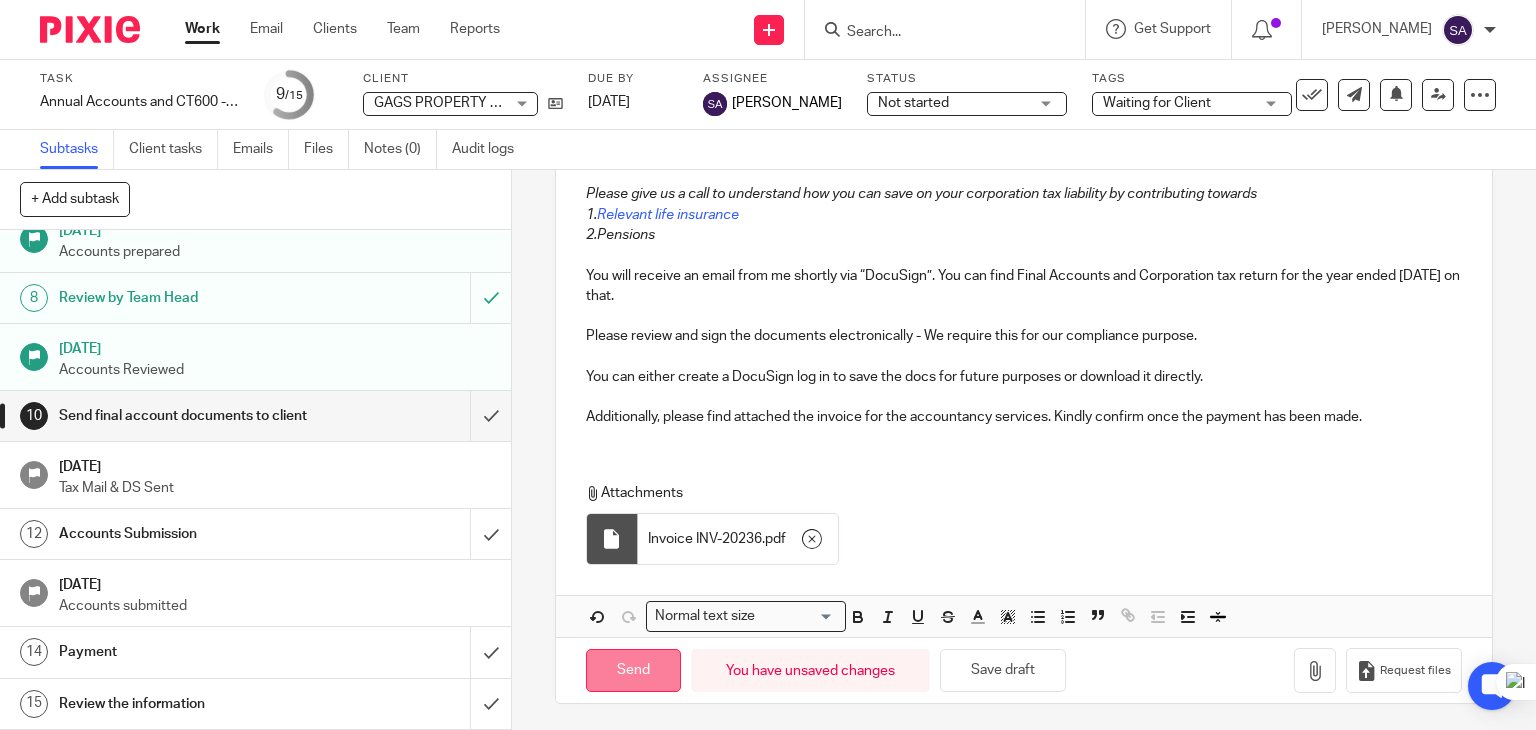 click on "Send" at bounding box center [633, 670] 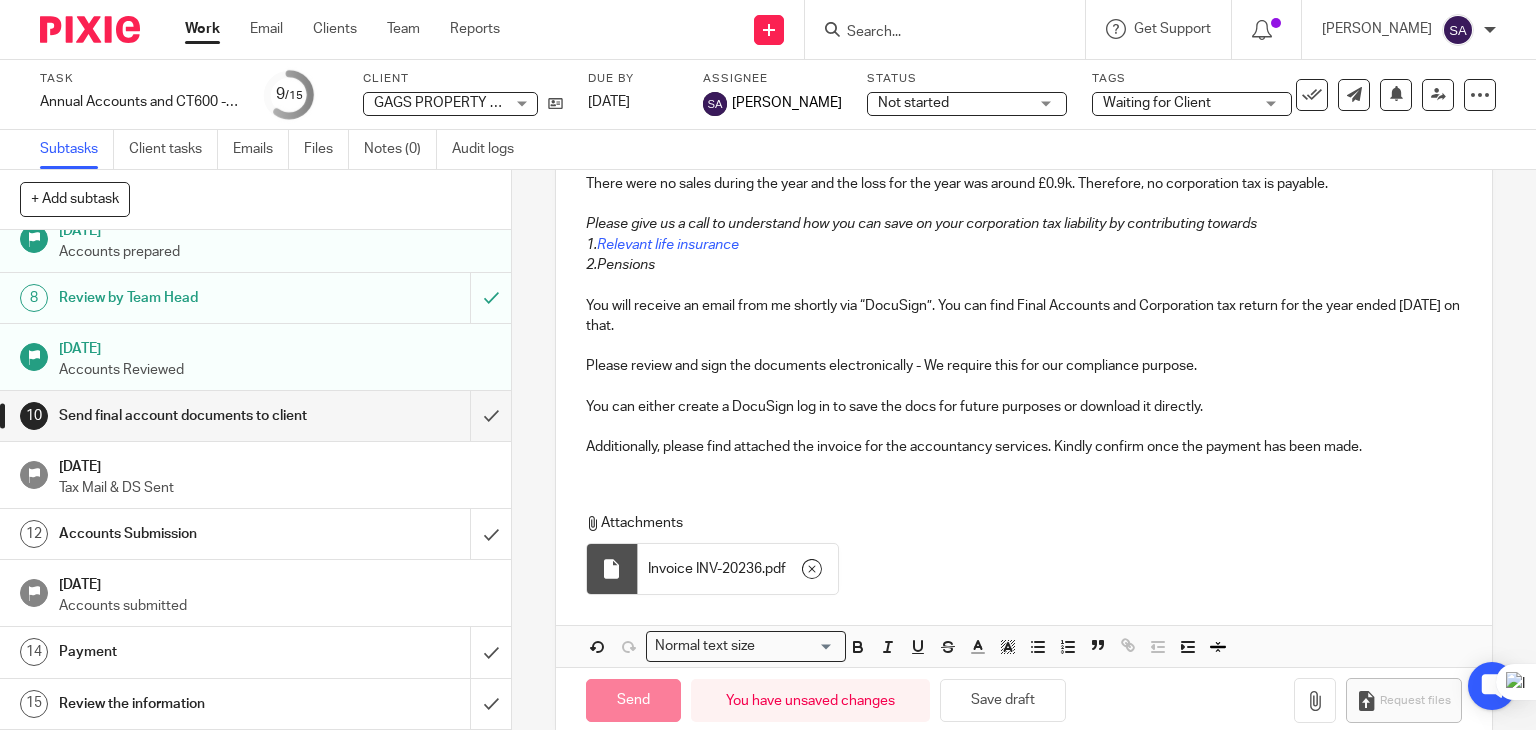 scroll, scrollTop: 449, scrollLeft: 0, axis: vertical 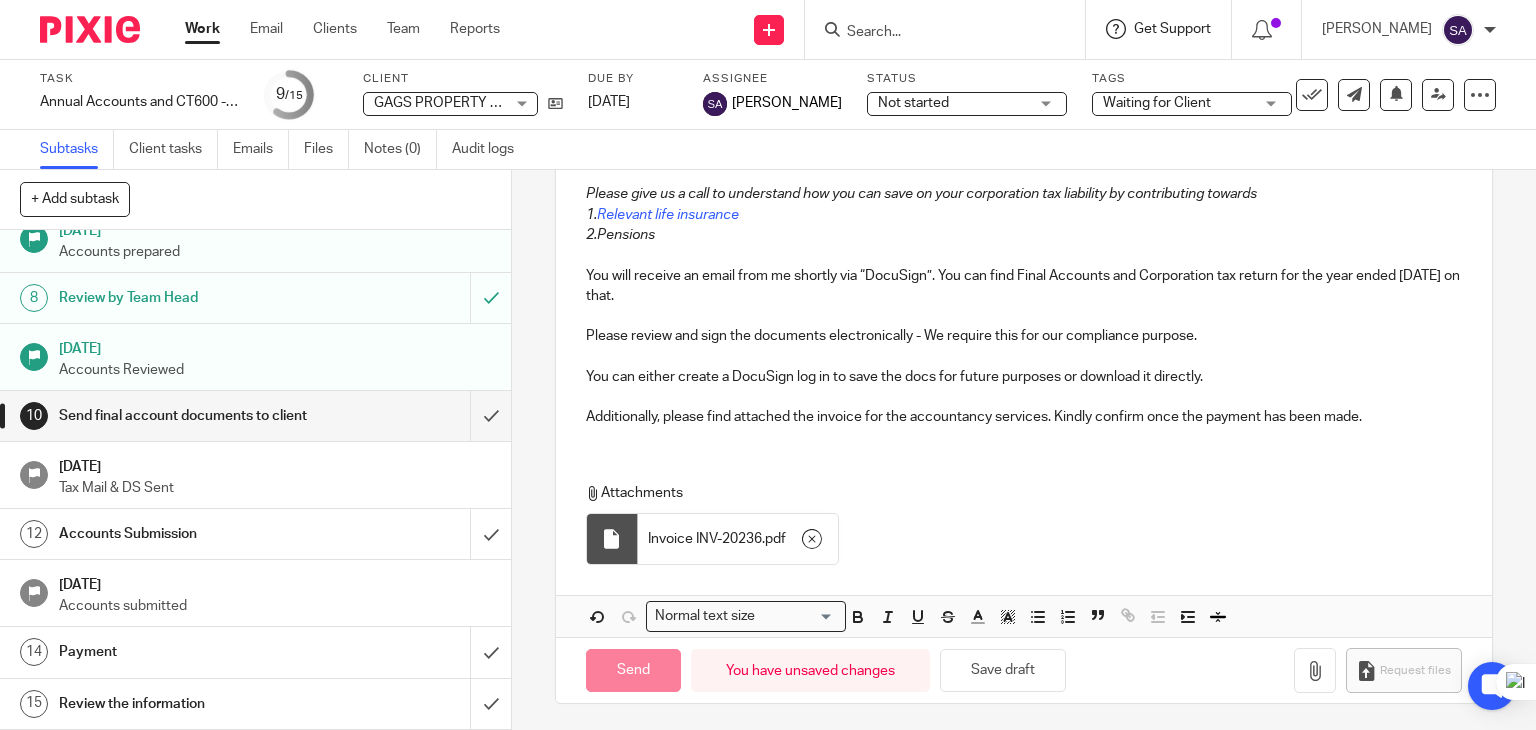 type on "Sent" 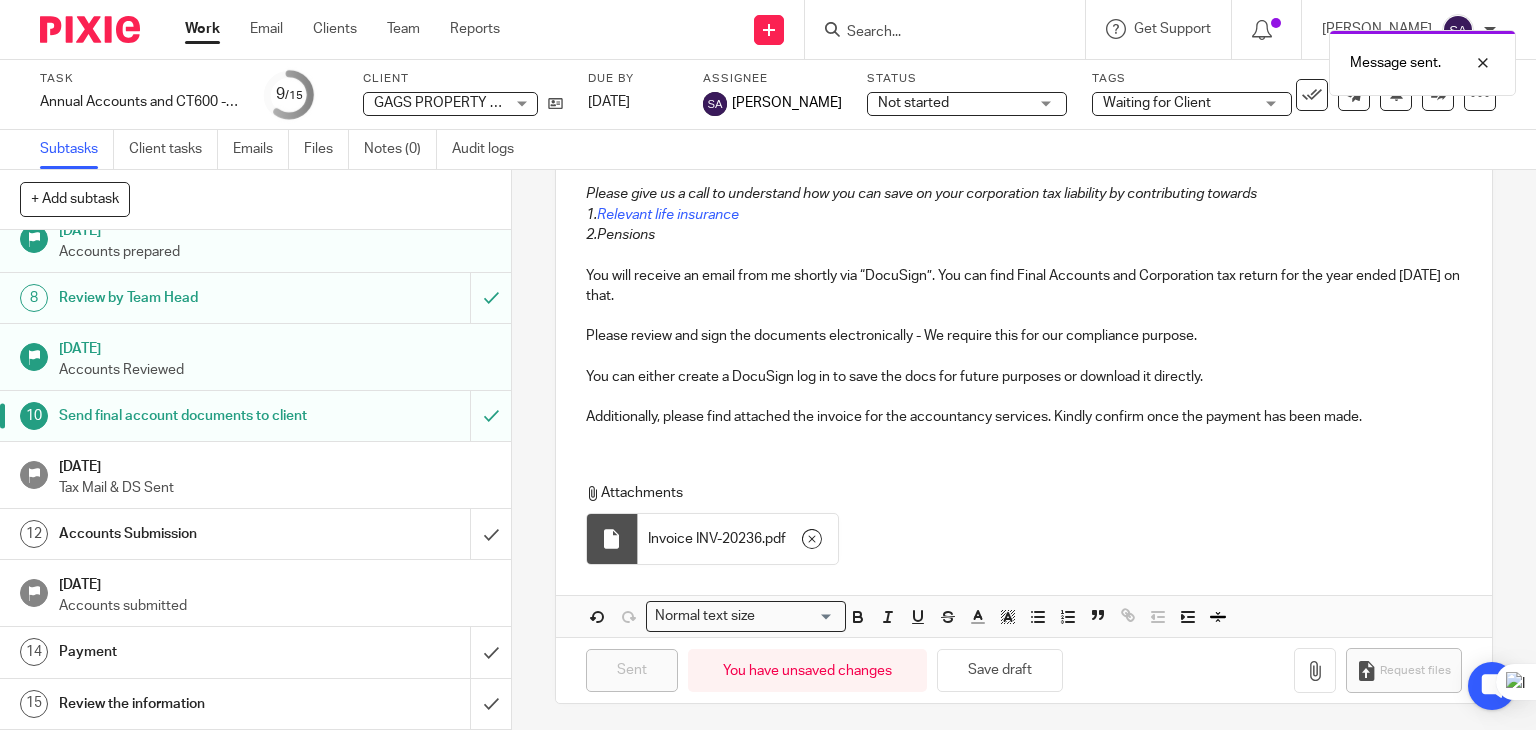 click on "Waiting for Client" at bounding box center [1192, 104] 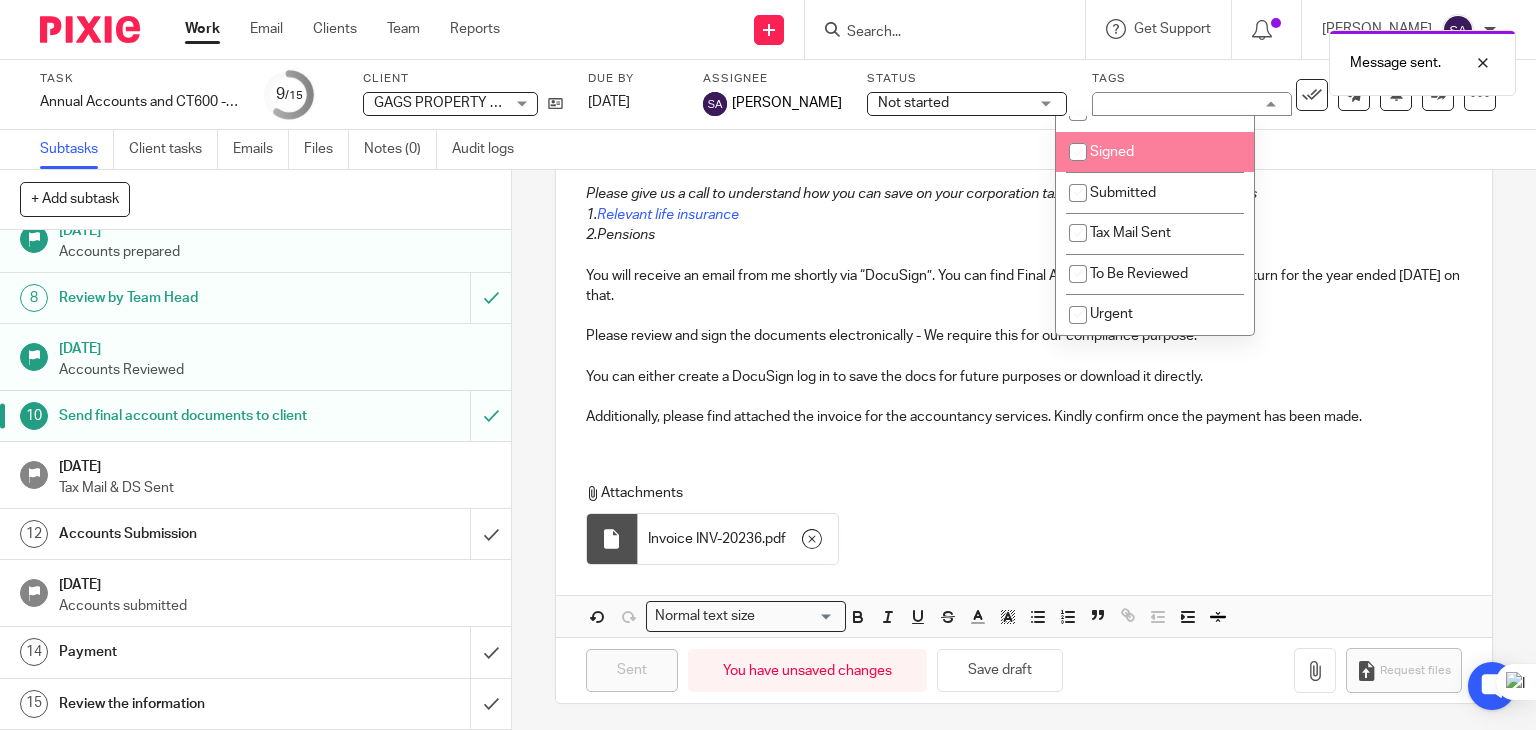 scroll, scrollTop: 100, scrollLeft: 0, axis: vertical 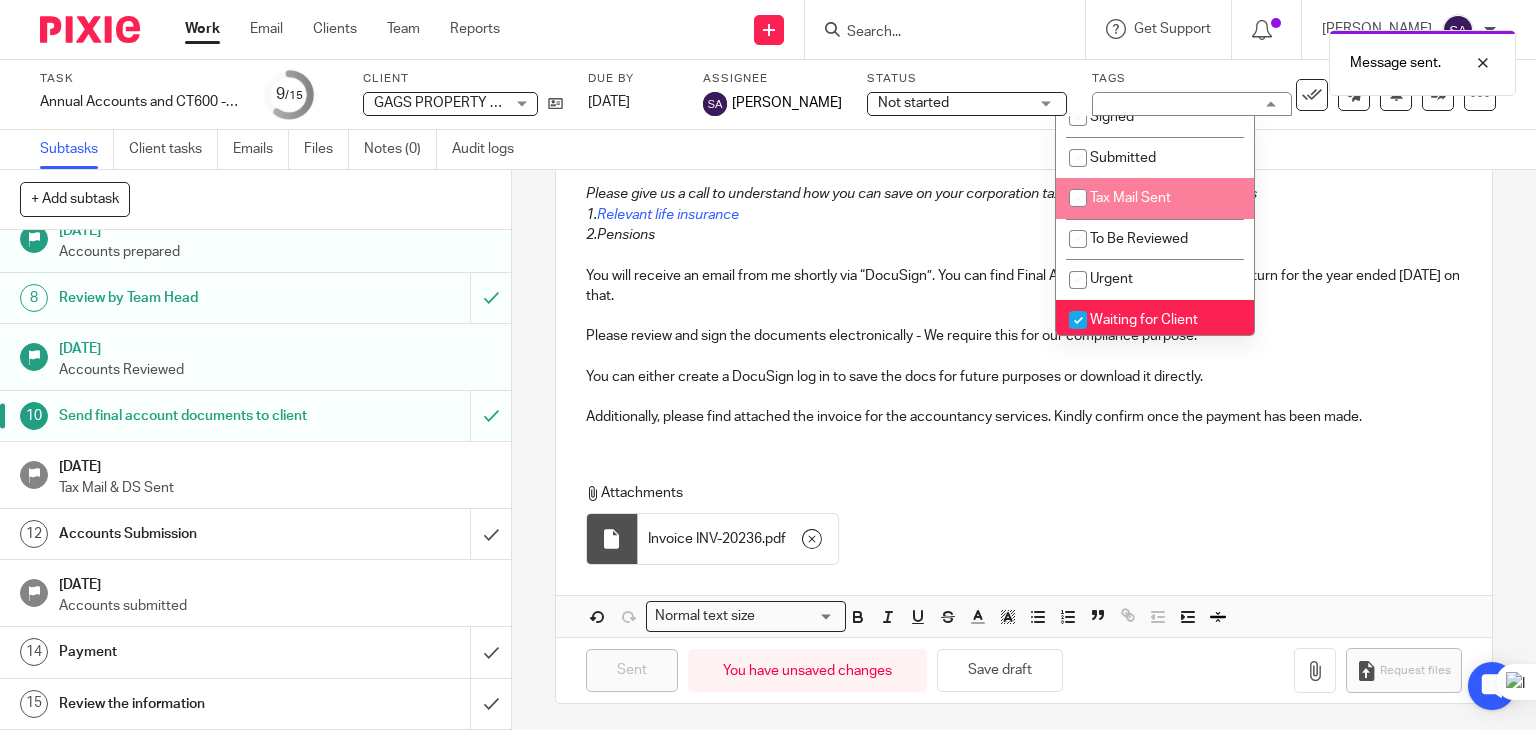 click on "Tax Mail Sent" at bounding box center [1130, 198] 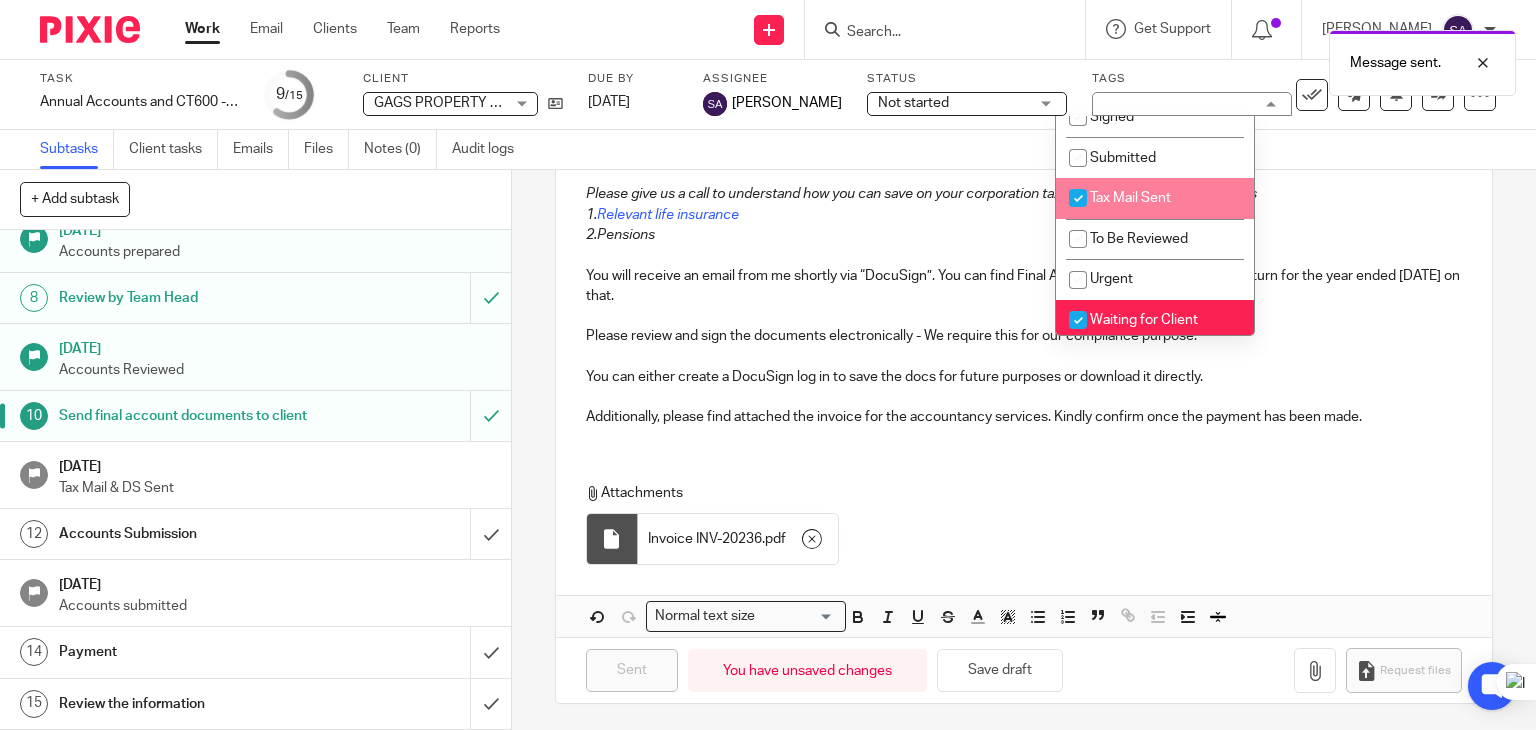 checkbox on "true" 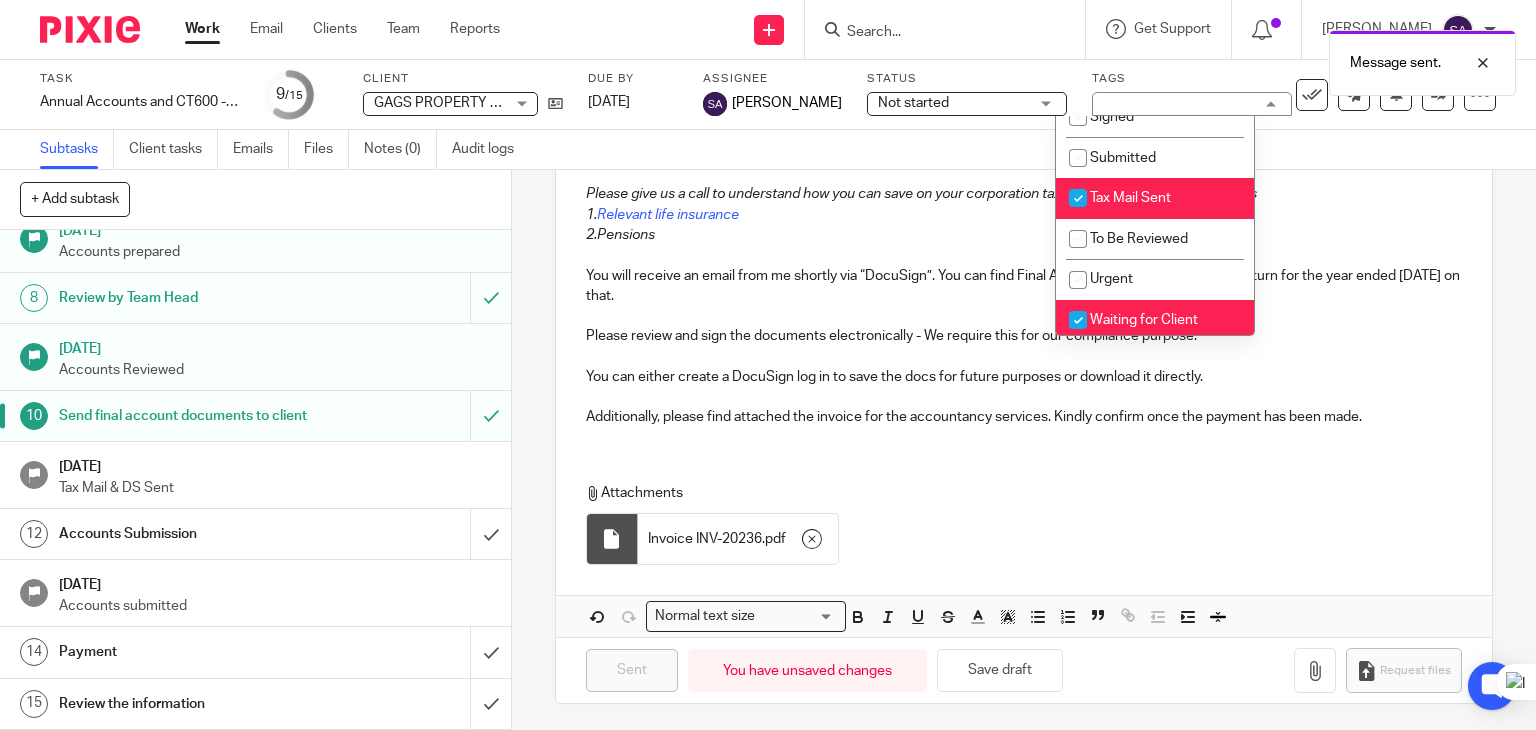 click on "Waiting for Client" at bounding box center (1155, 320) 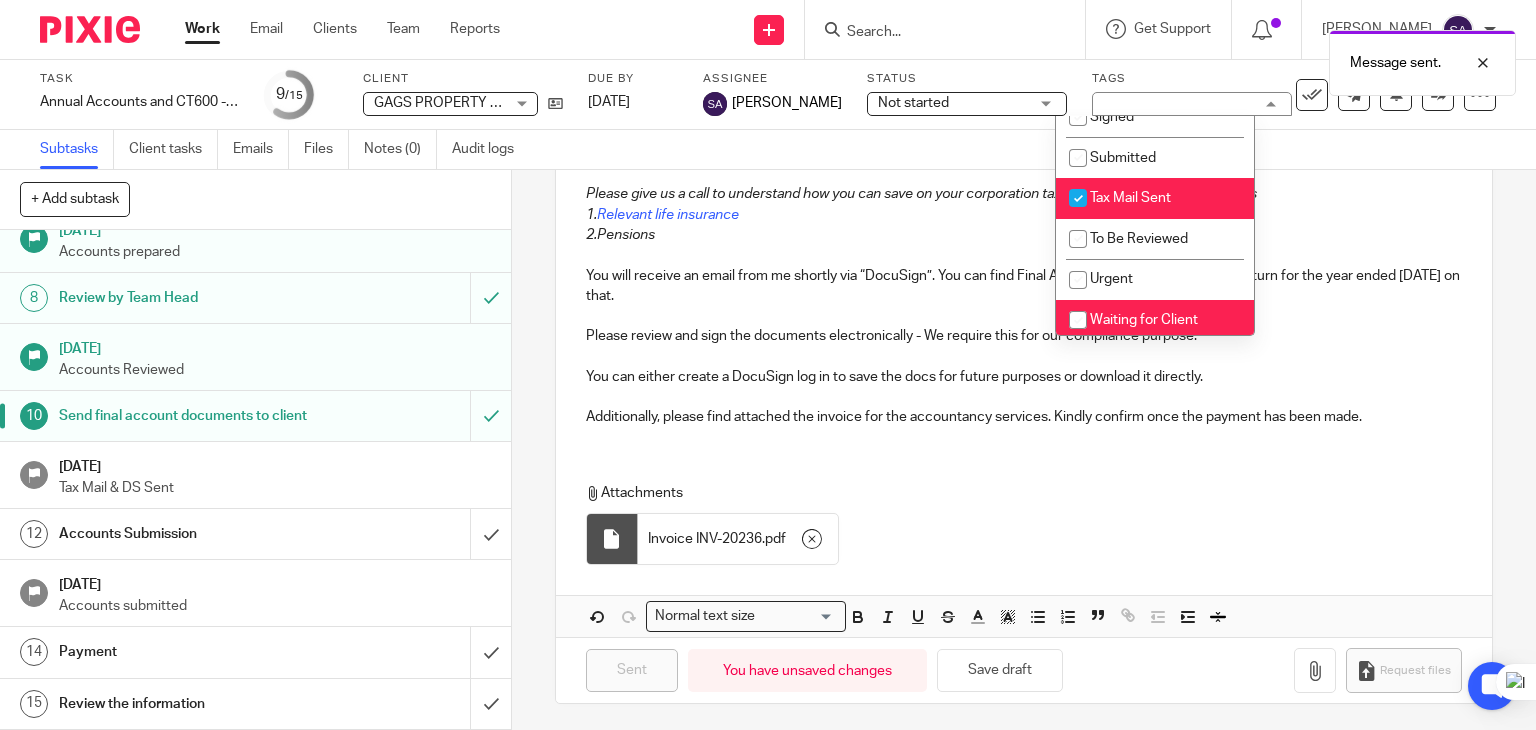 checkbox on "false" 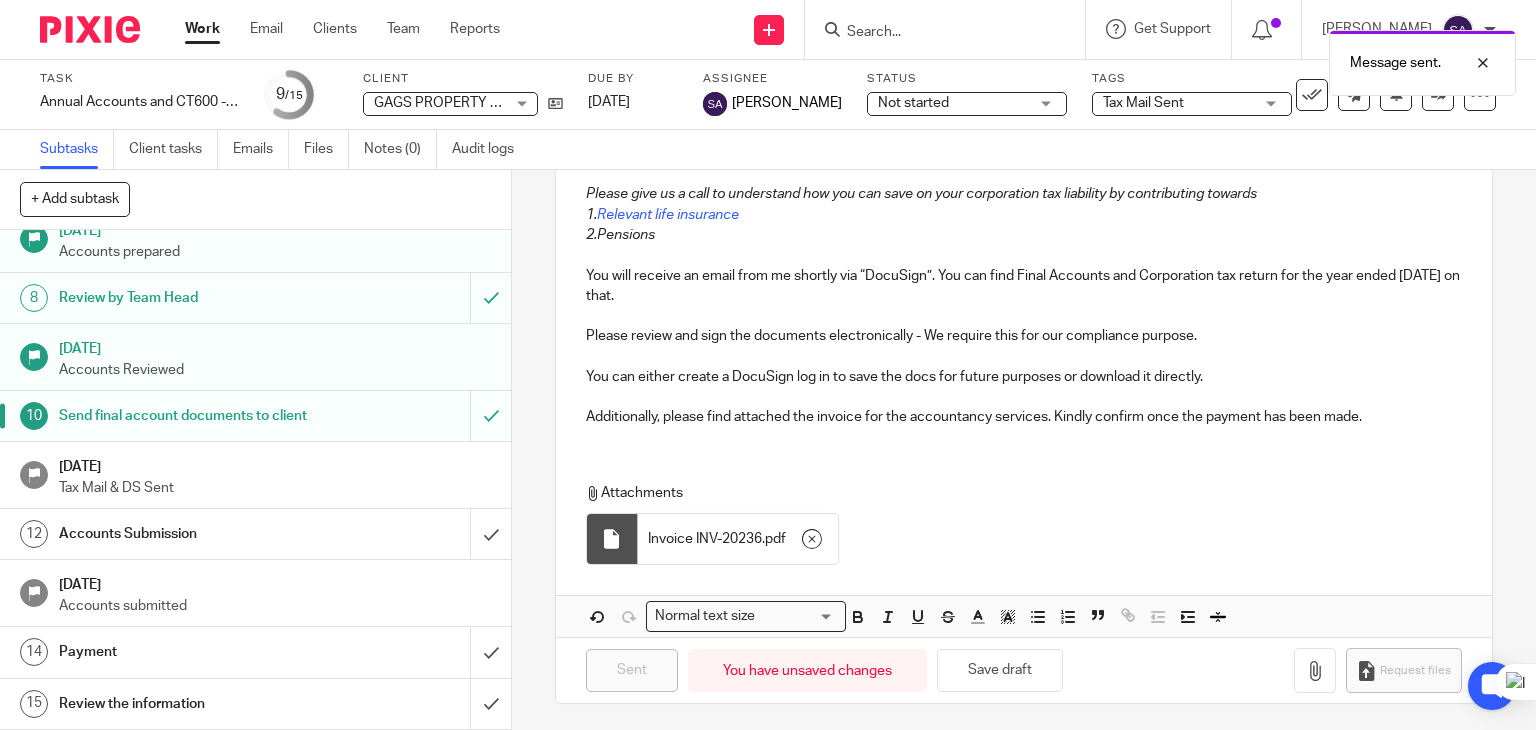 click on "Please review and sign the documents electronically - We require this for our compliance purpose." at bounding box center (1024, 336) 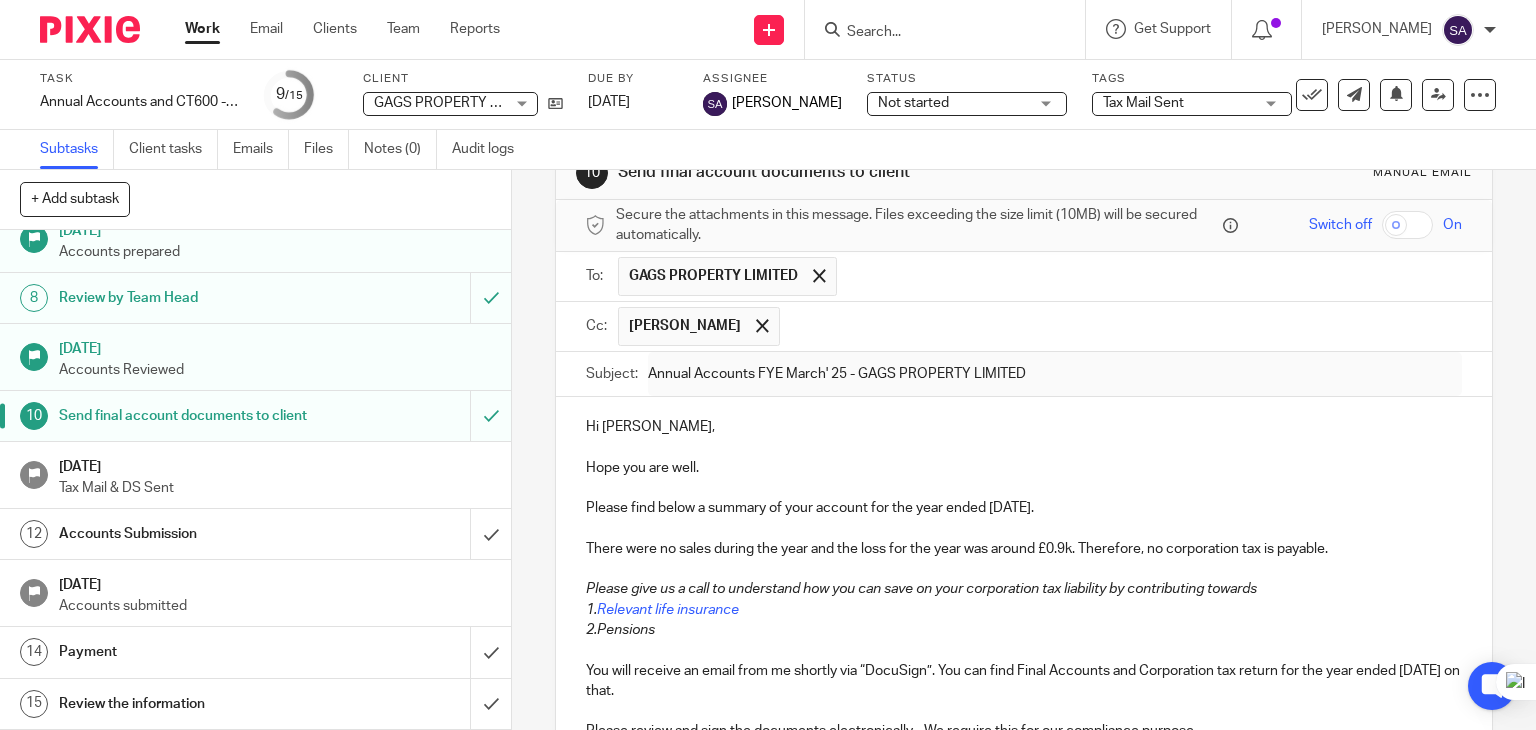scroll, scrollTop: 49, scrollLeft: 0, axis: vertical 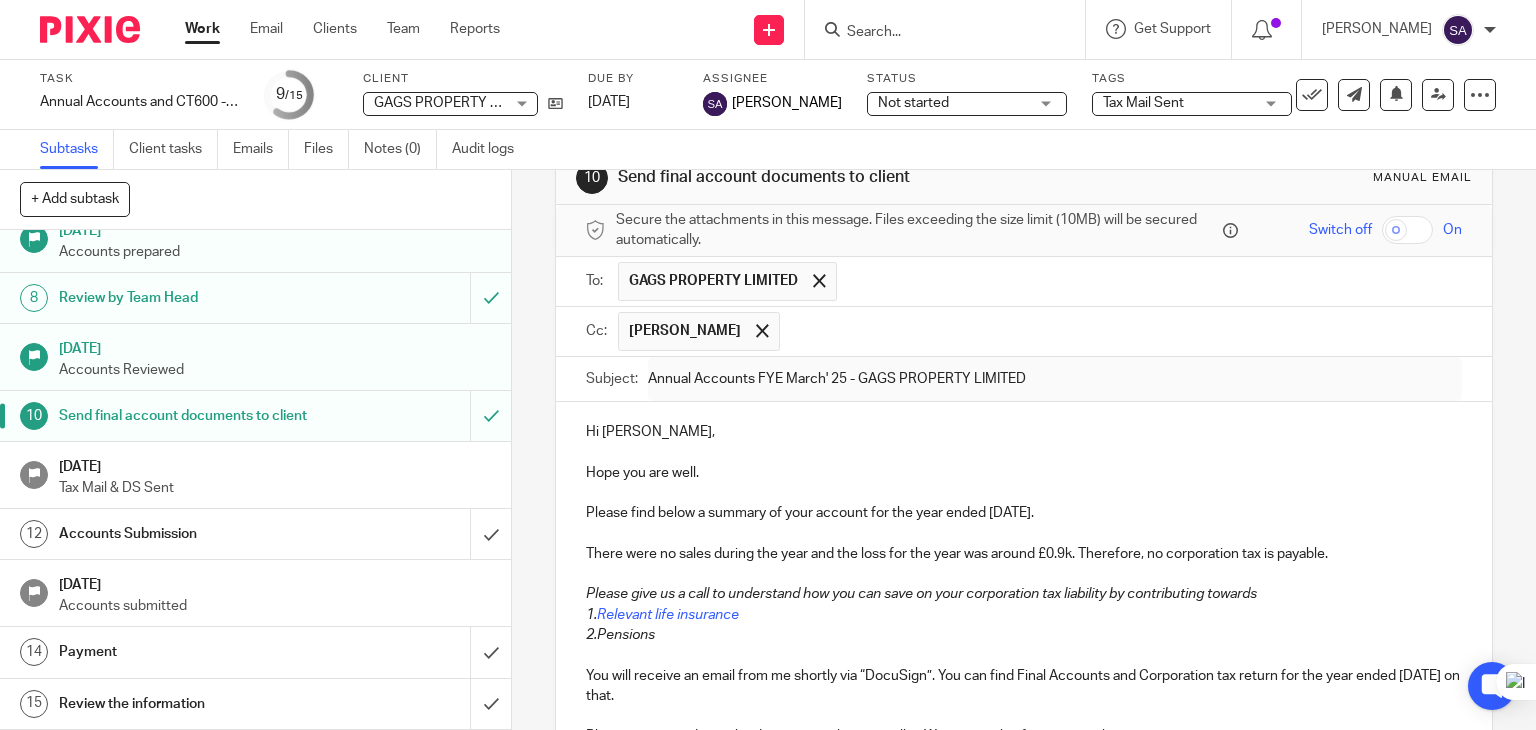 click on "Subtasks
Client tasks
Emails
Files
Notes (0)
Audit logs" at bounding box center (768, 150) 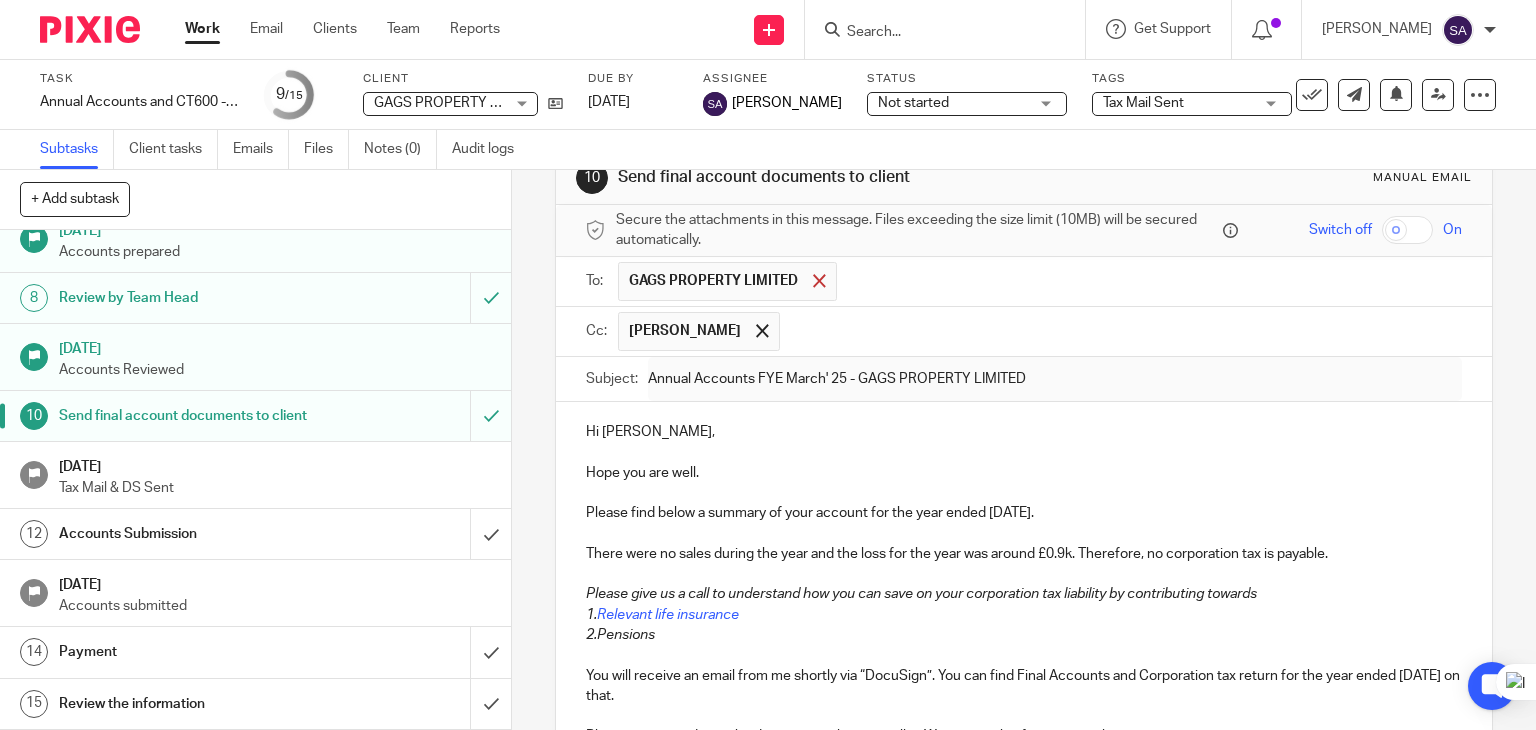 scroll, scrollTop: 0, scrollLeft: 0, axis: both 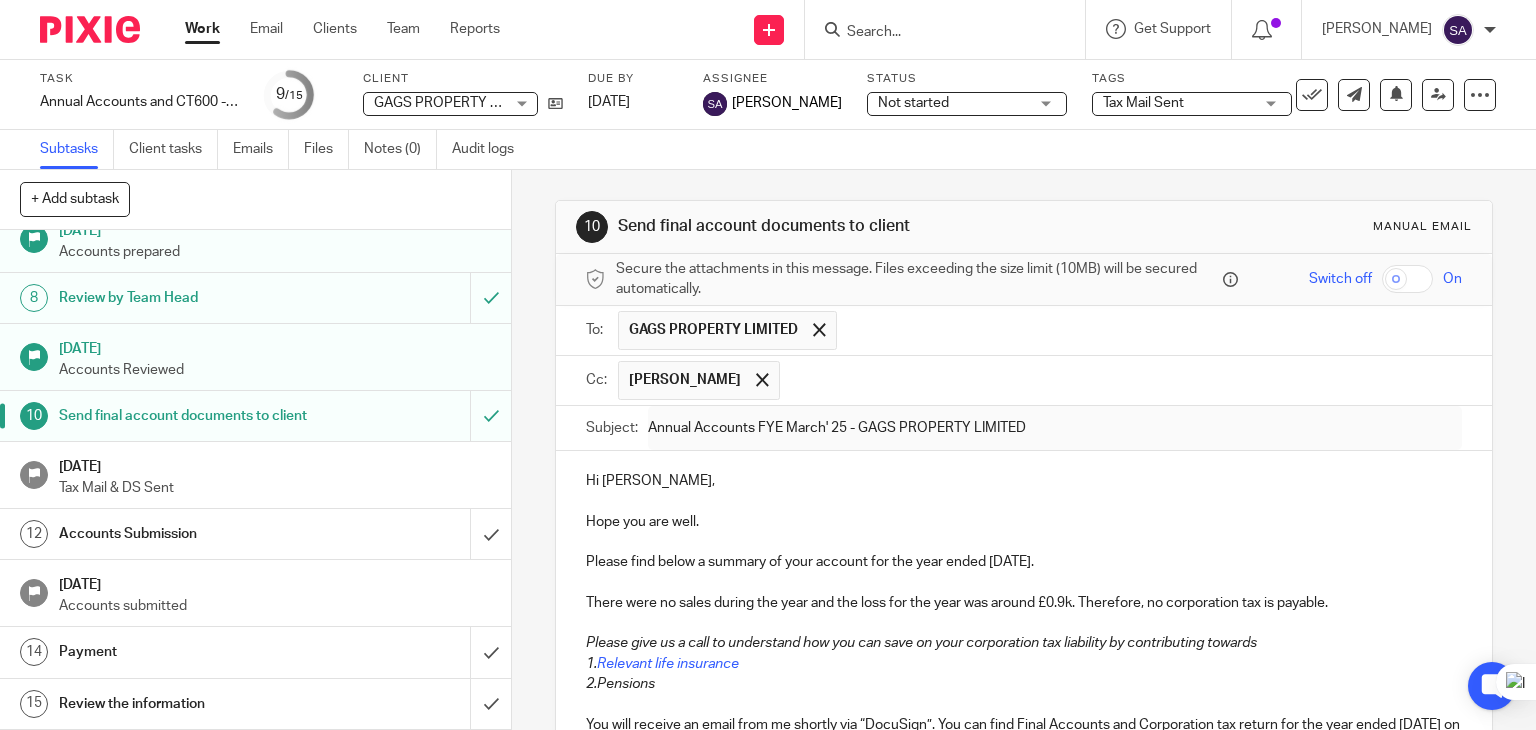 click at bounding box center (935, 33) 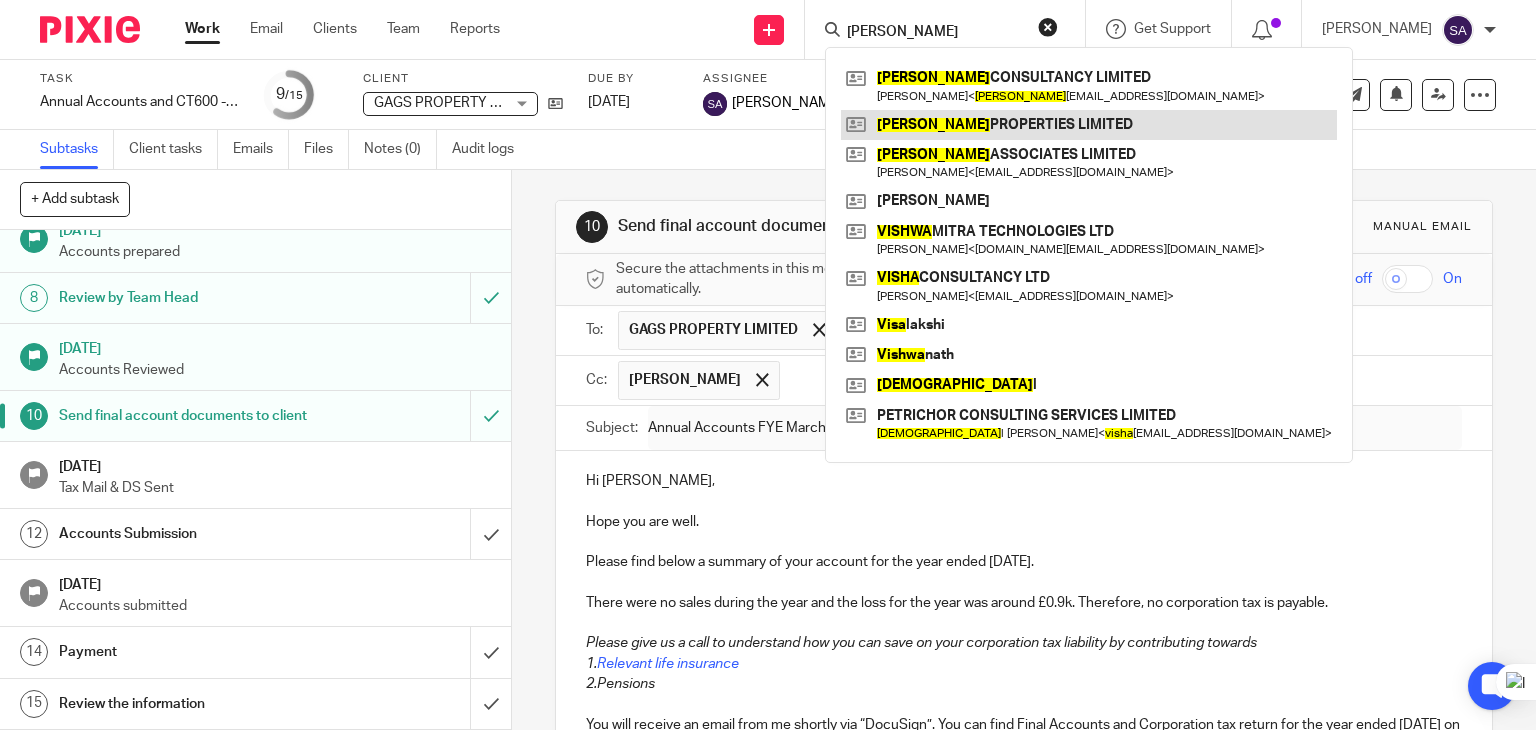 type on "viswa" 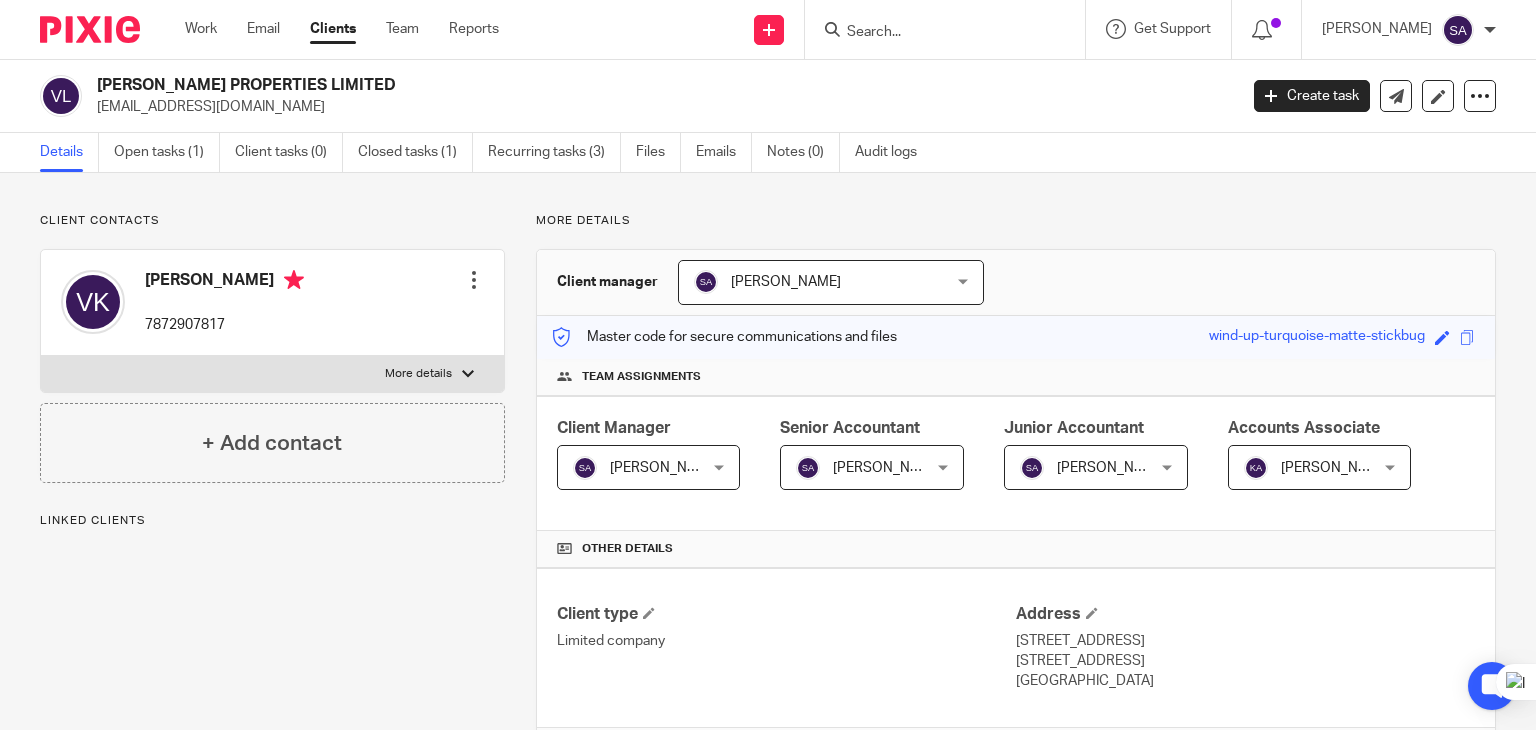 scroll, scrollTop: 0, scrollLeft: 0, axis: both 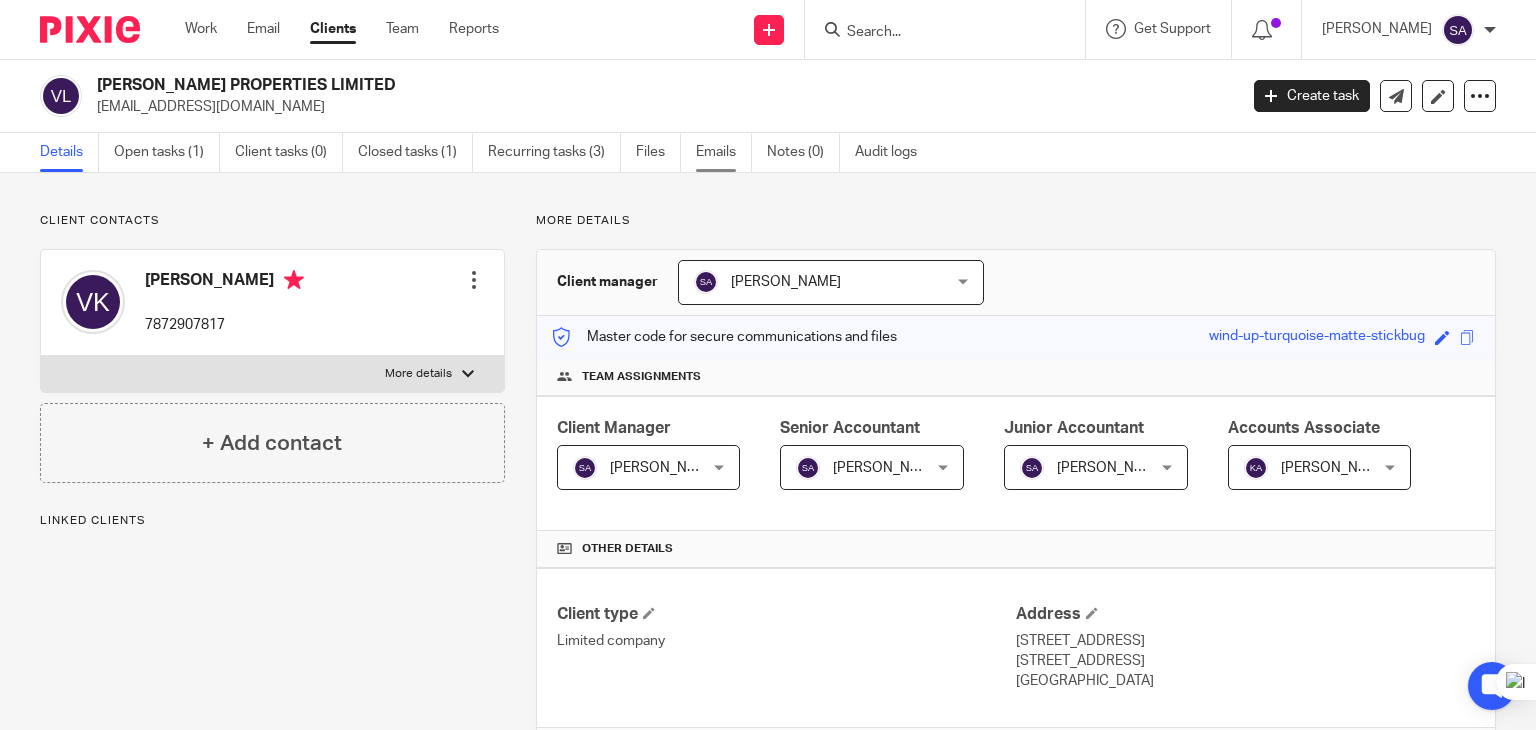 click on "Emails" at bounding box center (724, 152) 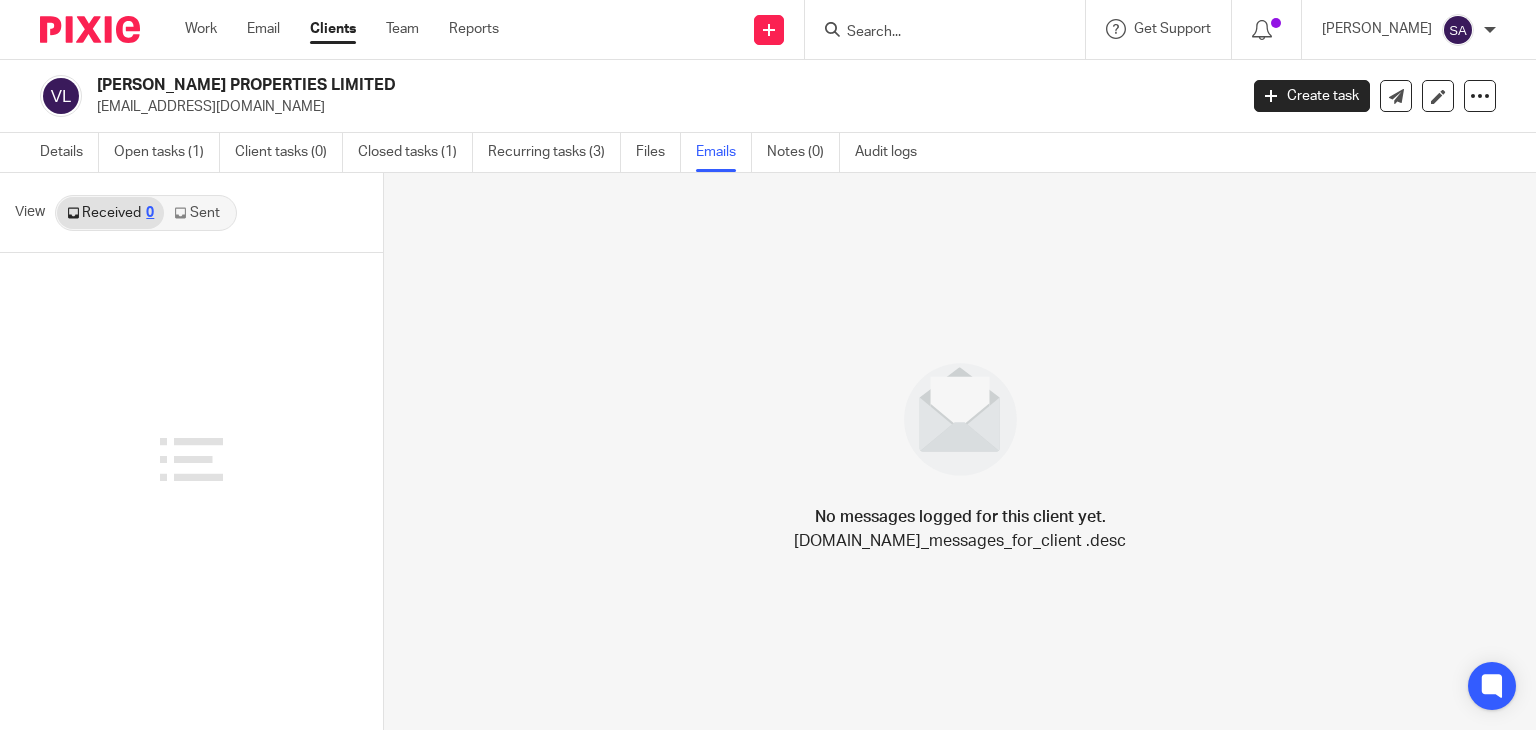 scroll, scrollTop: 0, scrollLeft: 0, axis: both 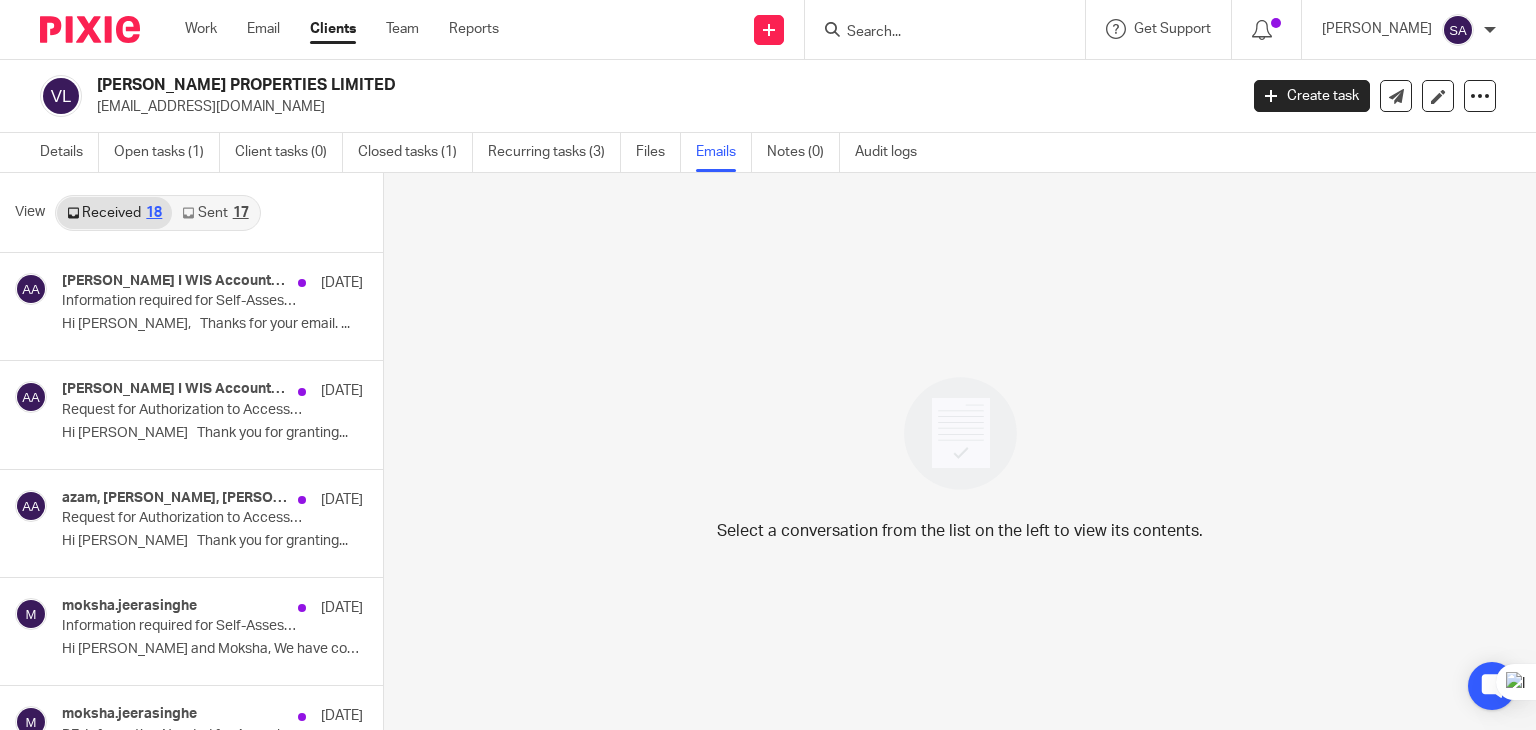 click on "Sent
17" at bounding box center [215, 213] 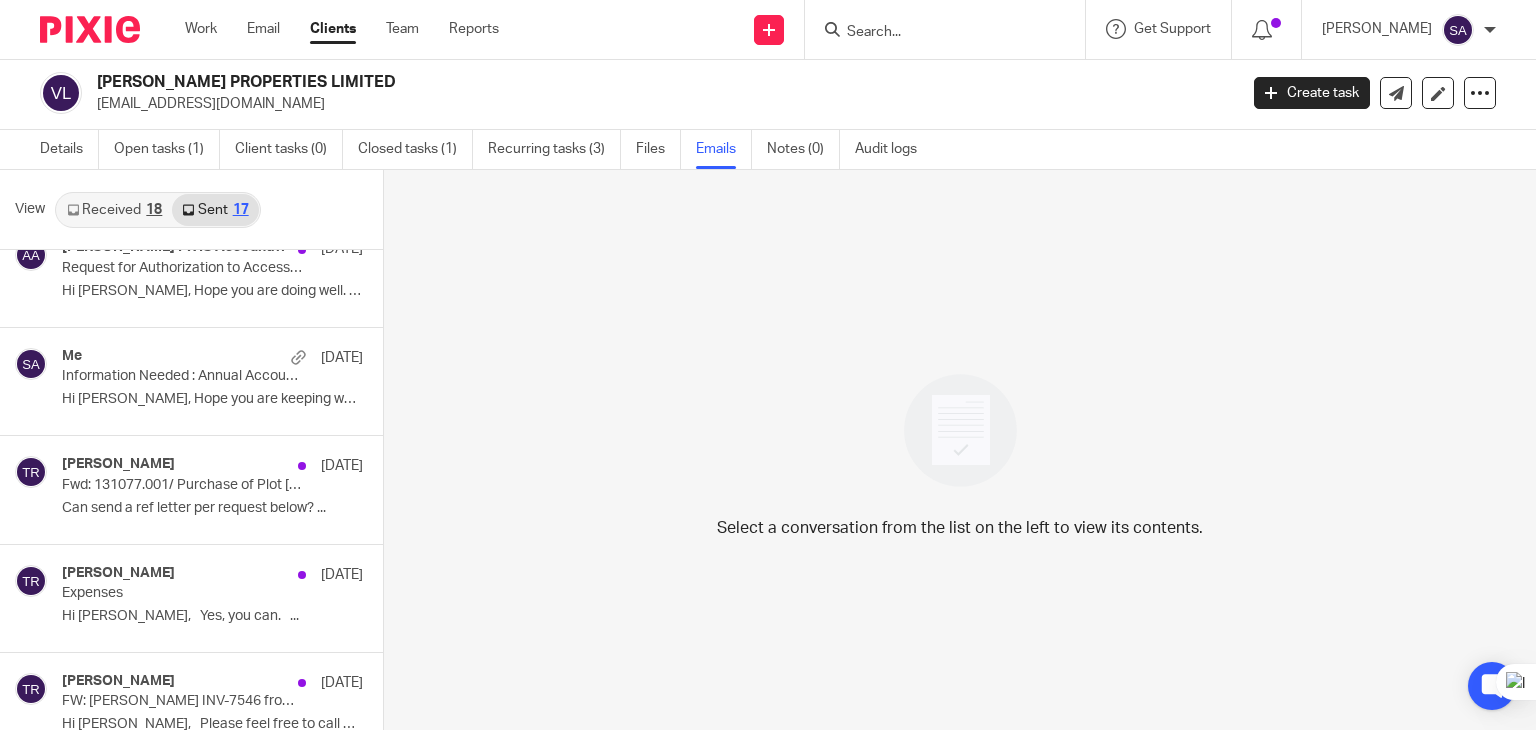 scroll, scrollTop: 500, scrollLeft: 0, axis: vertical 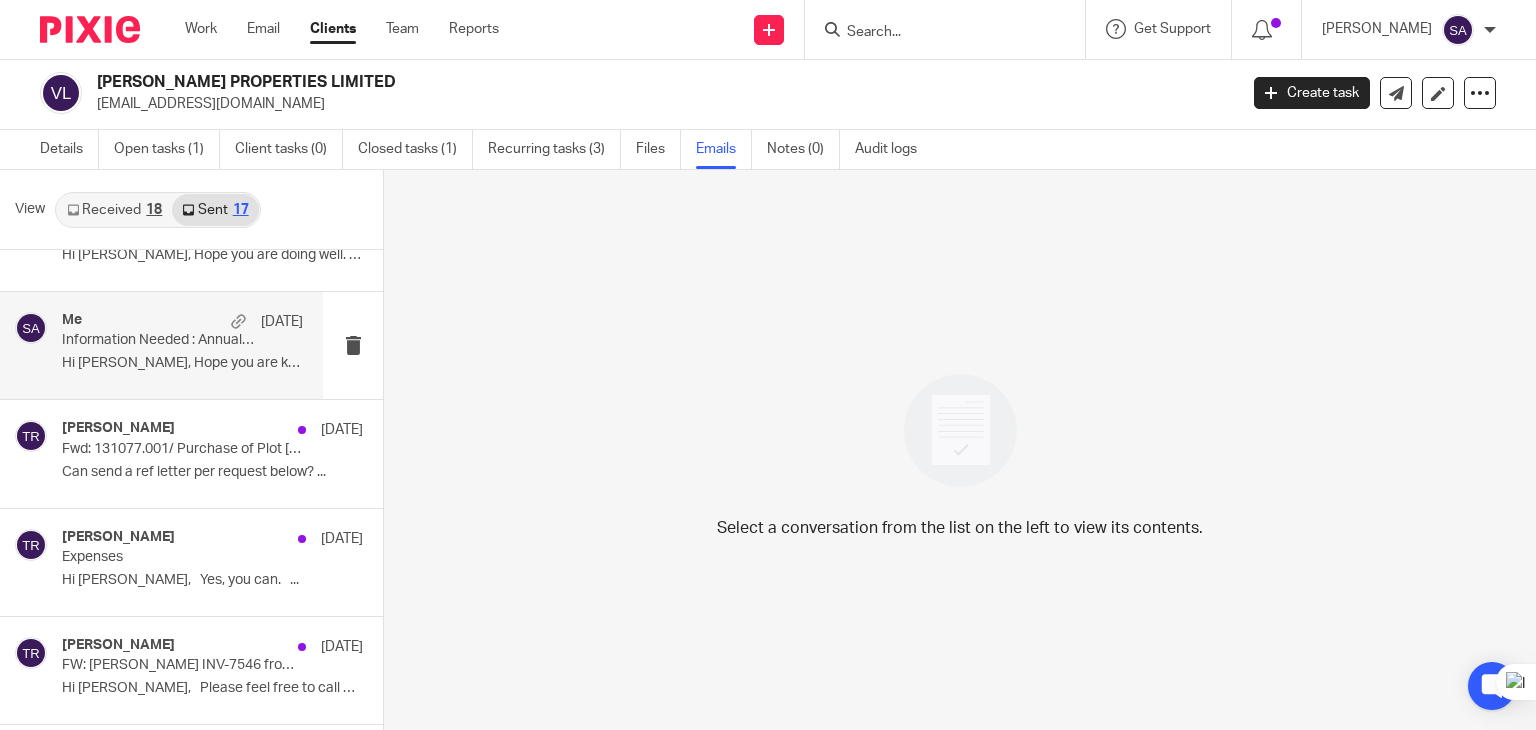 click on "Hi Vijay,     Hope you are keeping well.    ..." at bounding box center [182, 363] 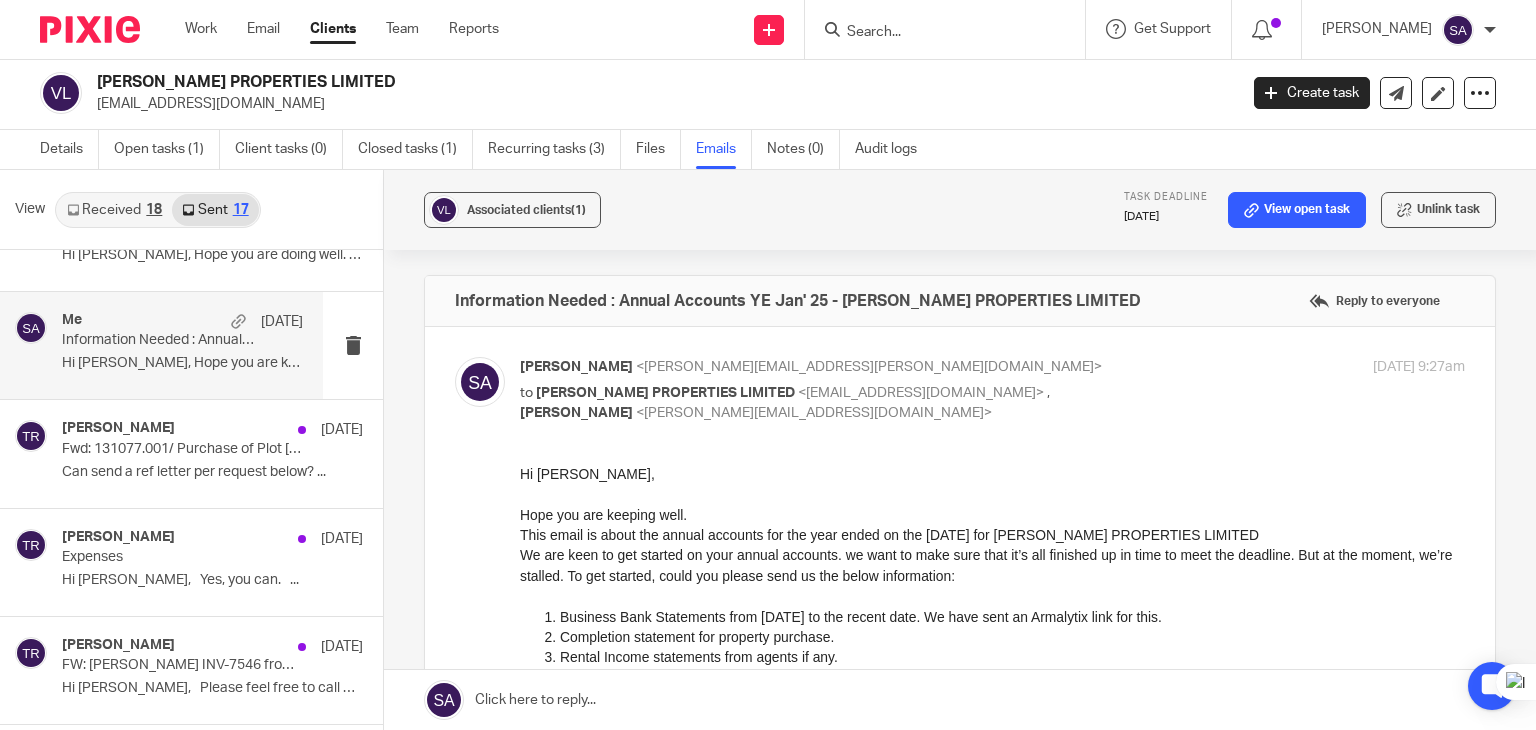 scroll, scrollTop: 0, scrollLeft: 0, axis: both 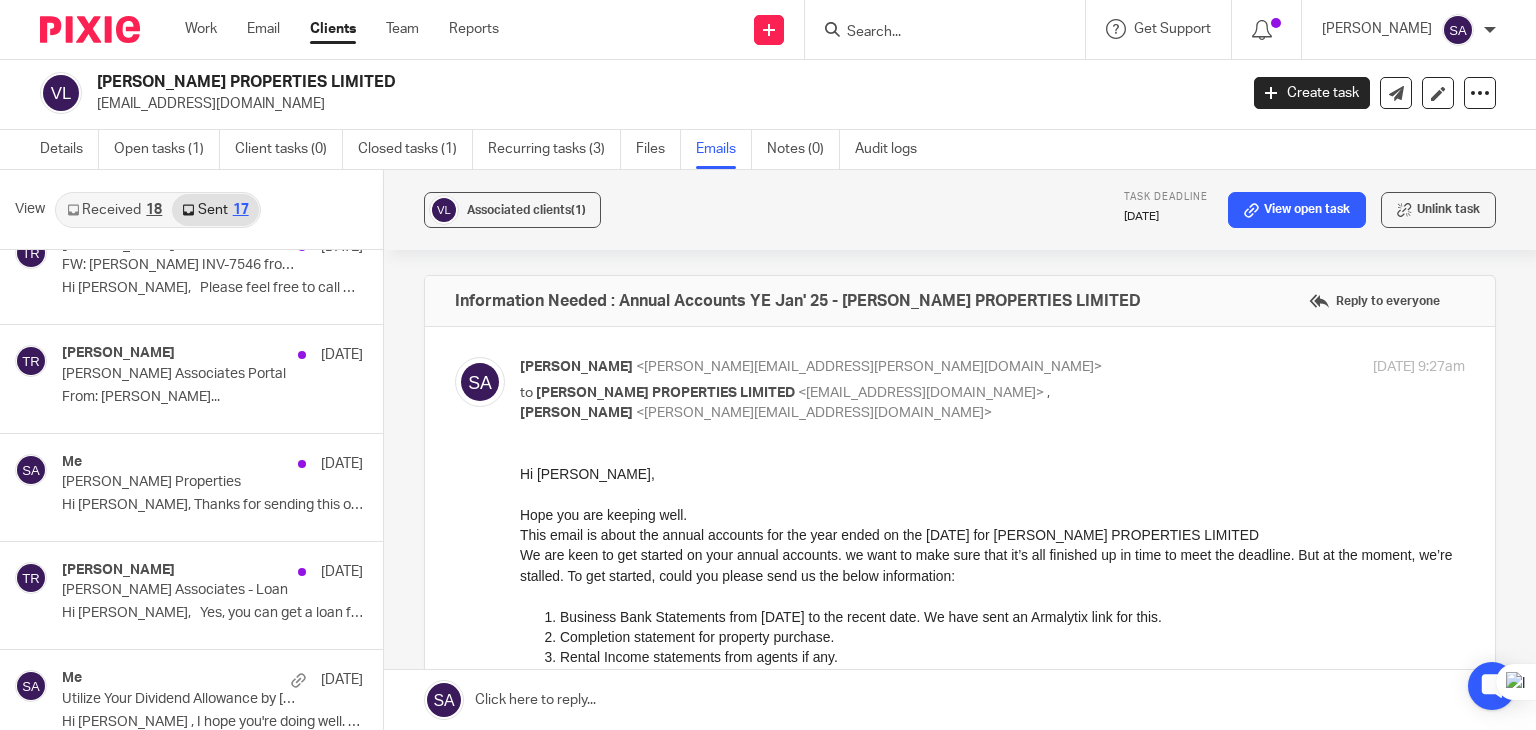 click on "Me
26 Mar 2024   Viswa Properties   Hi Vijay,    Thanks for sending this over.    ..." at bounding box center (191, 487) 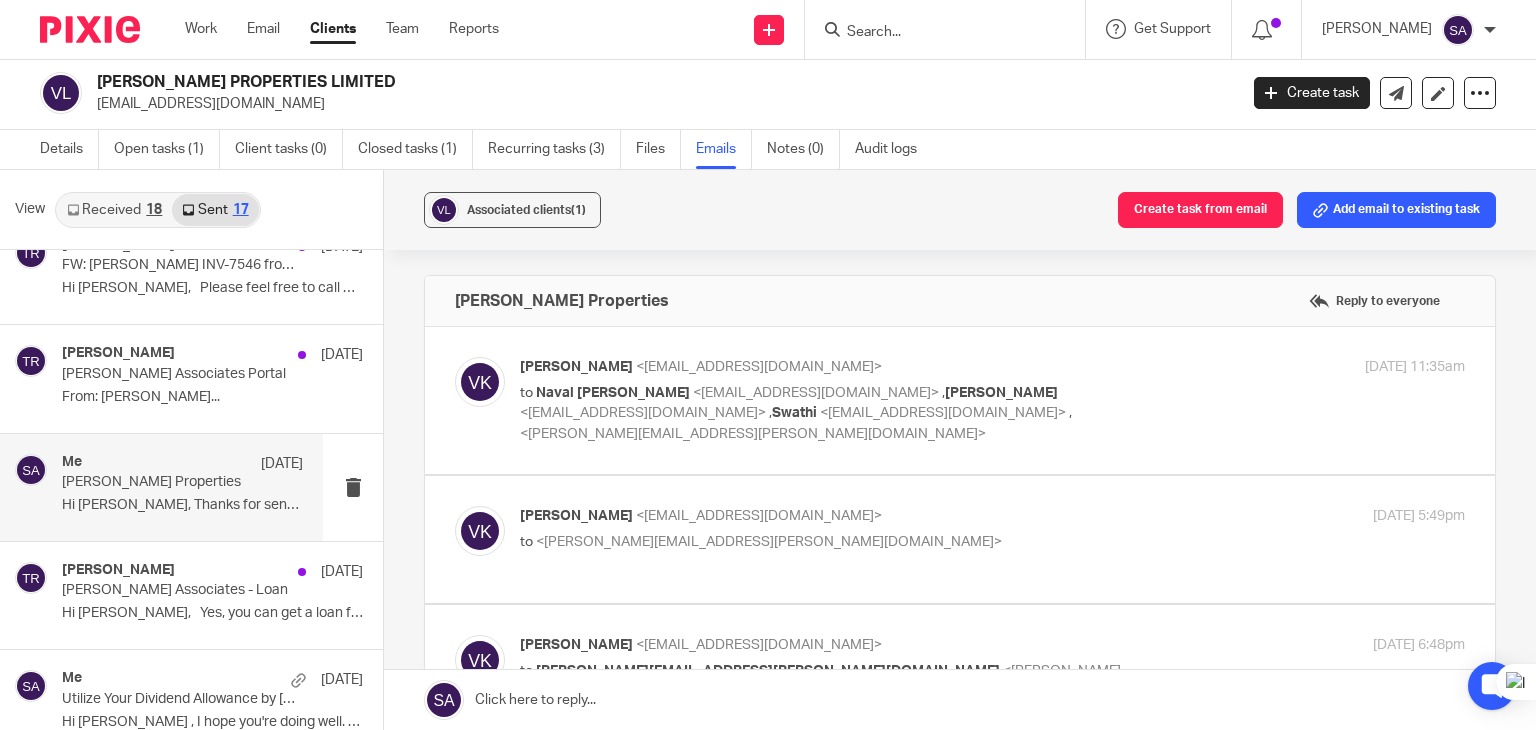 scroll, scrollTop: 0, scrollLeft: 0, axis: both 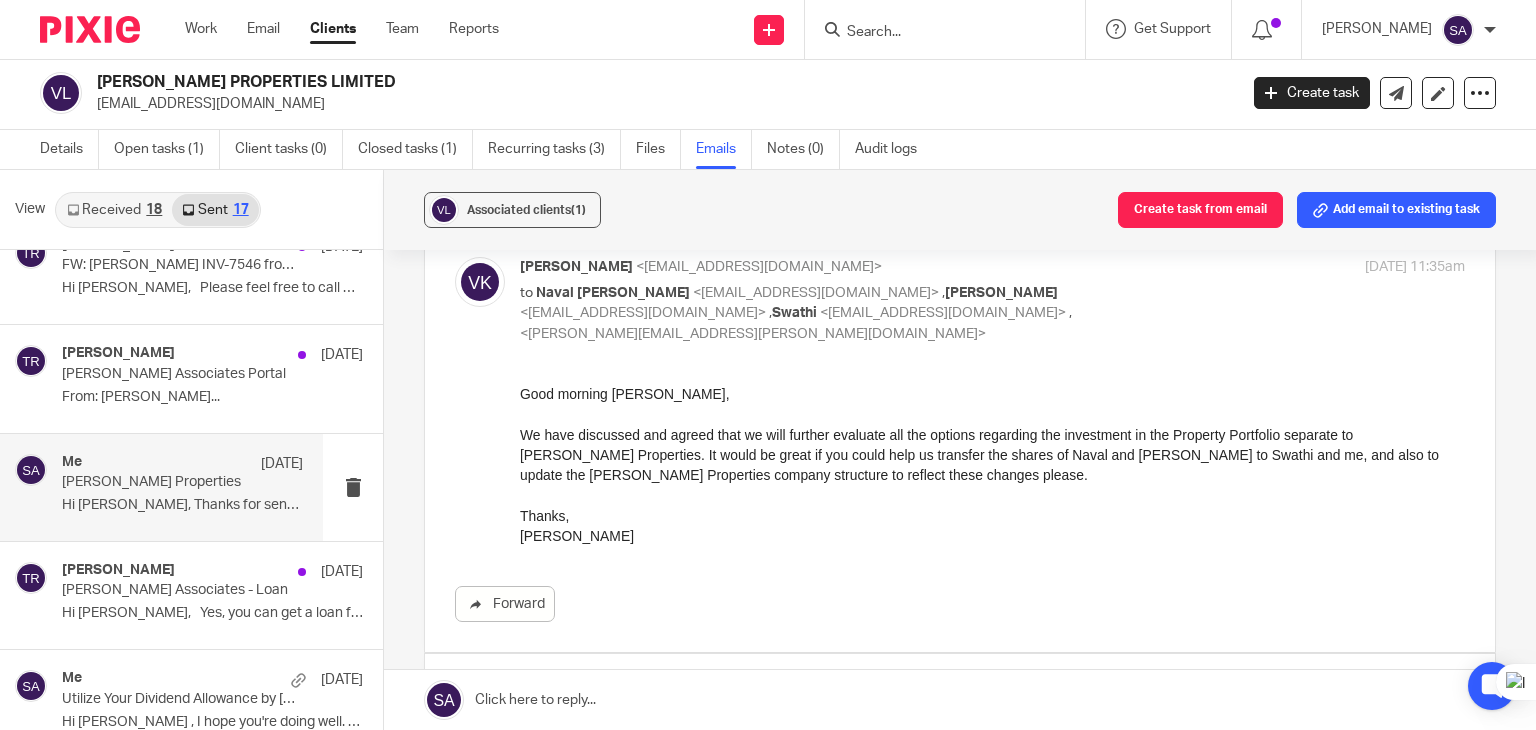 click at bounding box center [480, 282] 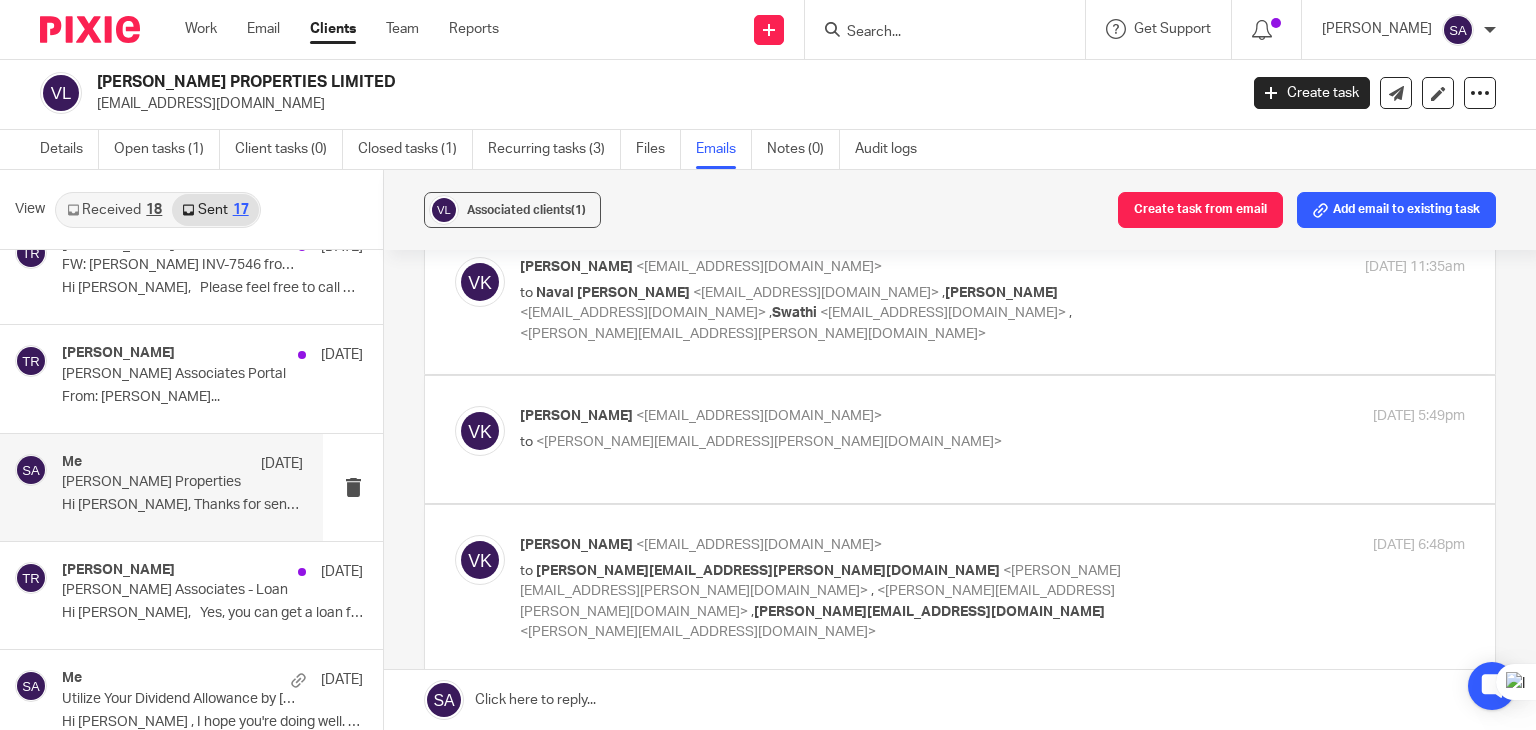click at bounding box center (480, 431) 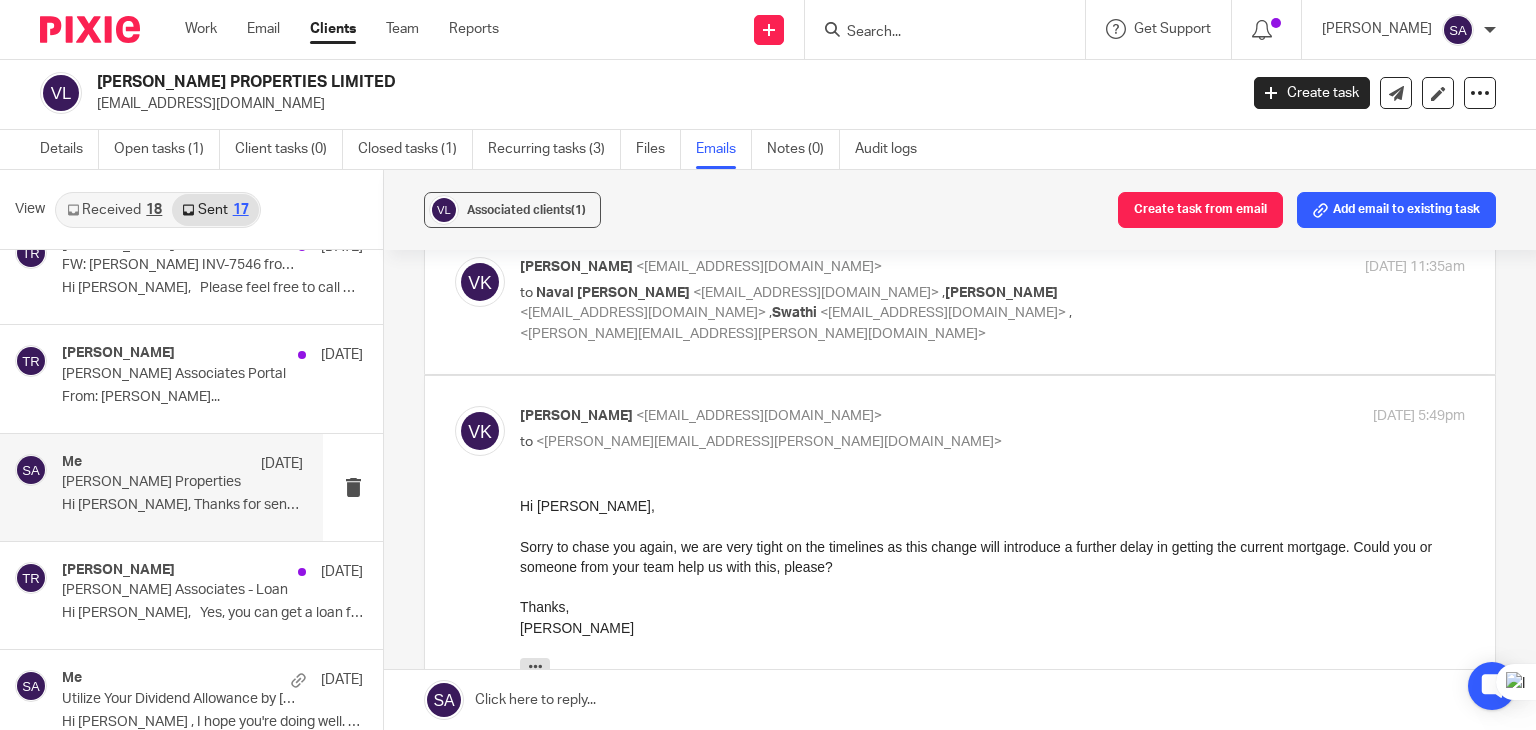 scroll, scrollTop: 0, scrollLeft: 0, axis: both 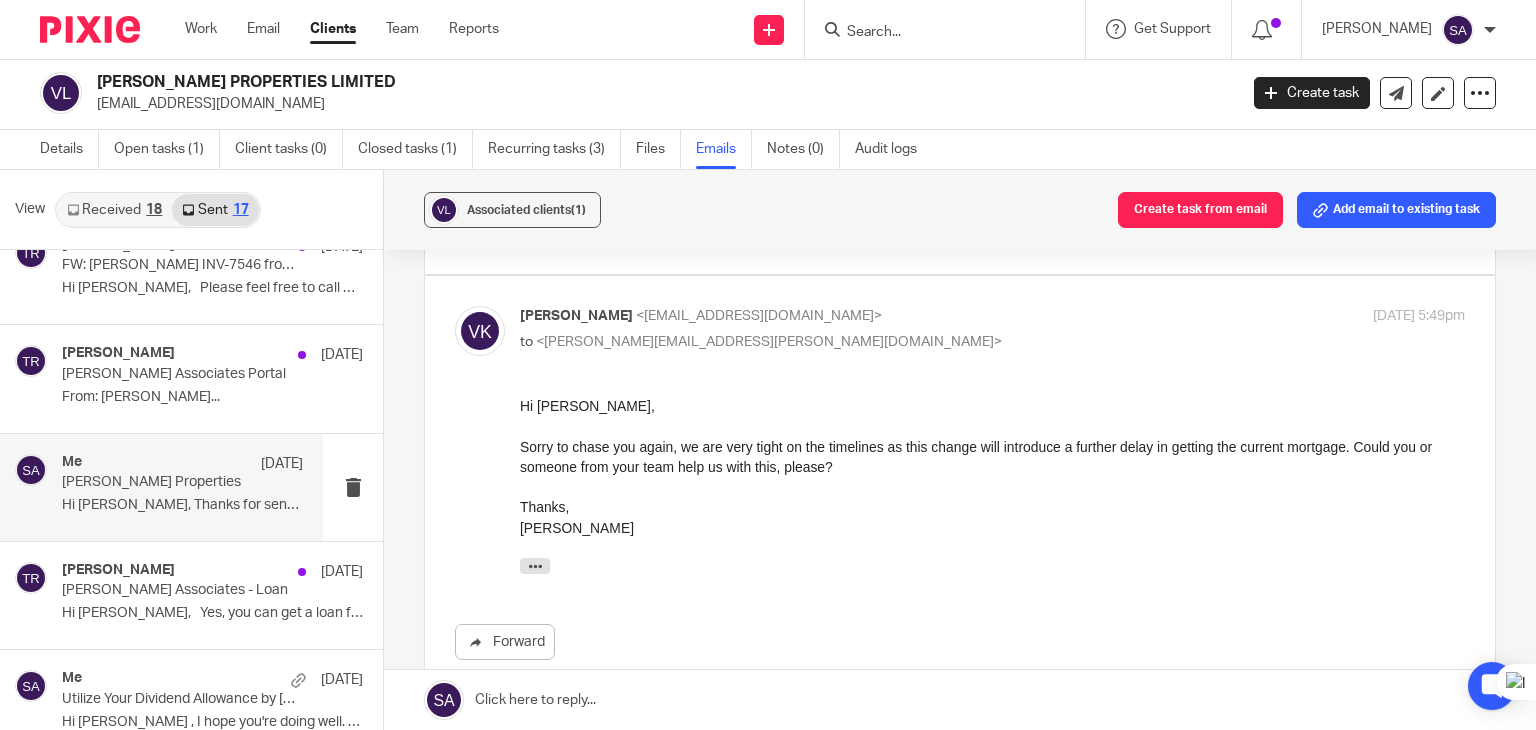 click at bounding box center (480, 331) 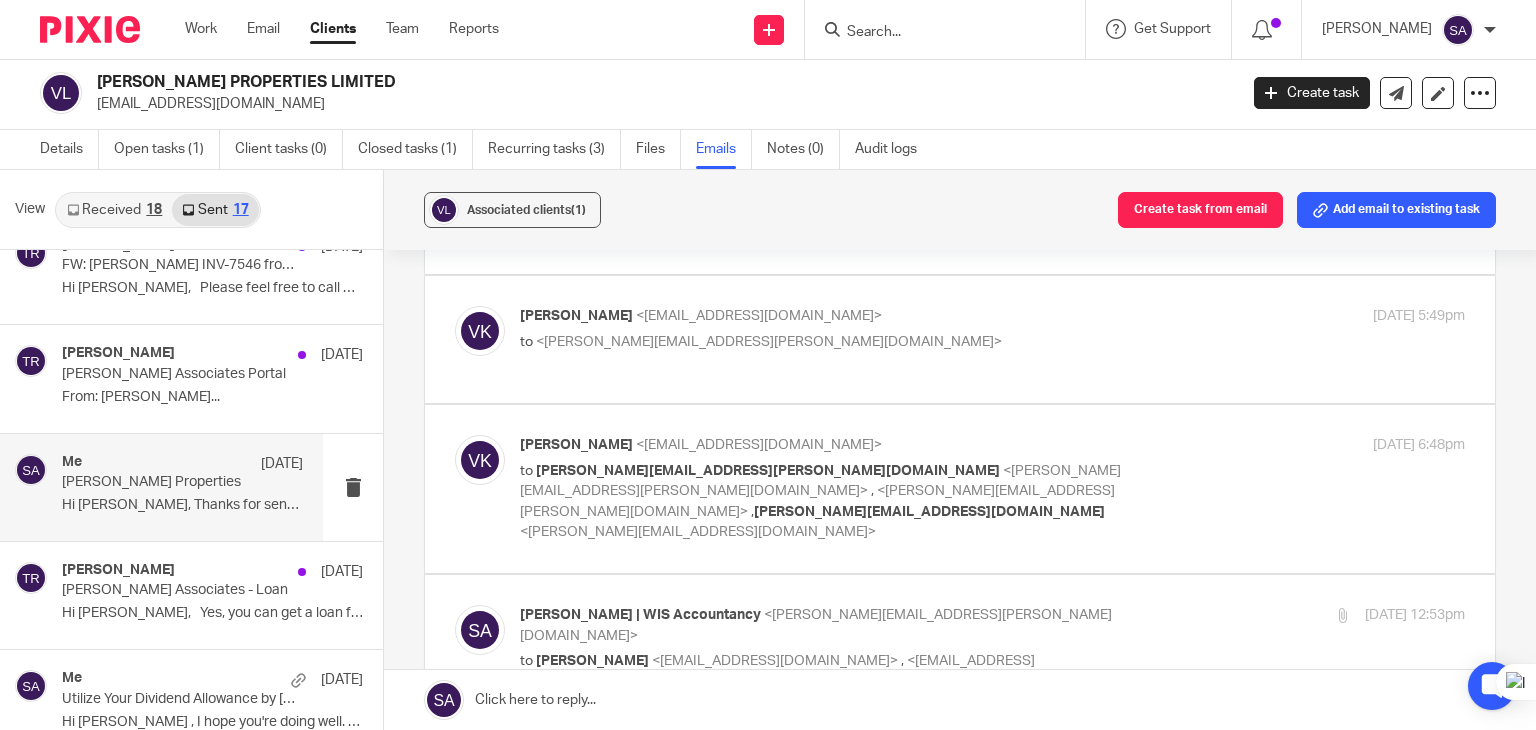 click at bounding box center (480, 460) 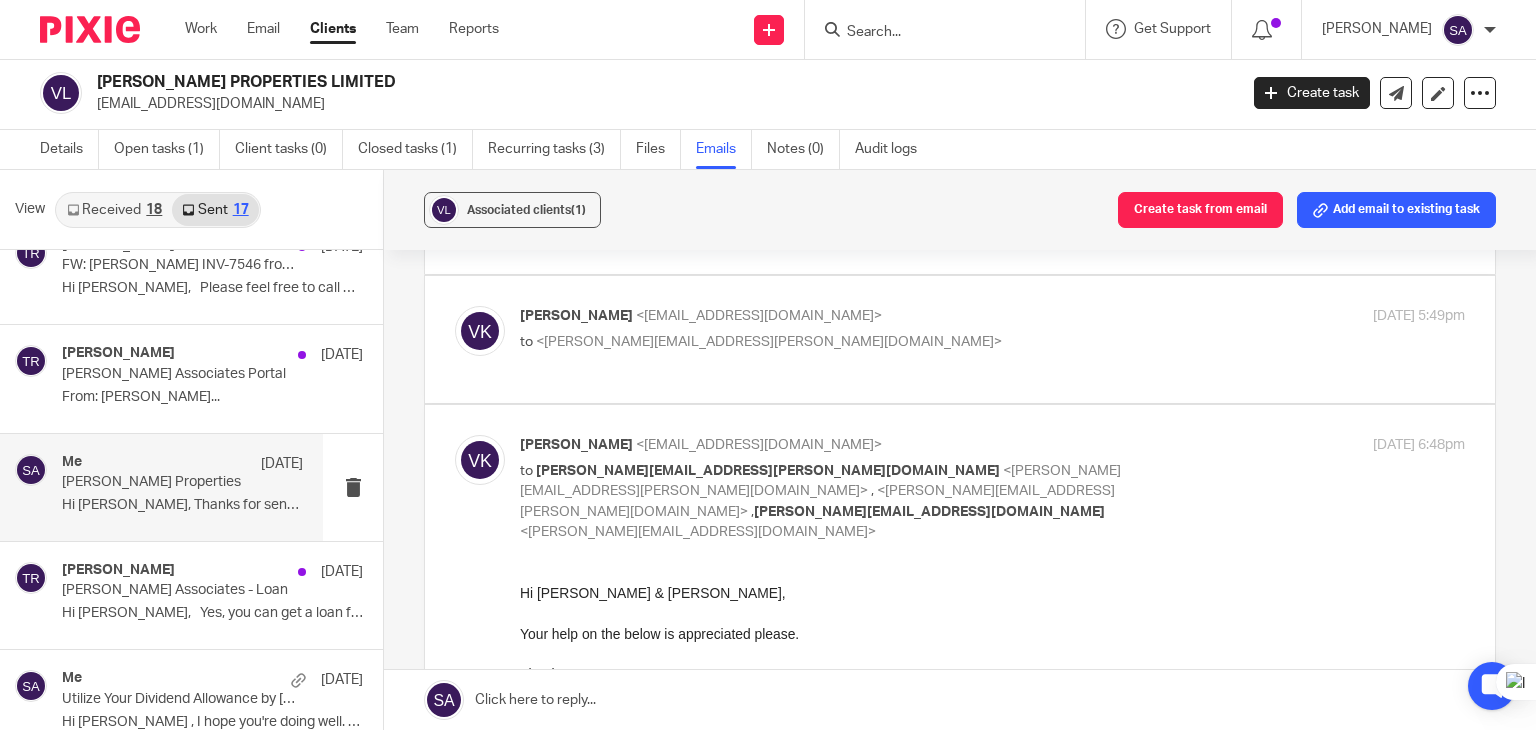 scroll, scrollTop: 0, scrollLeft: 0, axis: both 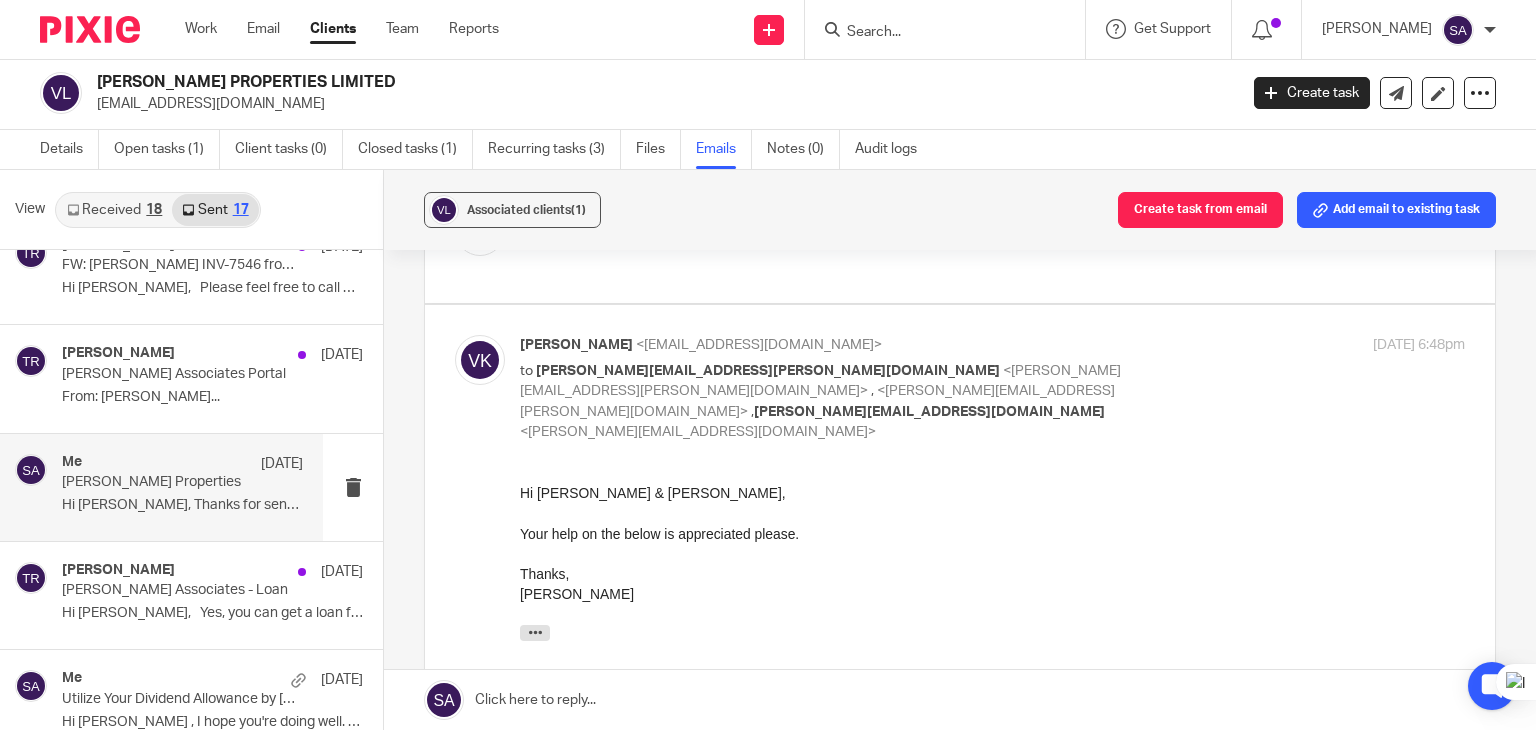 click at bounding box center [960, 531] 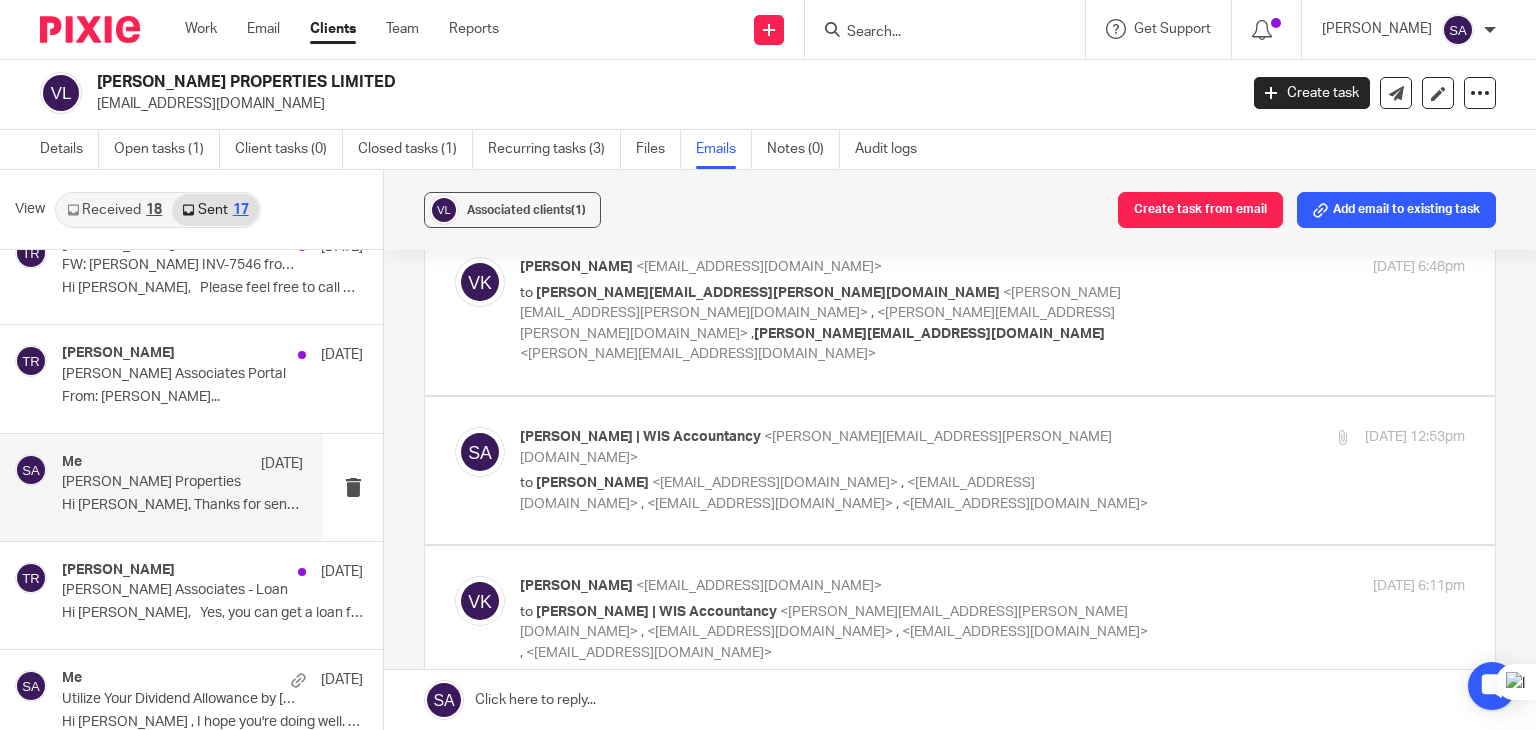 scroll, scrollTop: 400, scrollLeft: 0, axis: vertical 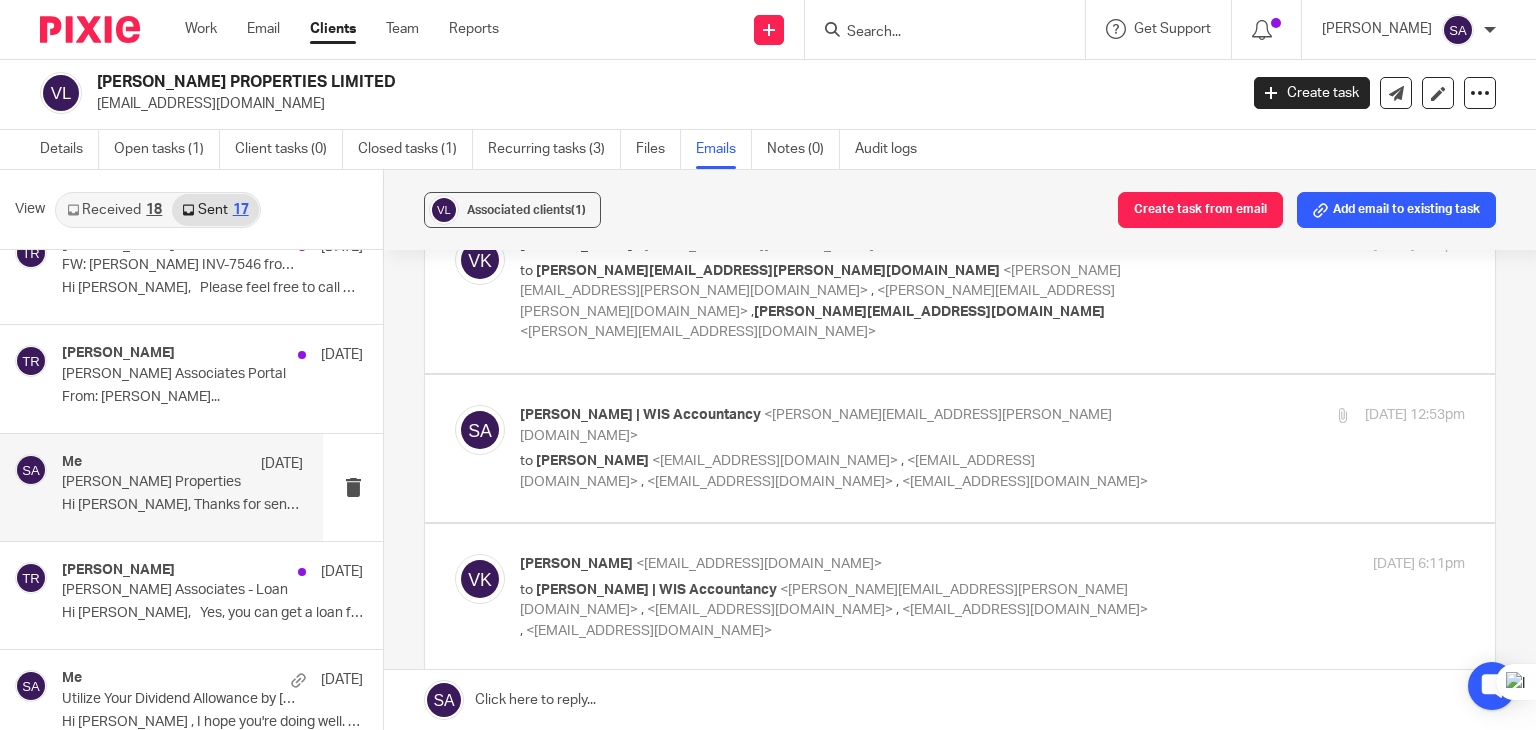 click at bounding box center (480, 430) 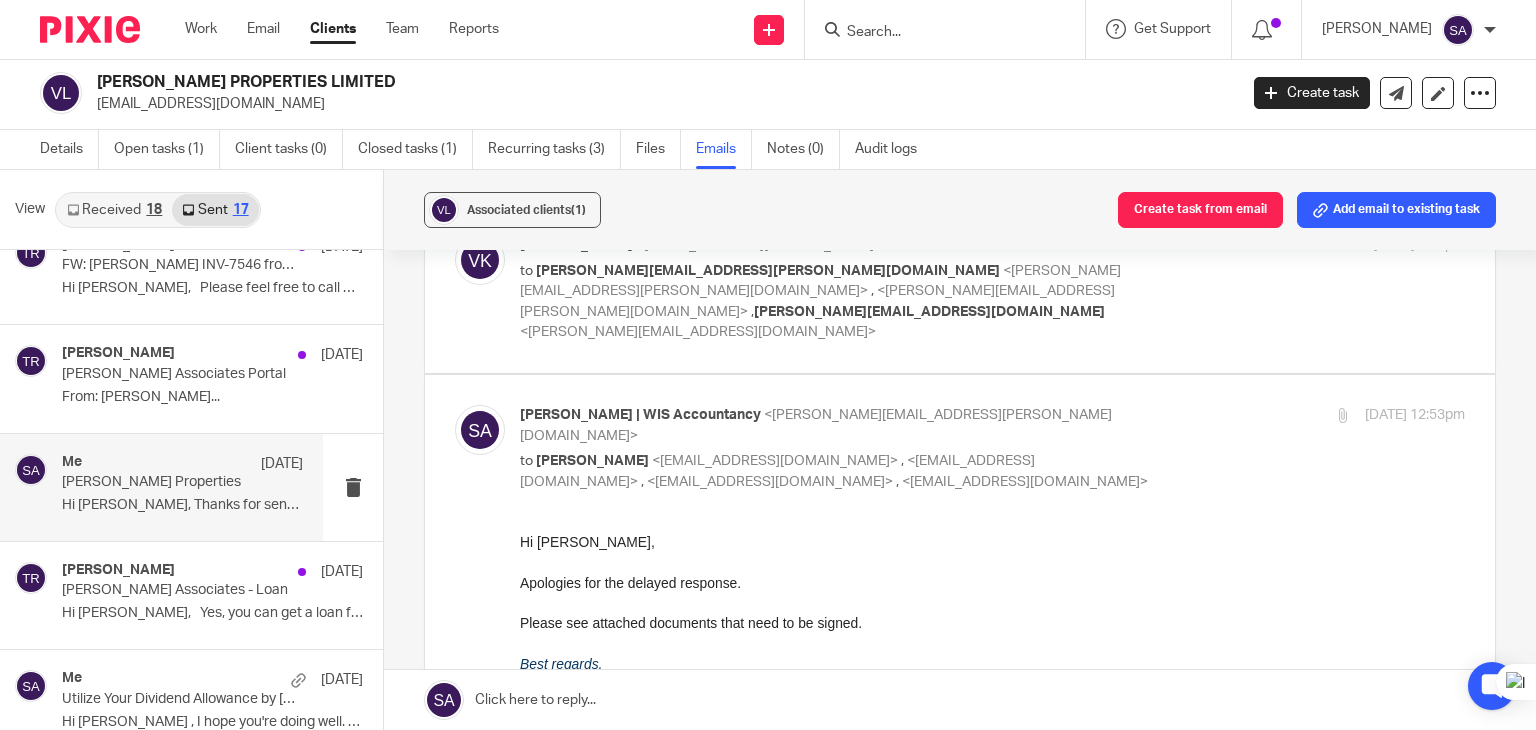 scroll, scrollTop: 0, scrollLeft: 0, axis: both 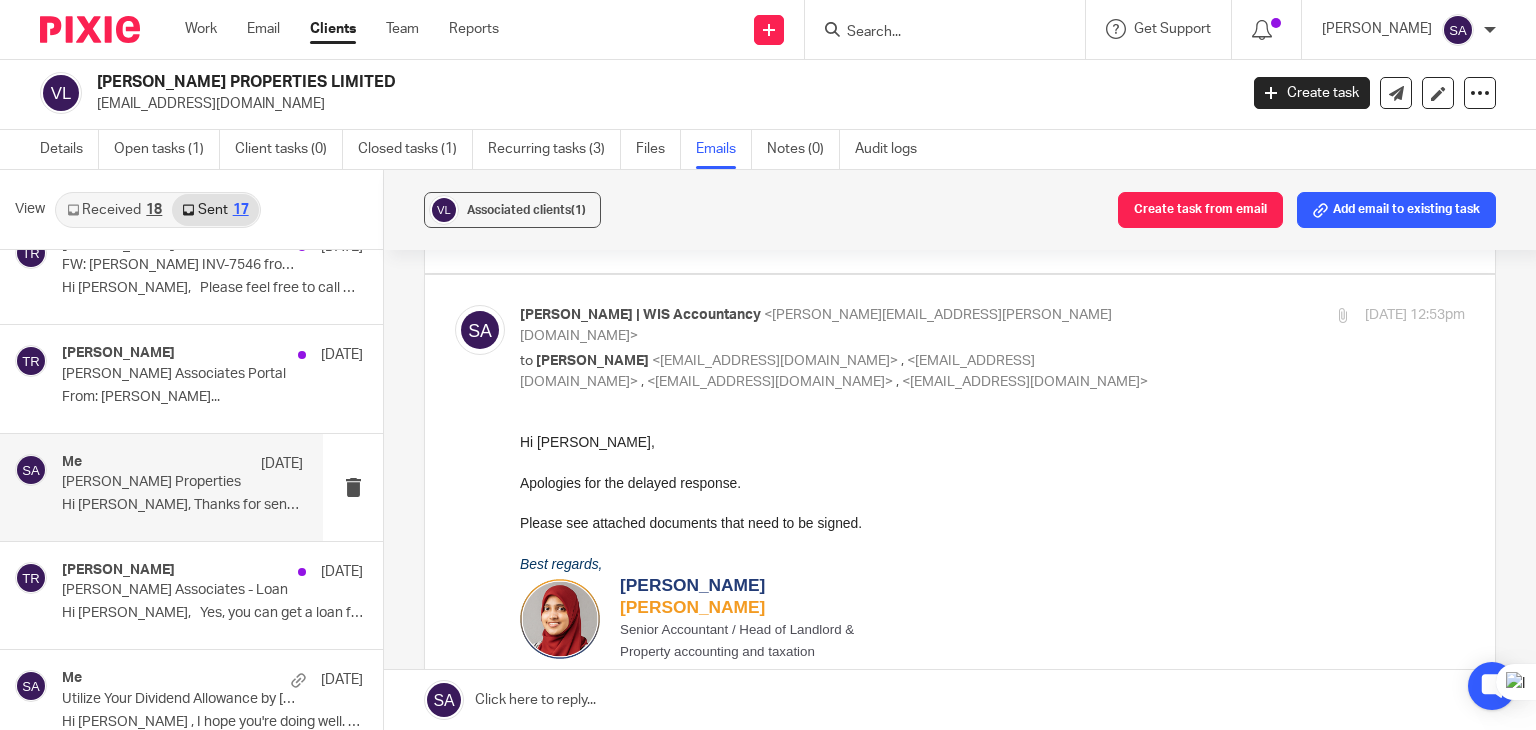 click at bounding box center [480, 330] 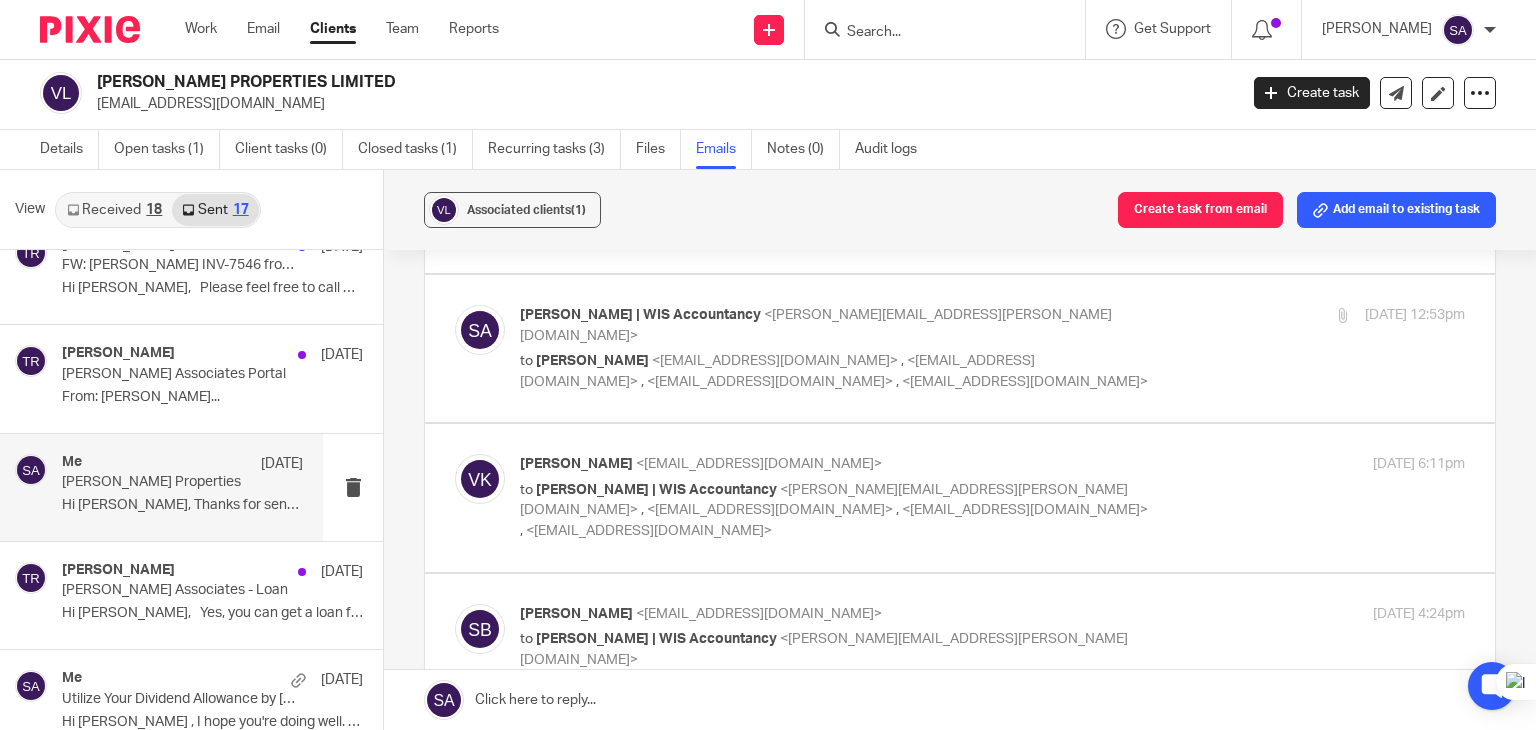 click at bounding box center (480, 479) 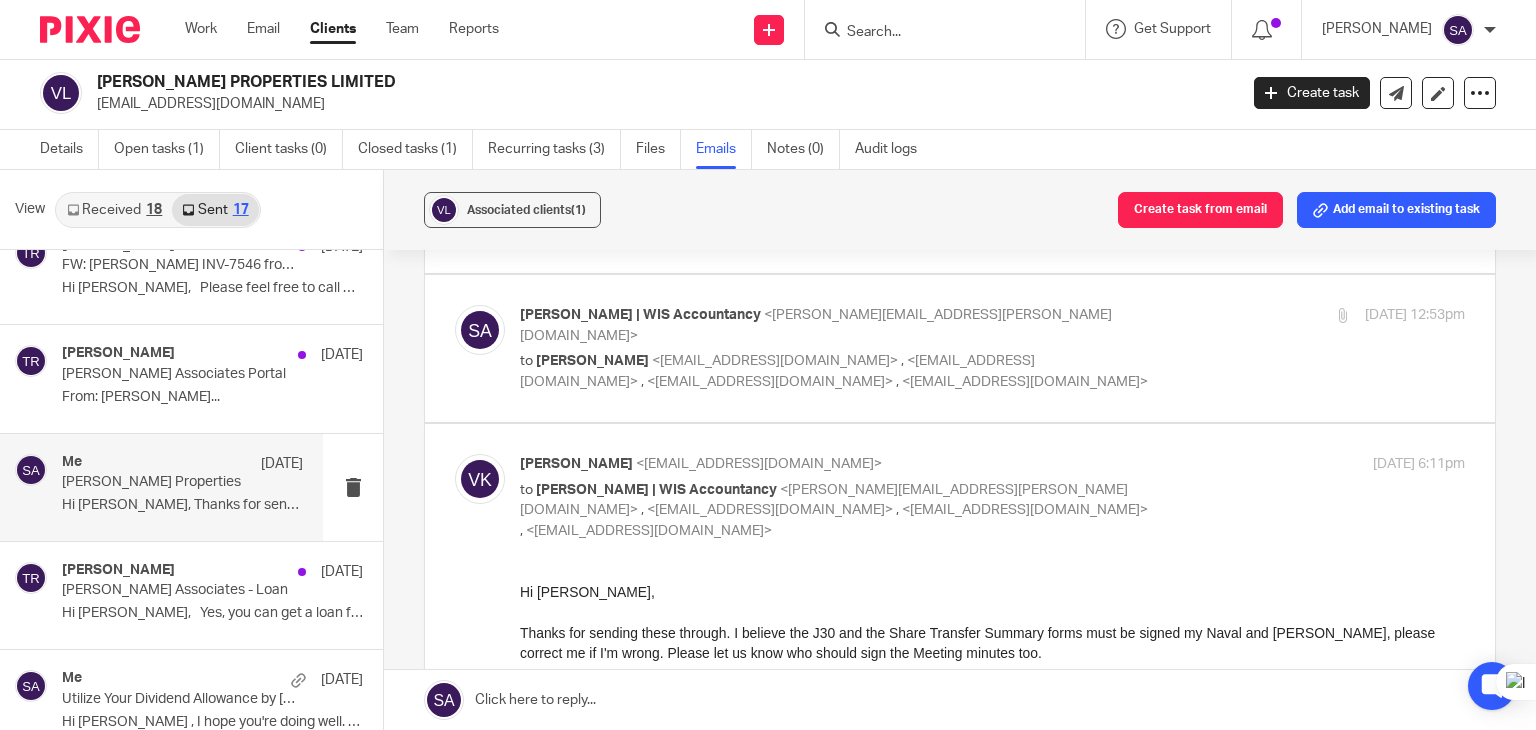 scroll, scrollTop: 0, scrollLeft: 0, axis: both 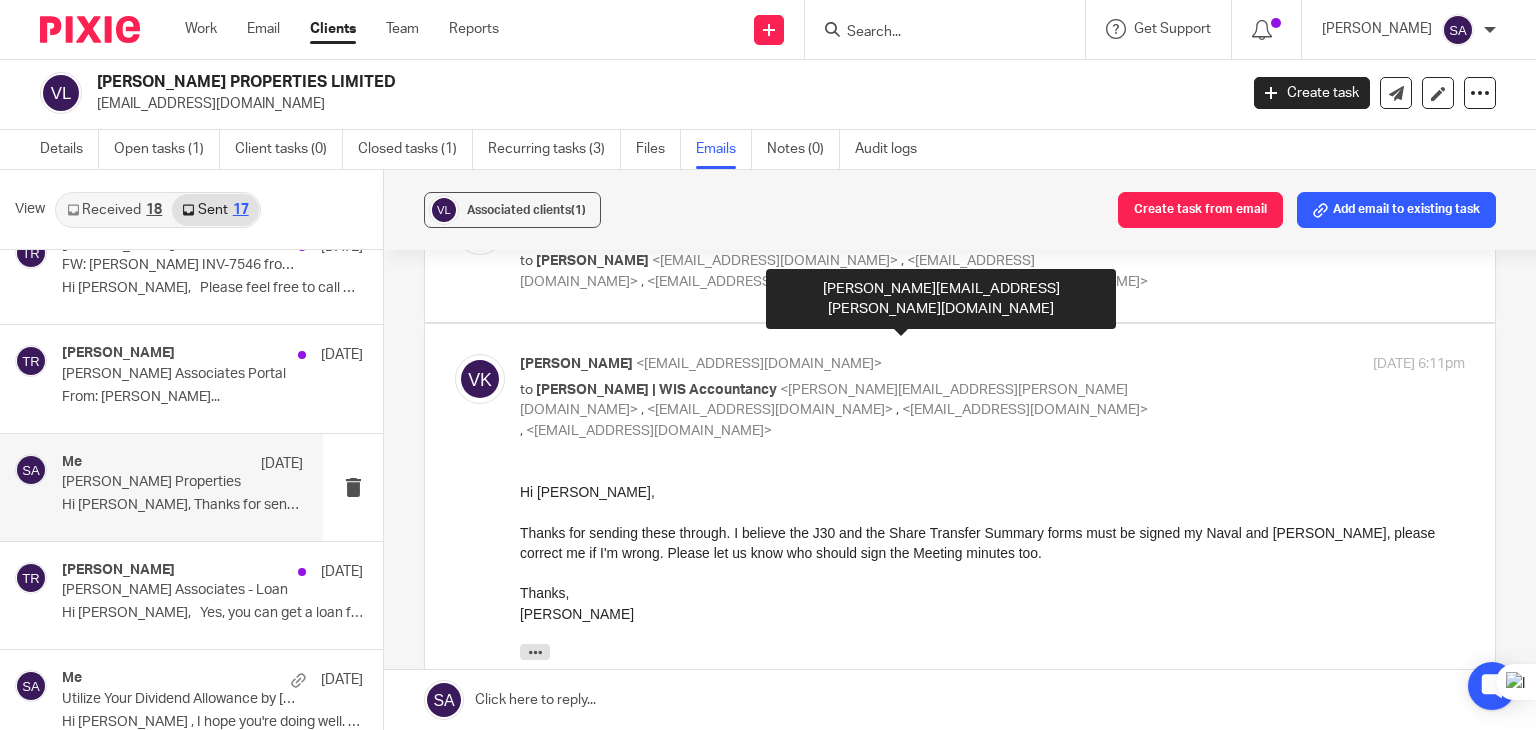 click on "Vijay" at bounding box center [992, 613] 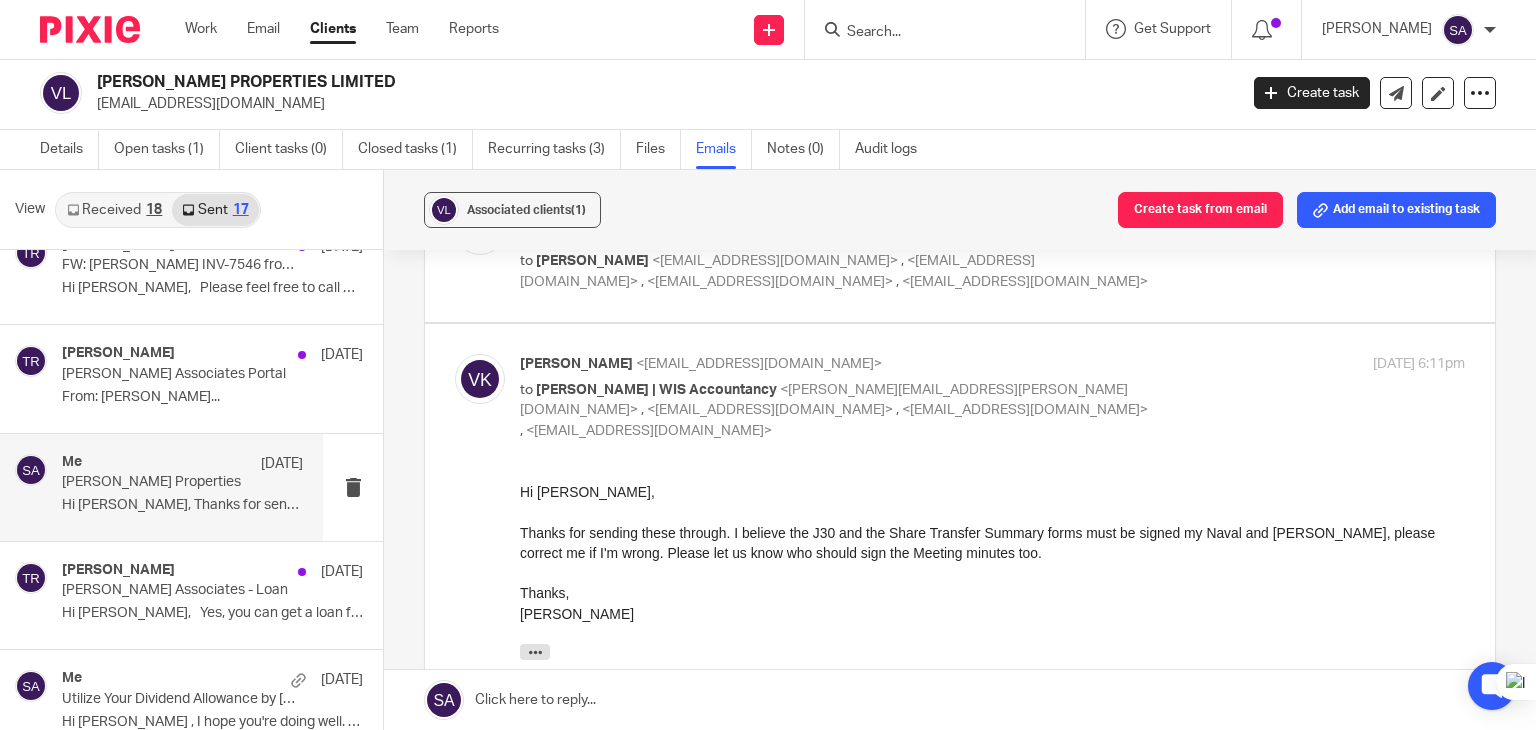 click at bounding box center [480, 379] 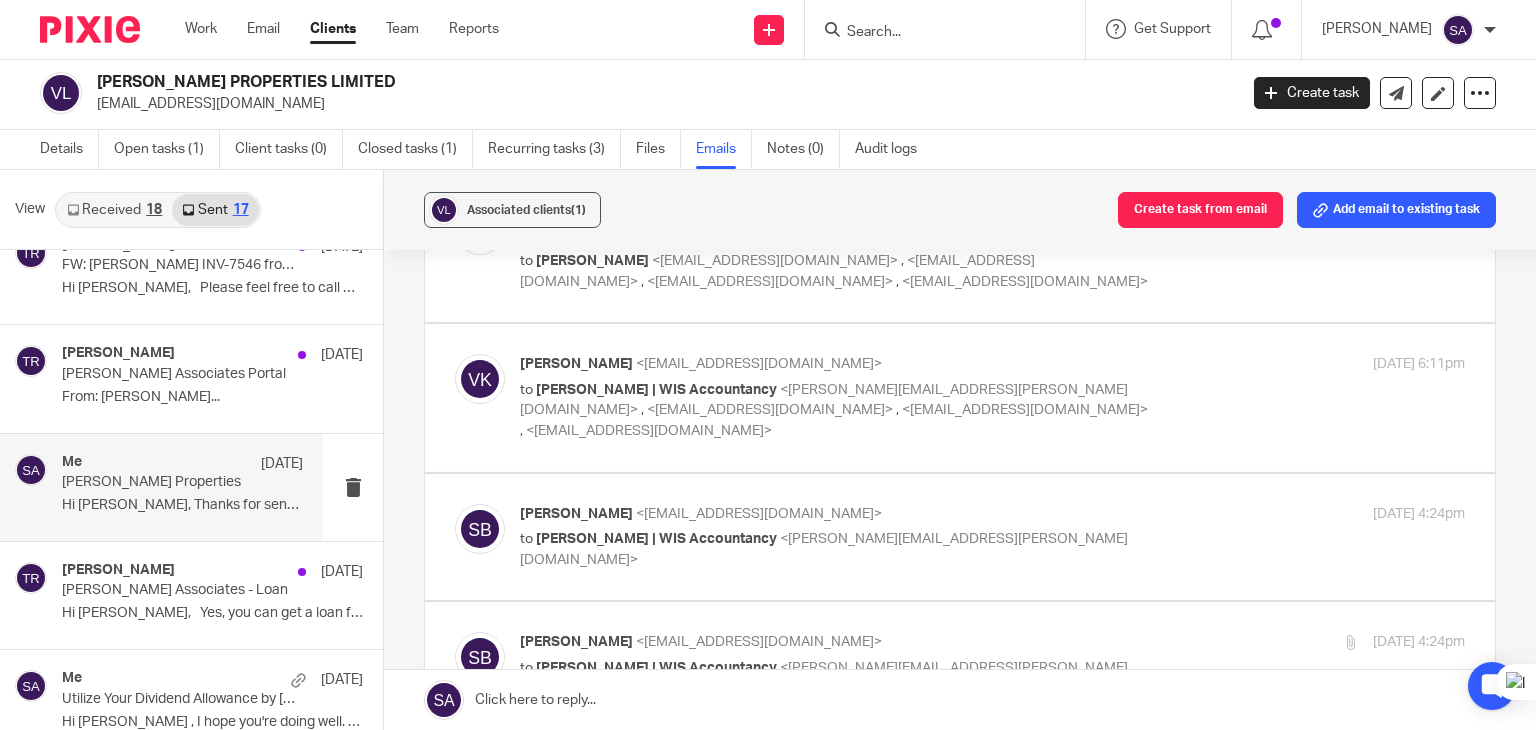 click at bounding box center [480, 537] 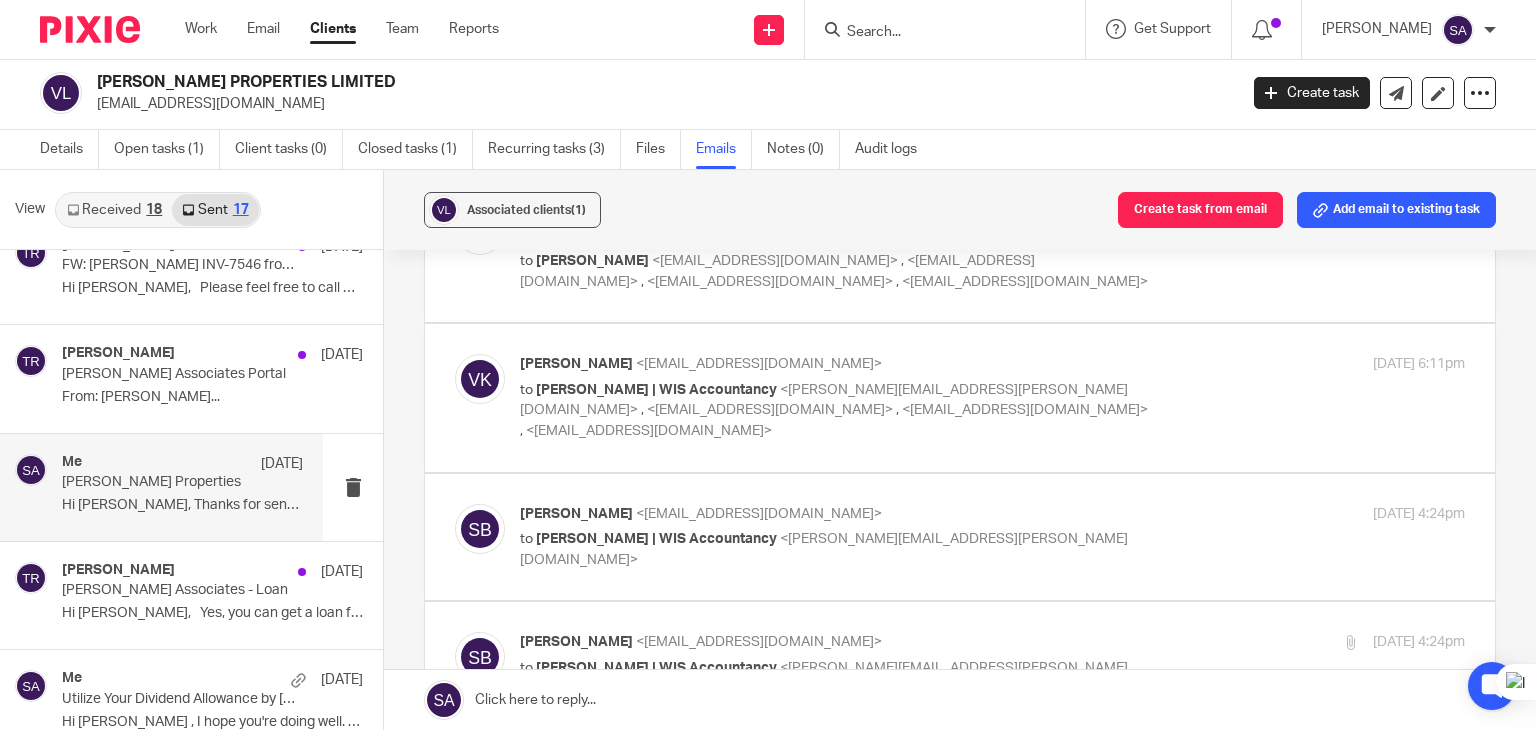 click at bounding box center [480, 529] 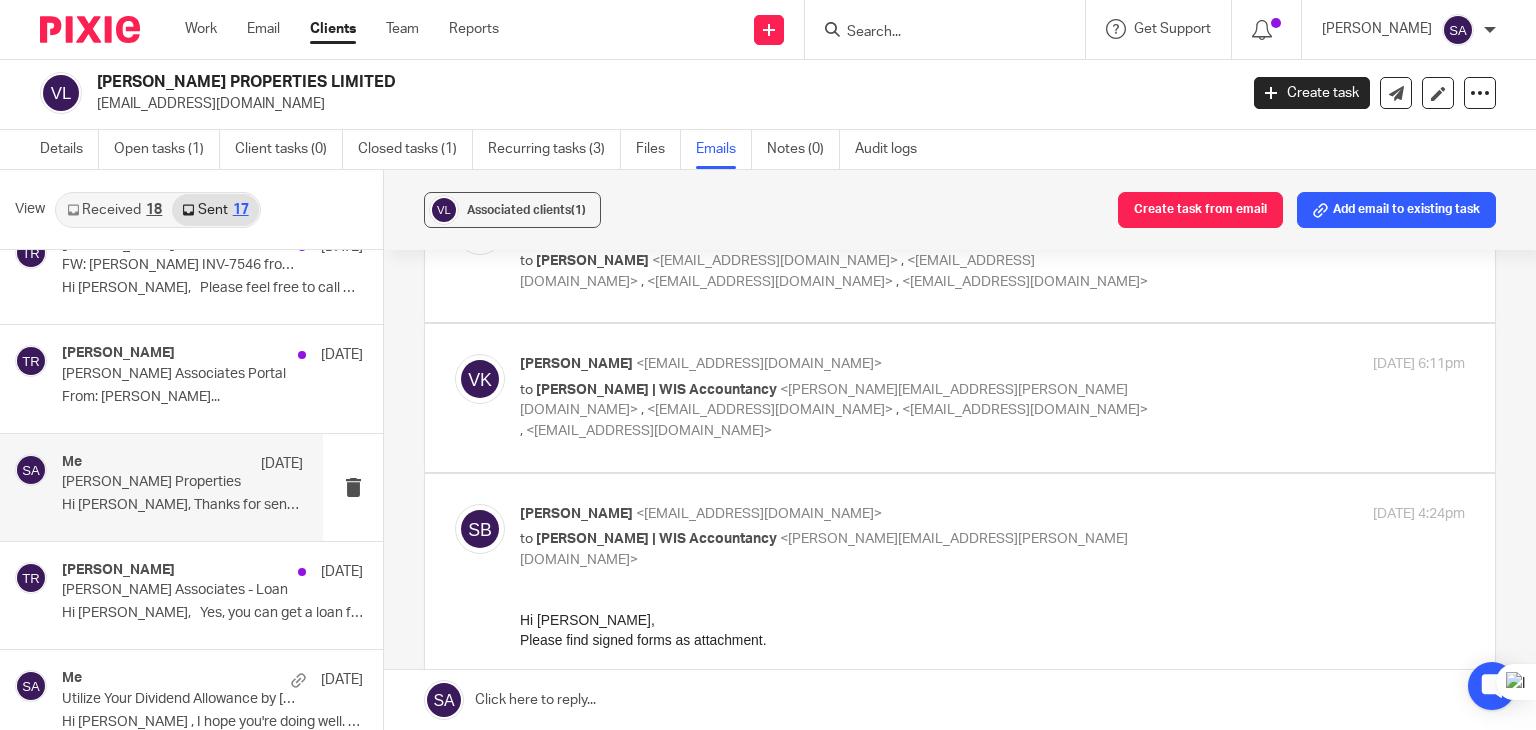 scroll, scrollTop: 0, scrollLeft: 0, axis: both 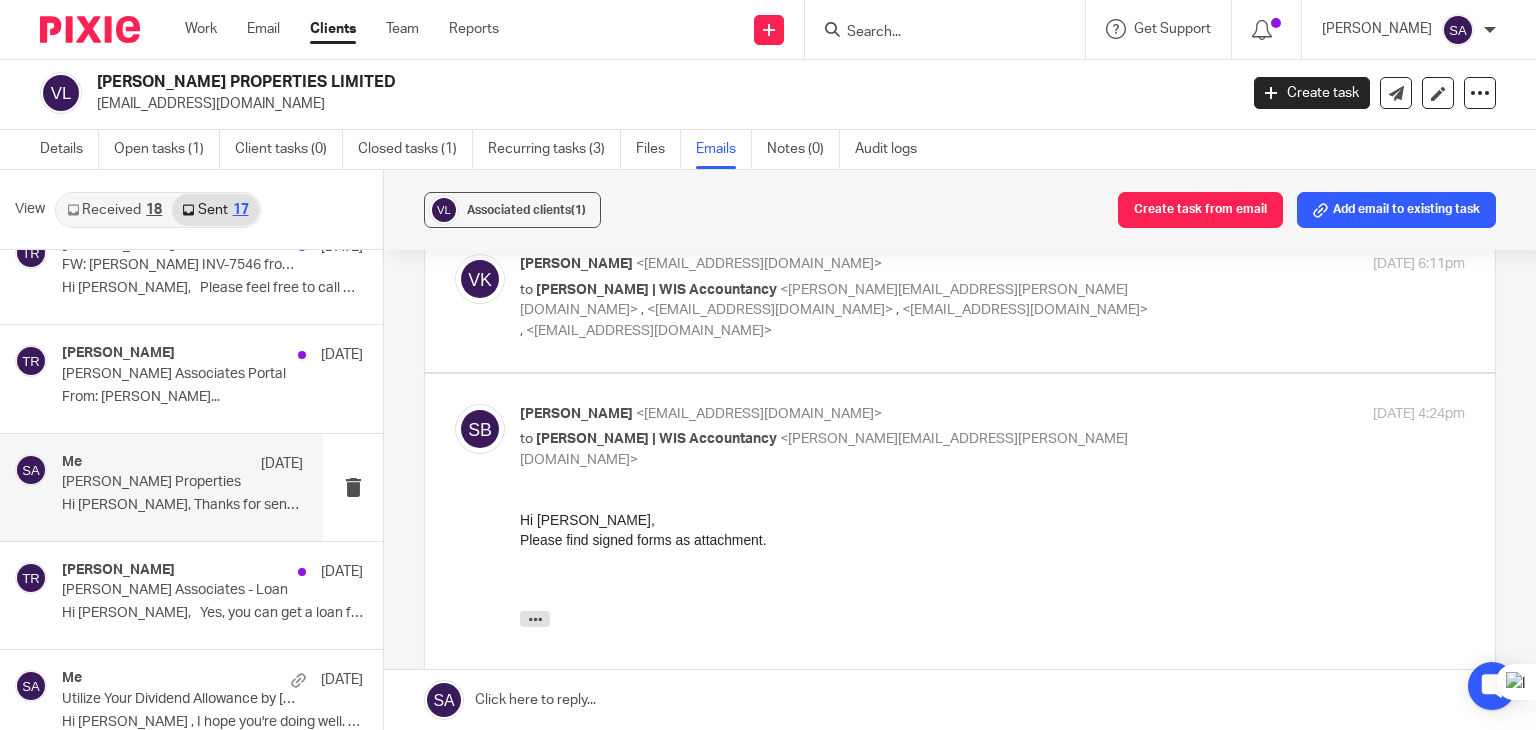 click at bounding box center (480, 429) 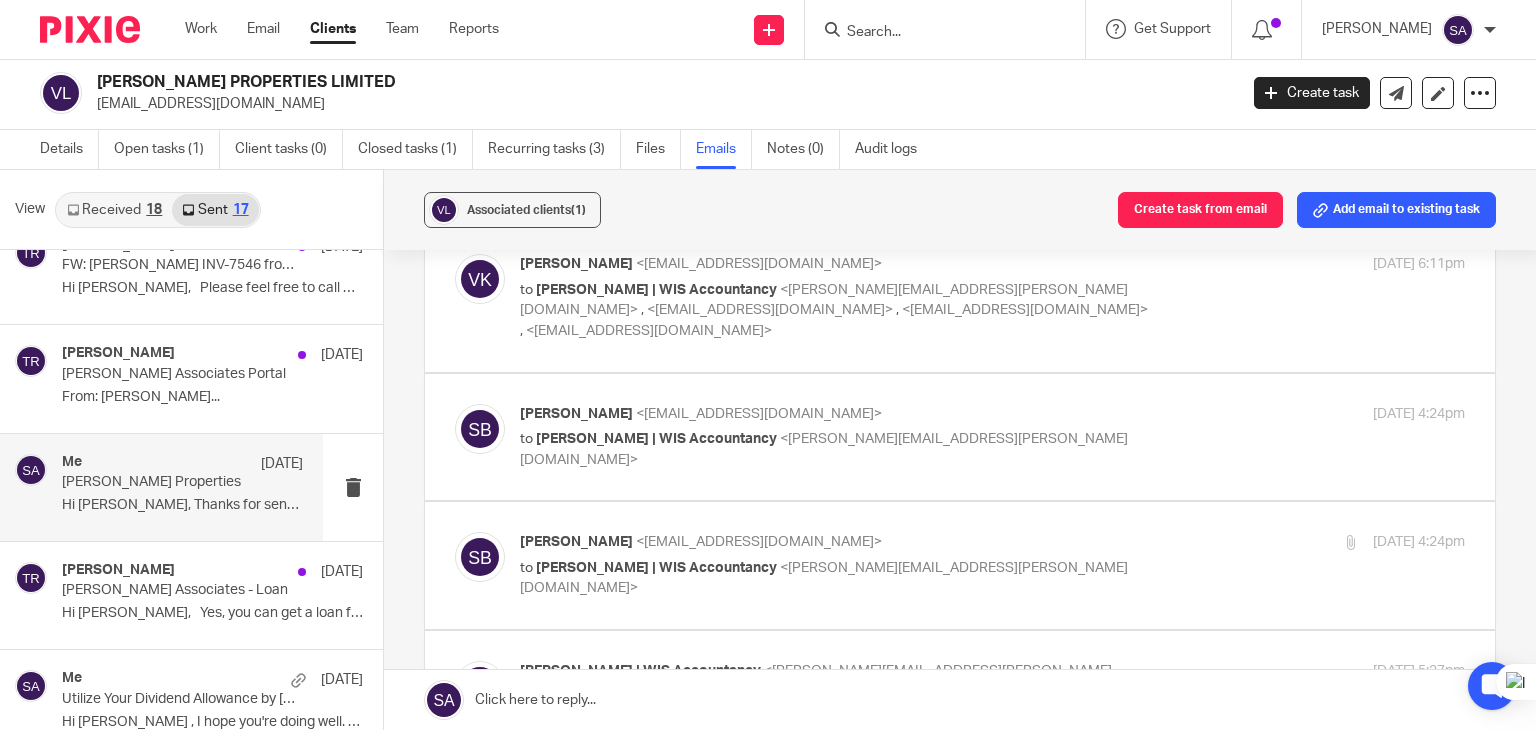click at bounding box center [480, 557] 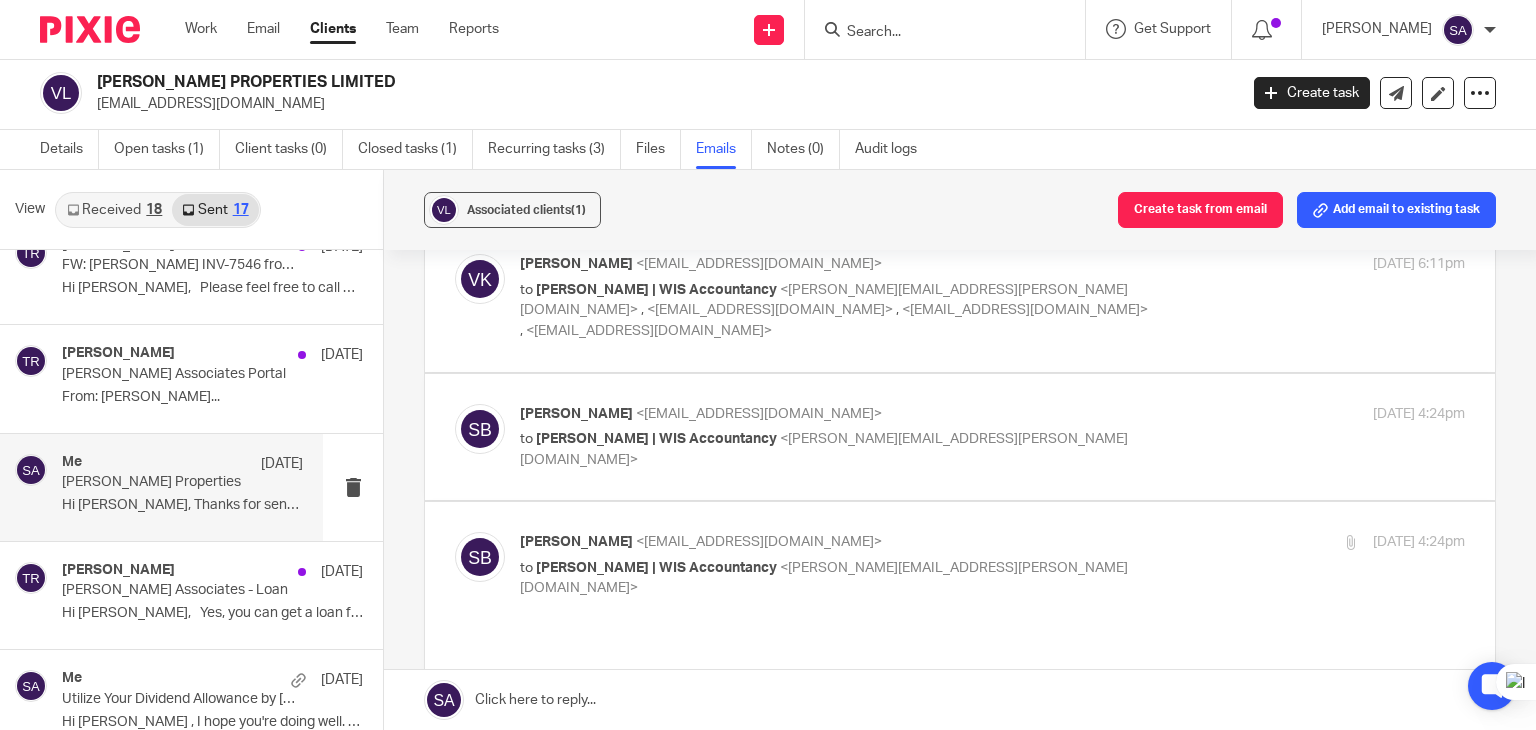 scroll, scrollTop: 0, scrollLeft: 0, axis: both 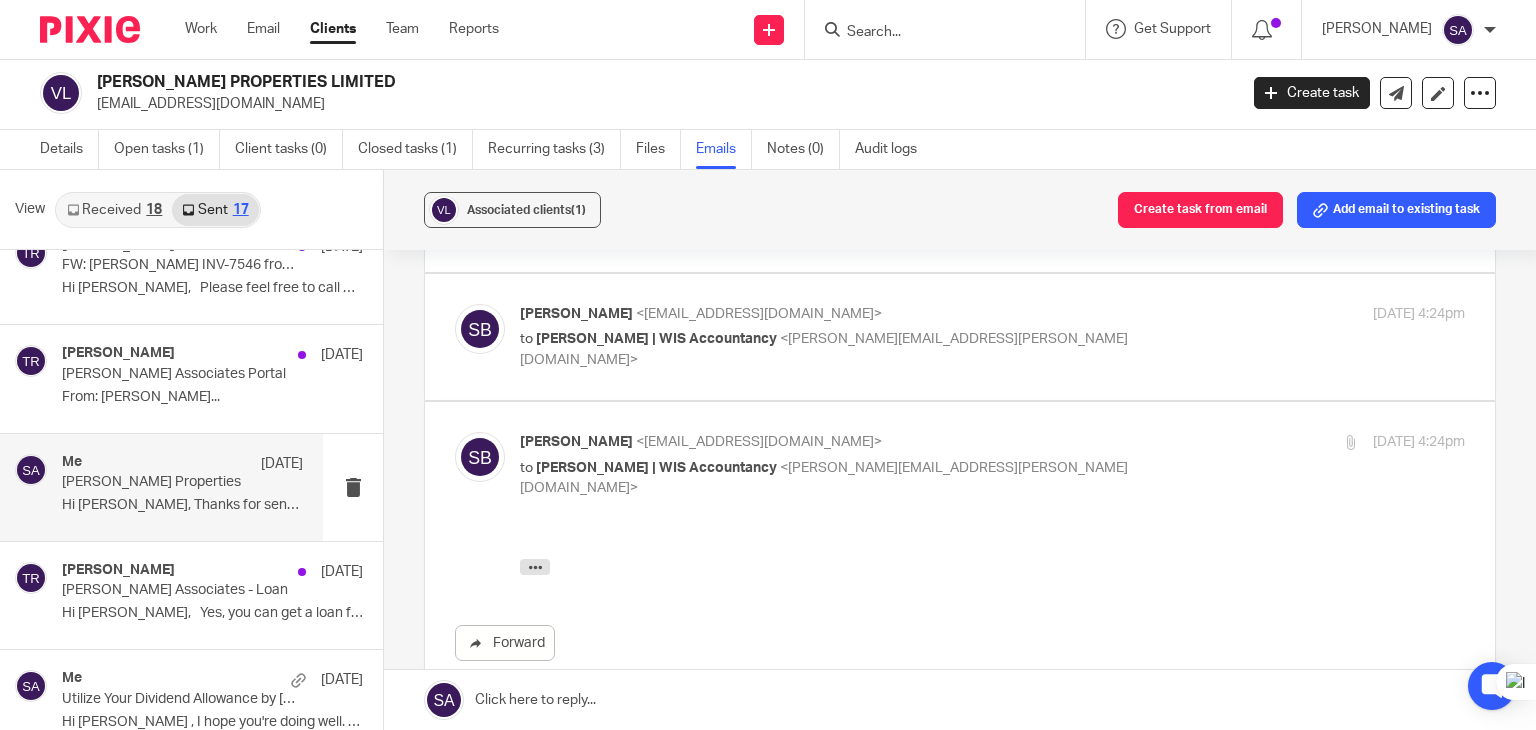 click at bounding box center [480, 457] 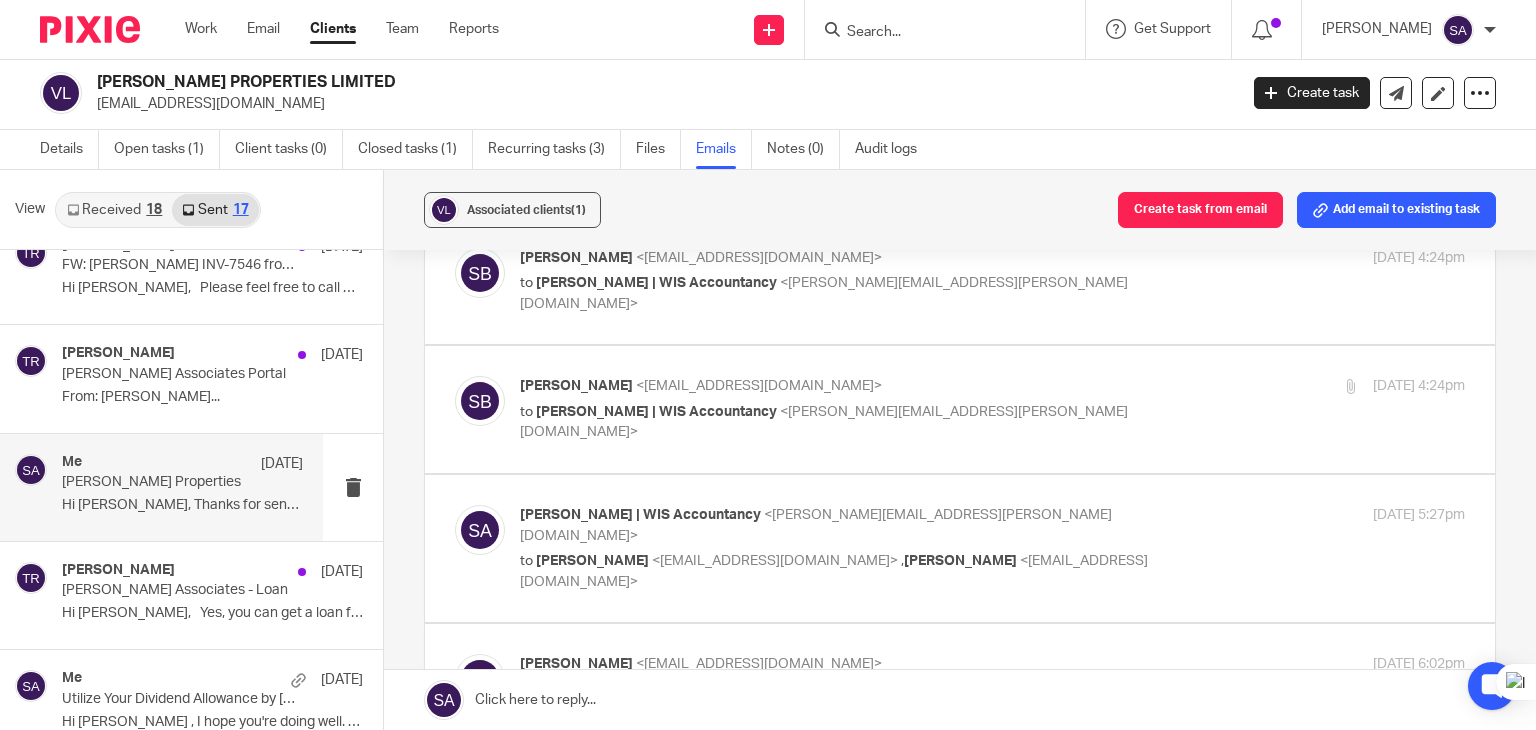 scroll, scrollTop: 900, scrollLeft: 0, axis: vertical 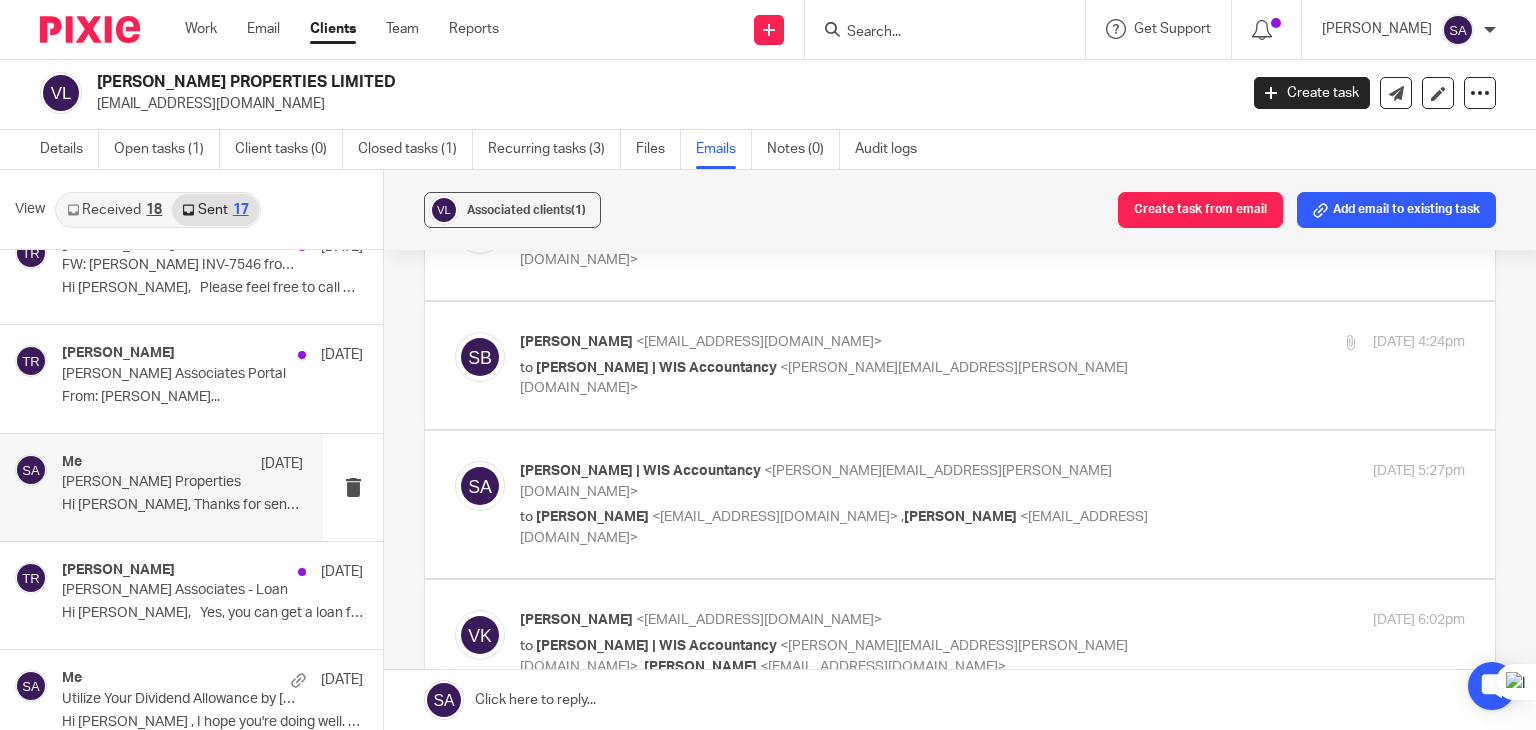 click at bounding box center (480, 486) 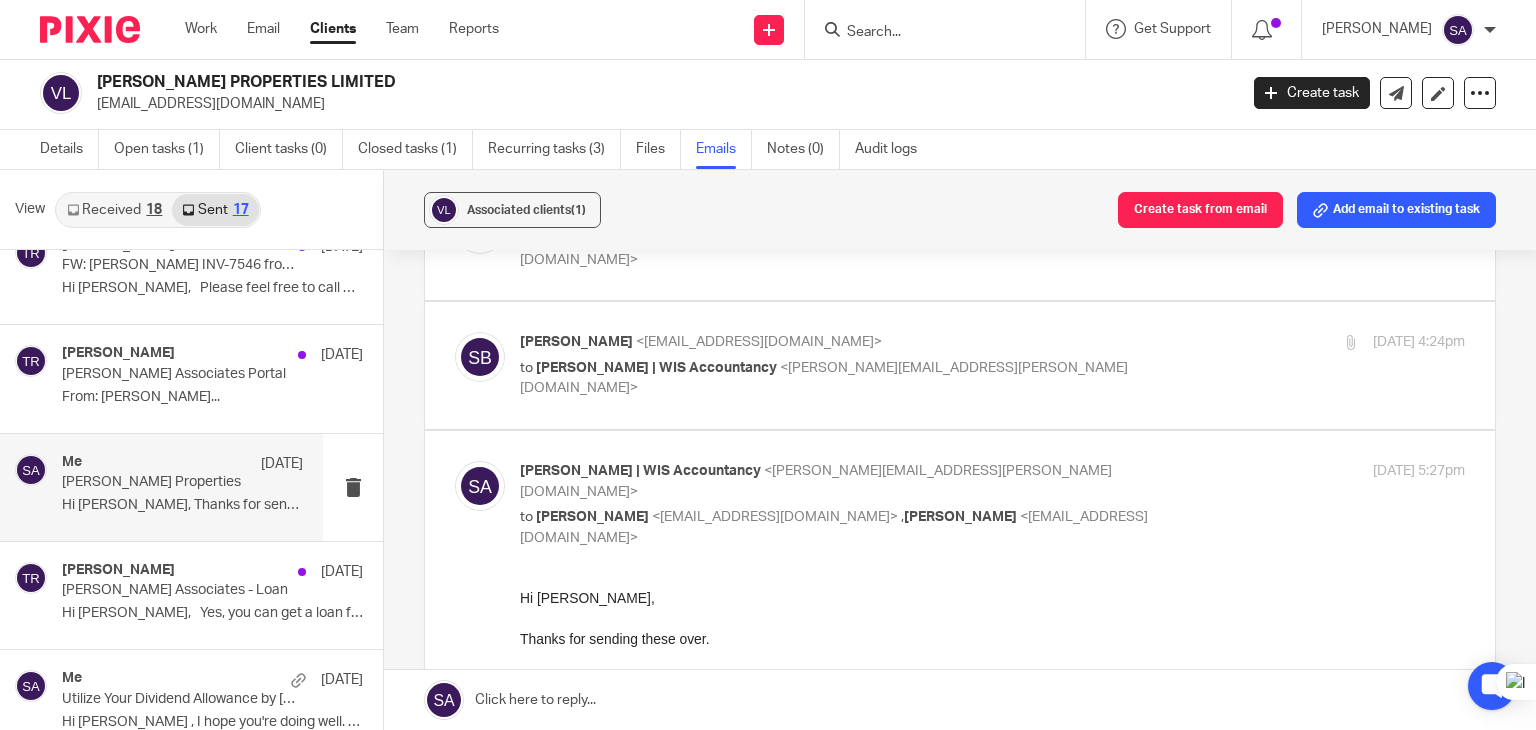 scroll, scrollTop: 0, scrollLeft: 0, axis: both 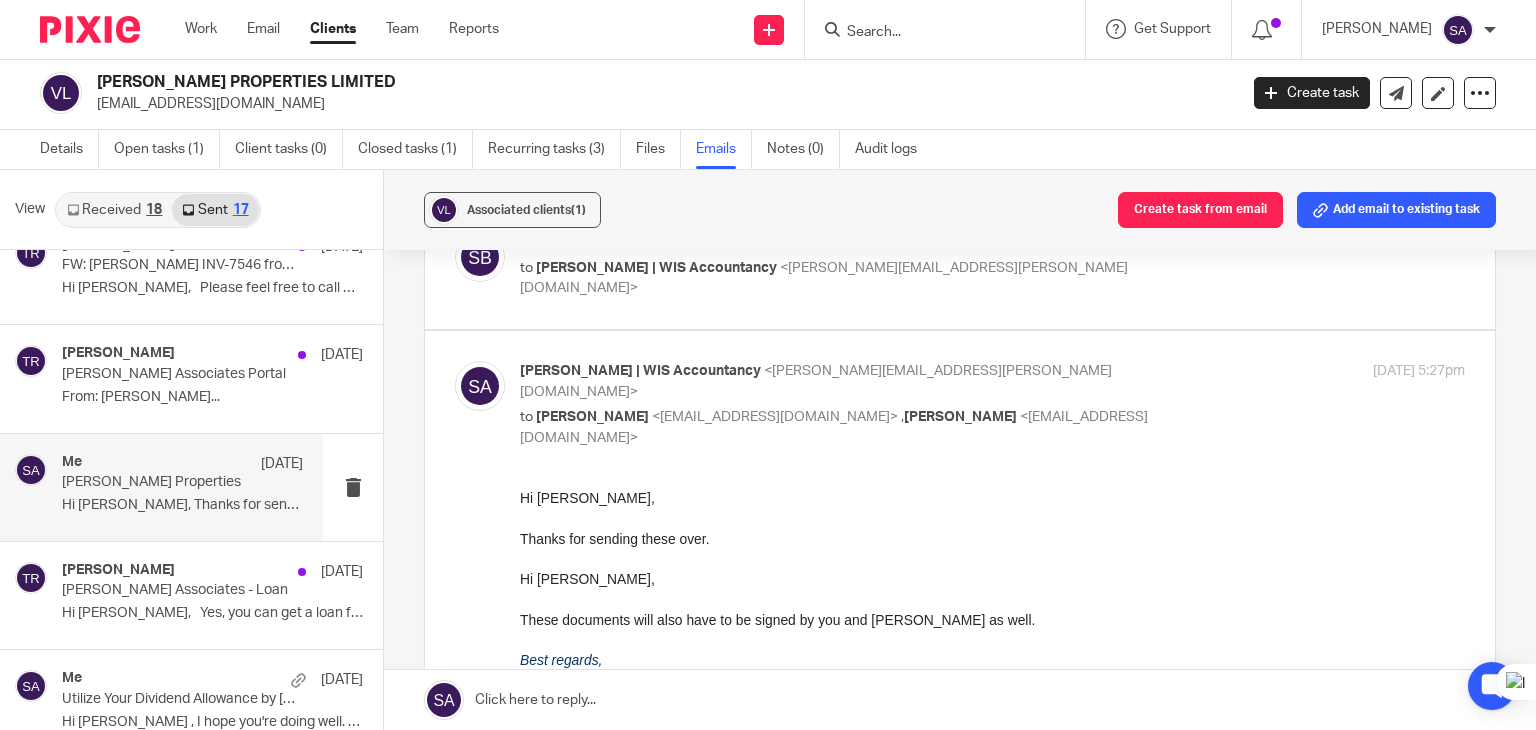 click at bounding box center (480, 386) 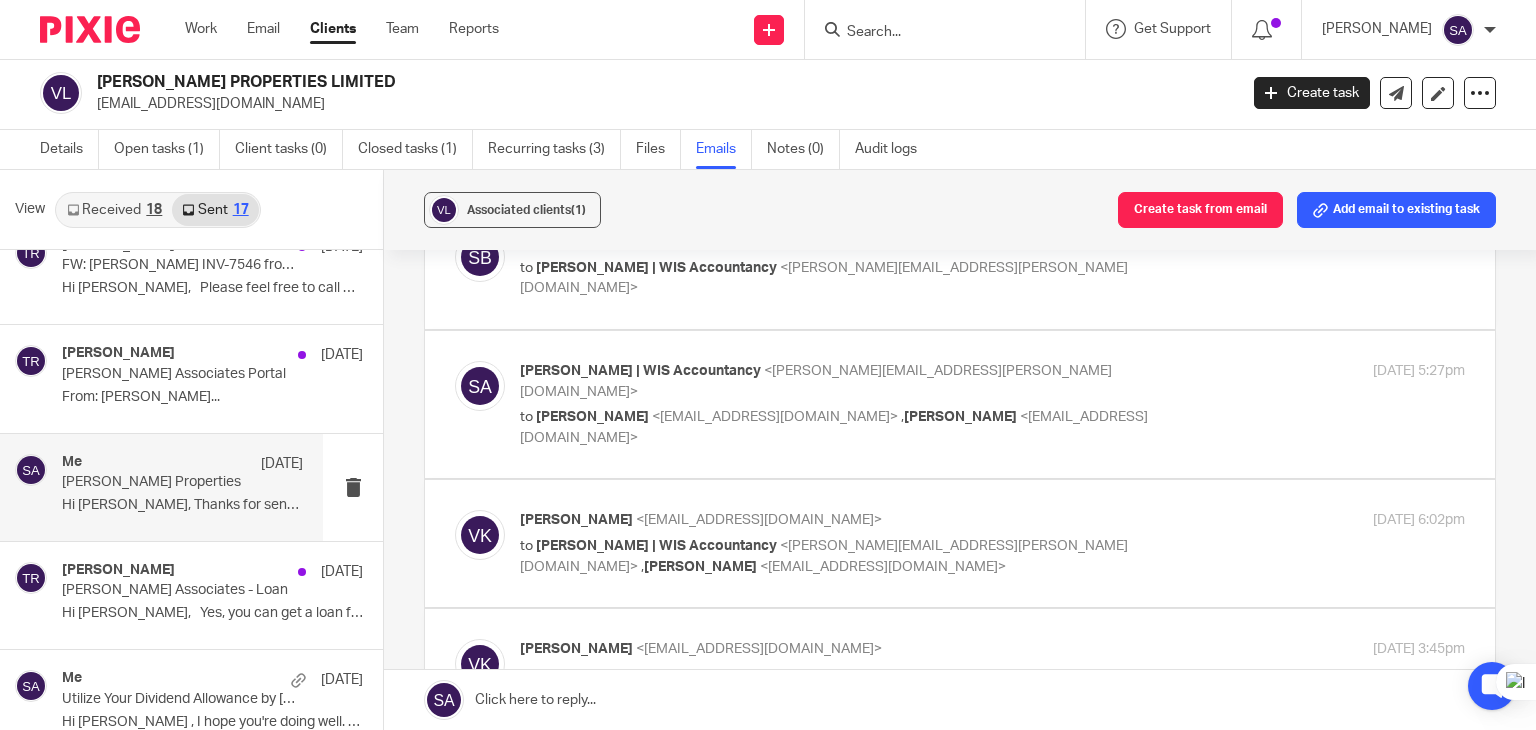 click at bounding box center (480, 535) 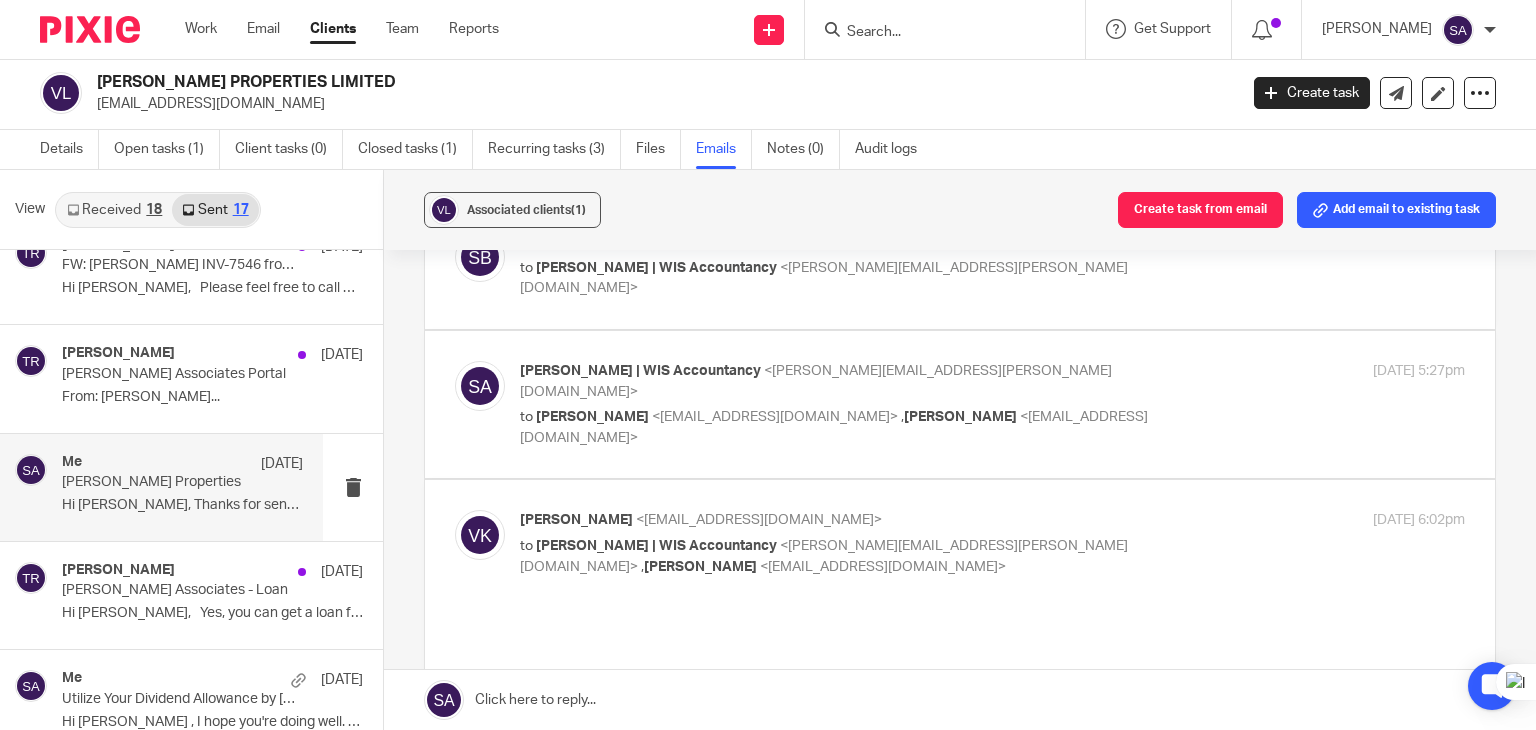 scroll, scrollTop: 0, scrollLeft: 0, axis: both 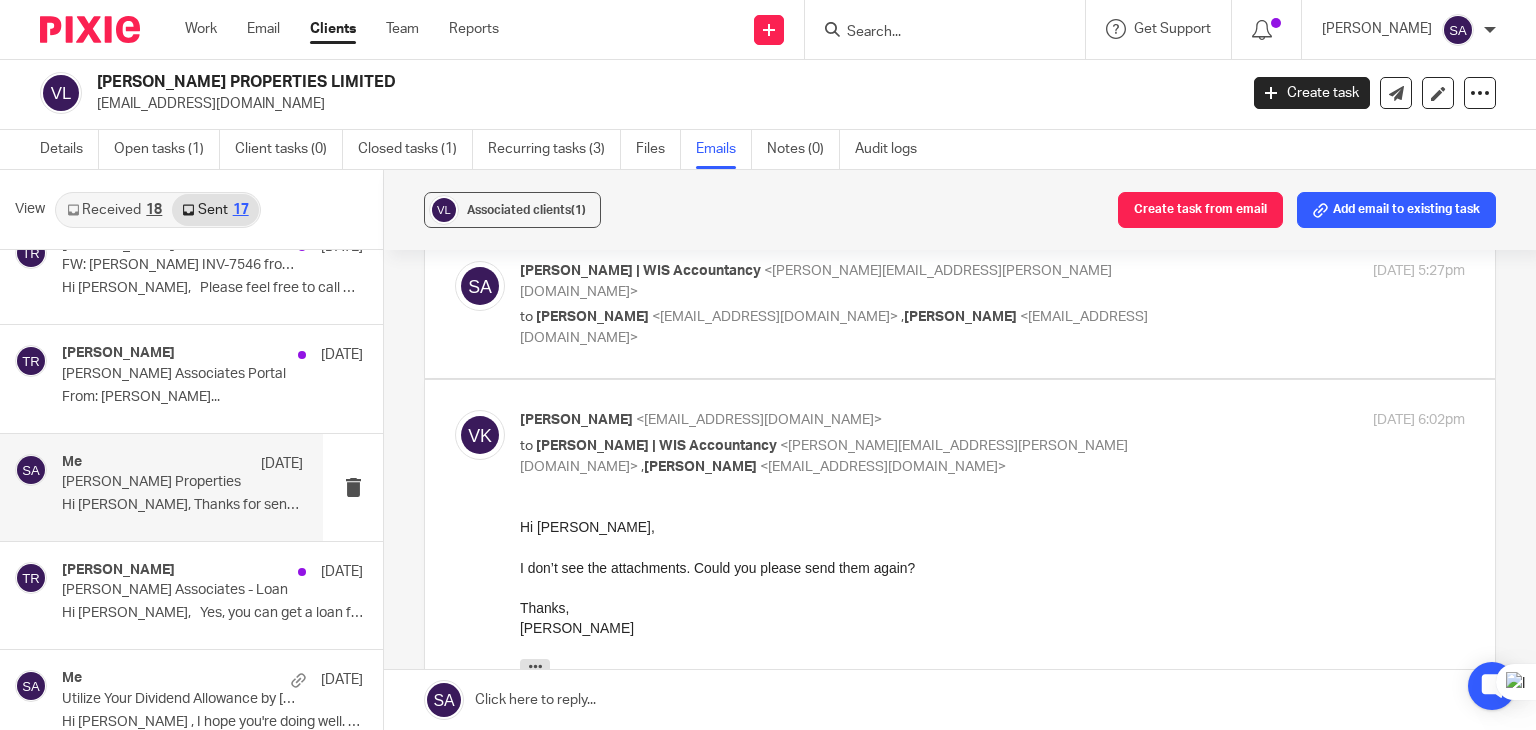 click at bounding box center (480, 435) 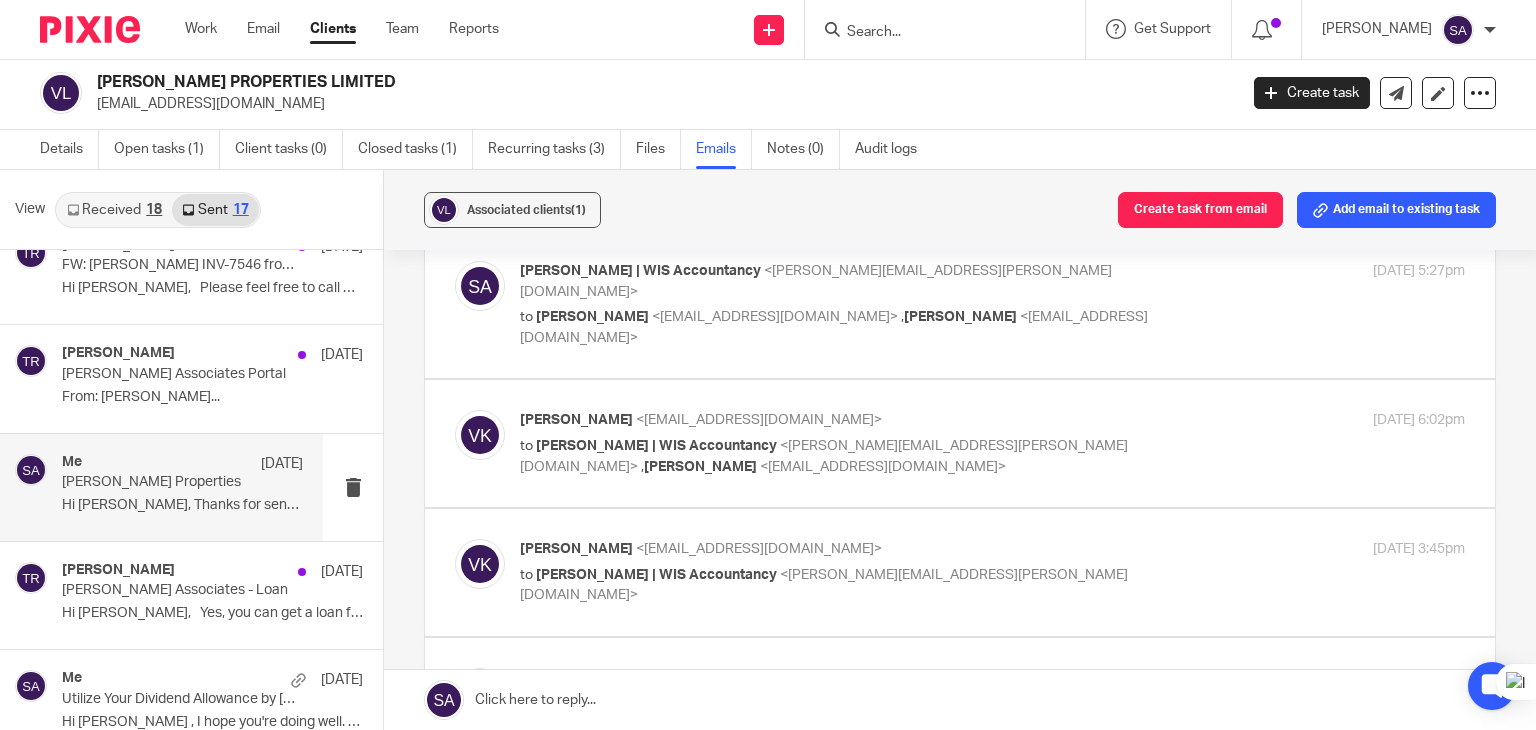 click at bounding box center [480, 564] 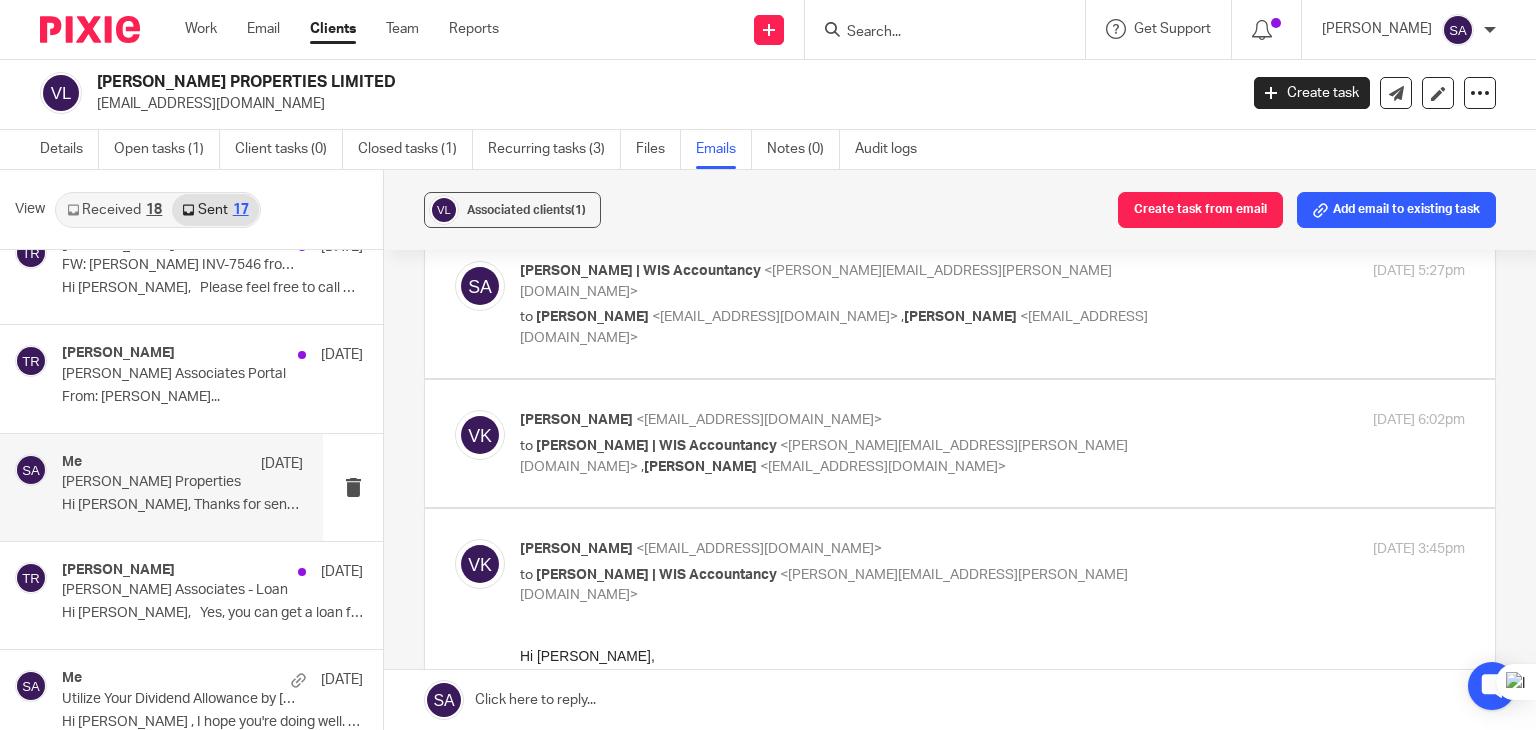 scroll, scrollTop: 0, scrollLeft: 0, axis: both 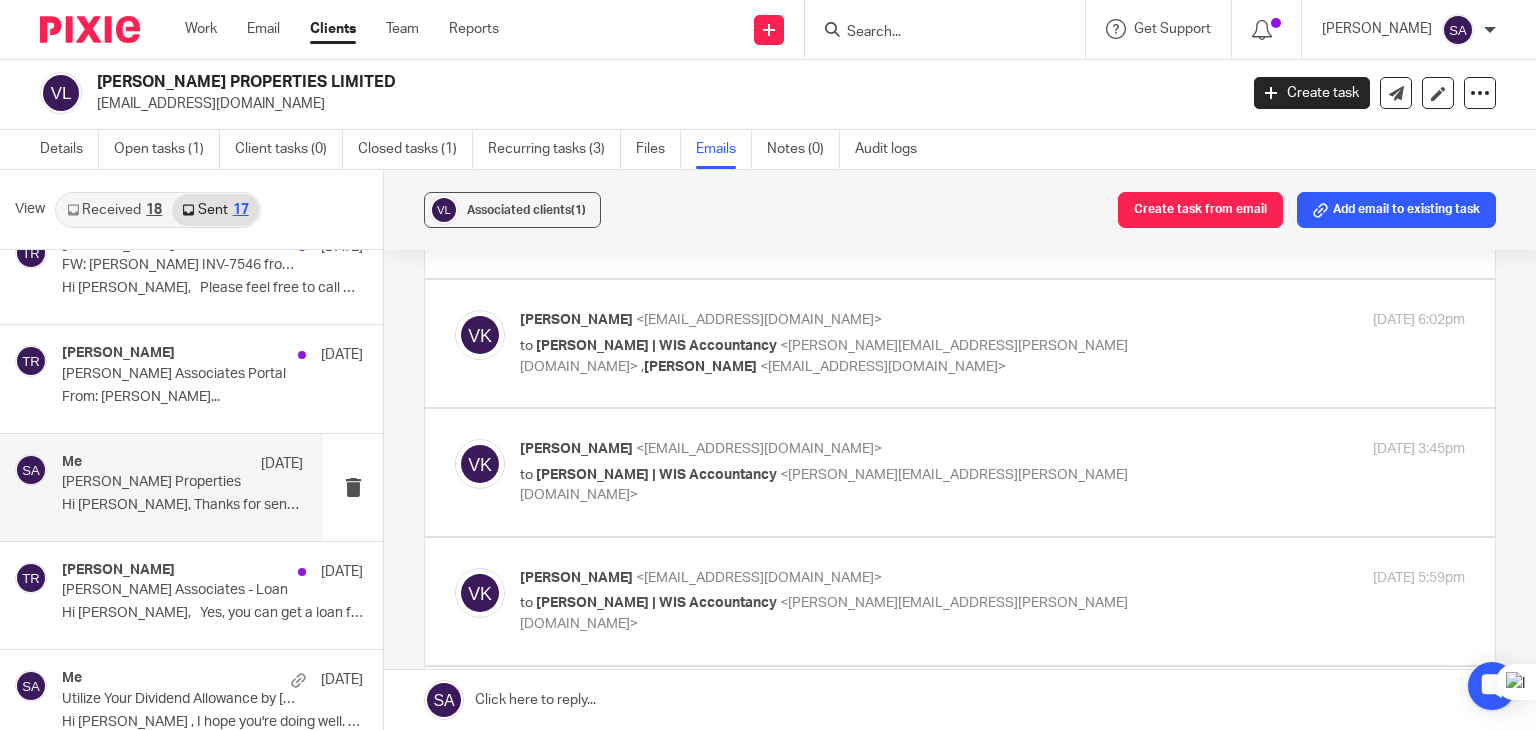 click at bounding box center [480, 593] 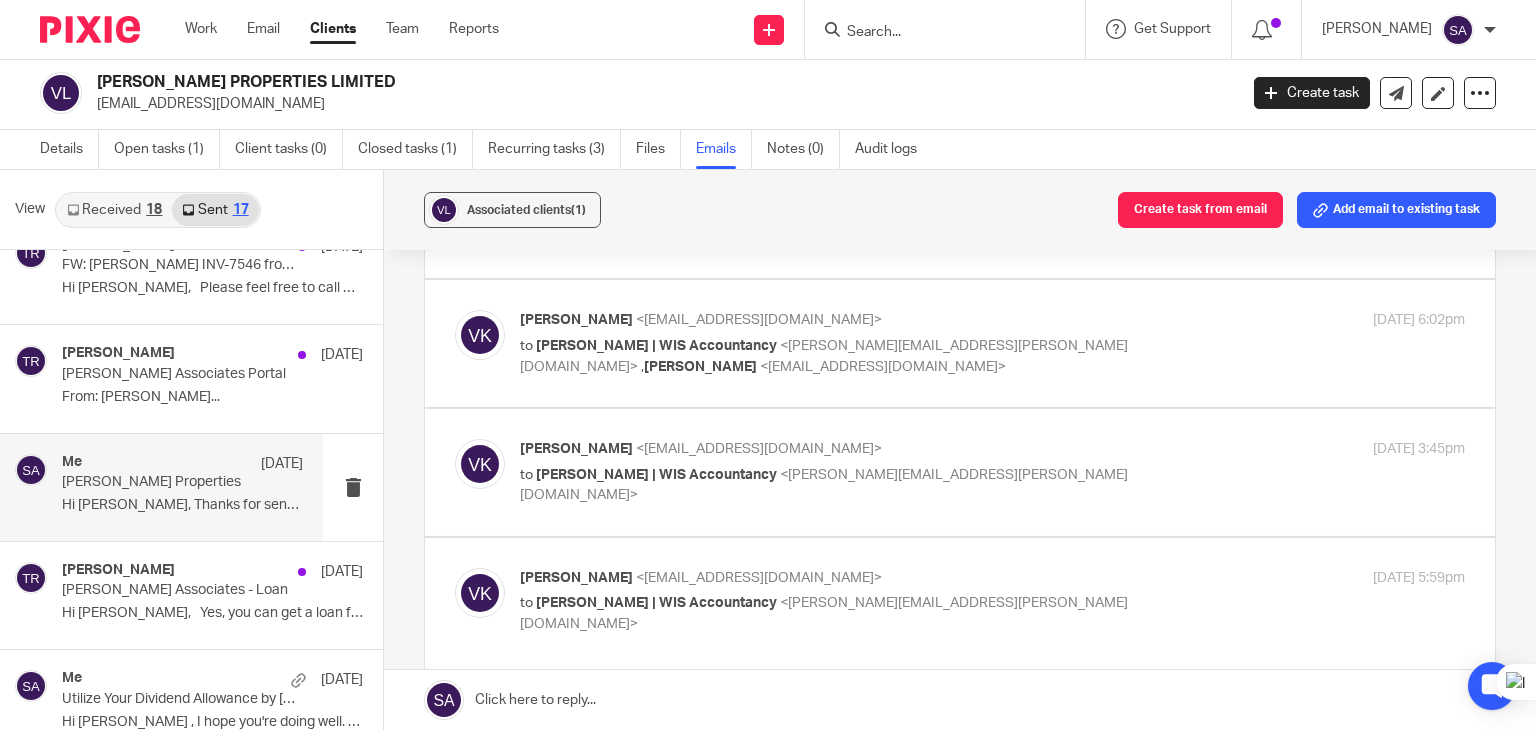 scroll, scrollTop: 0, scrollLeft: 0, axis: both 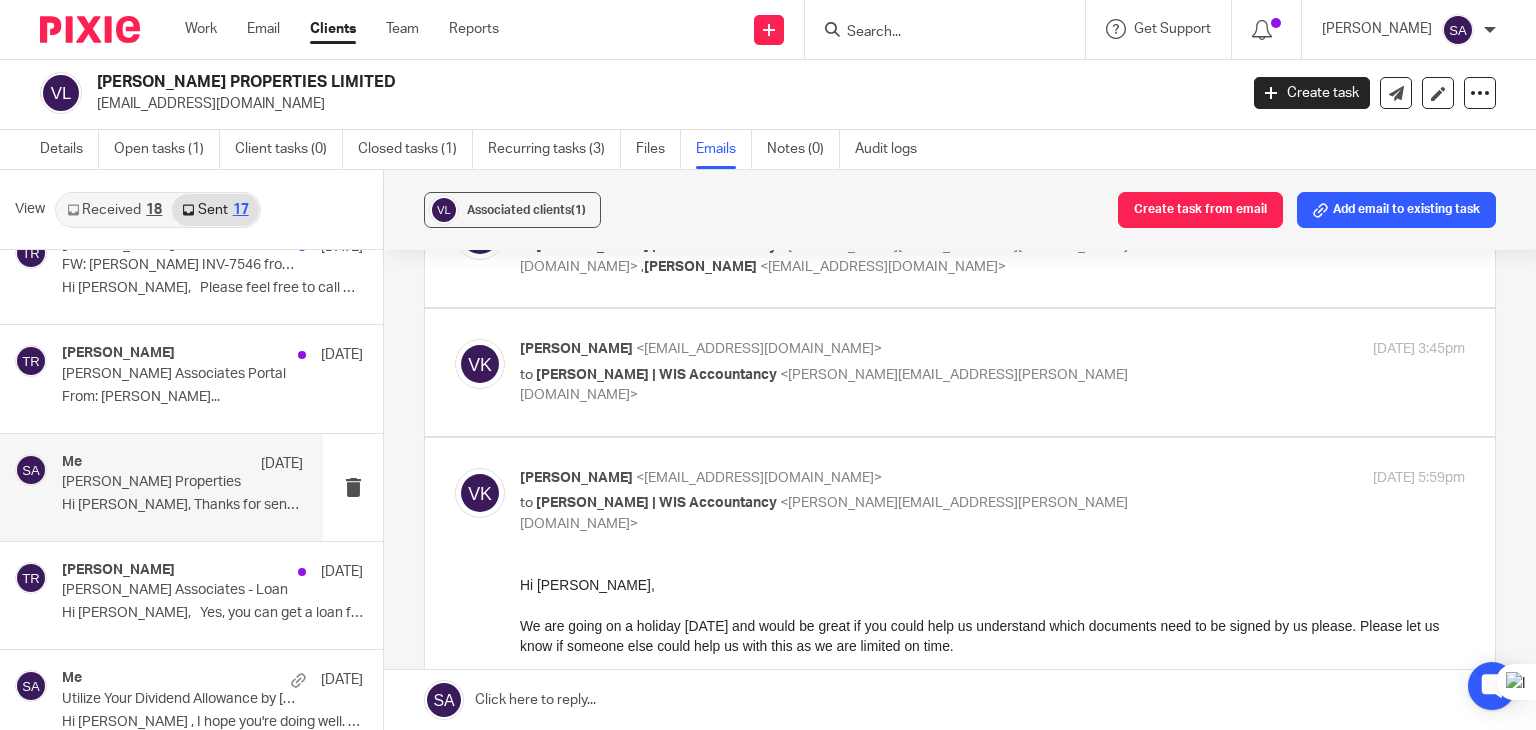 click at bounding box center (480, 493) 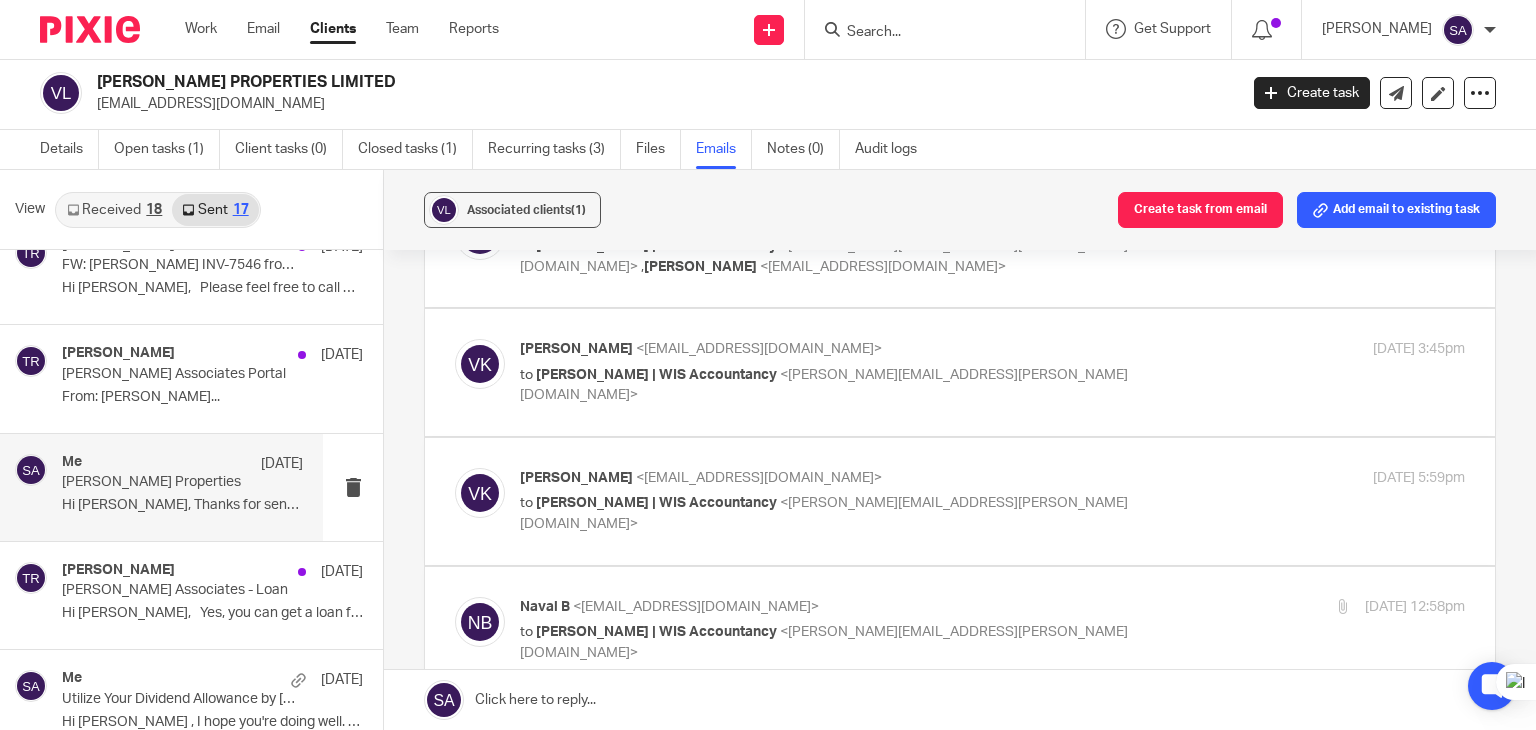 click at bounding box center (480, 622) 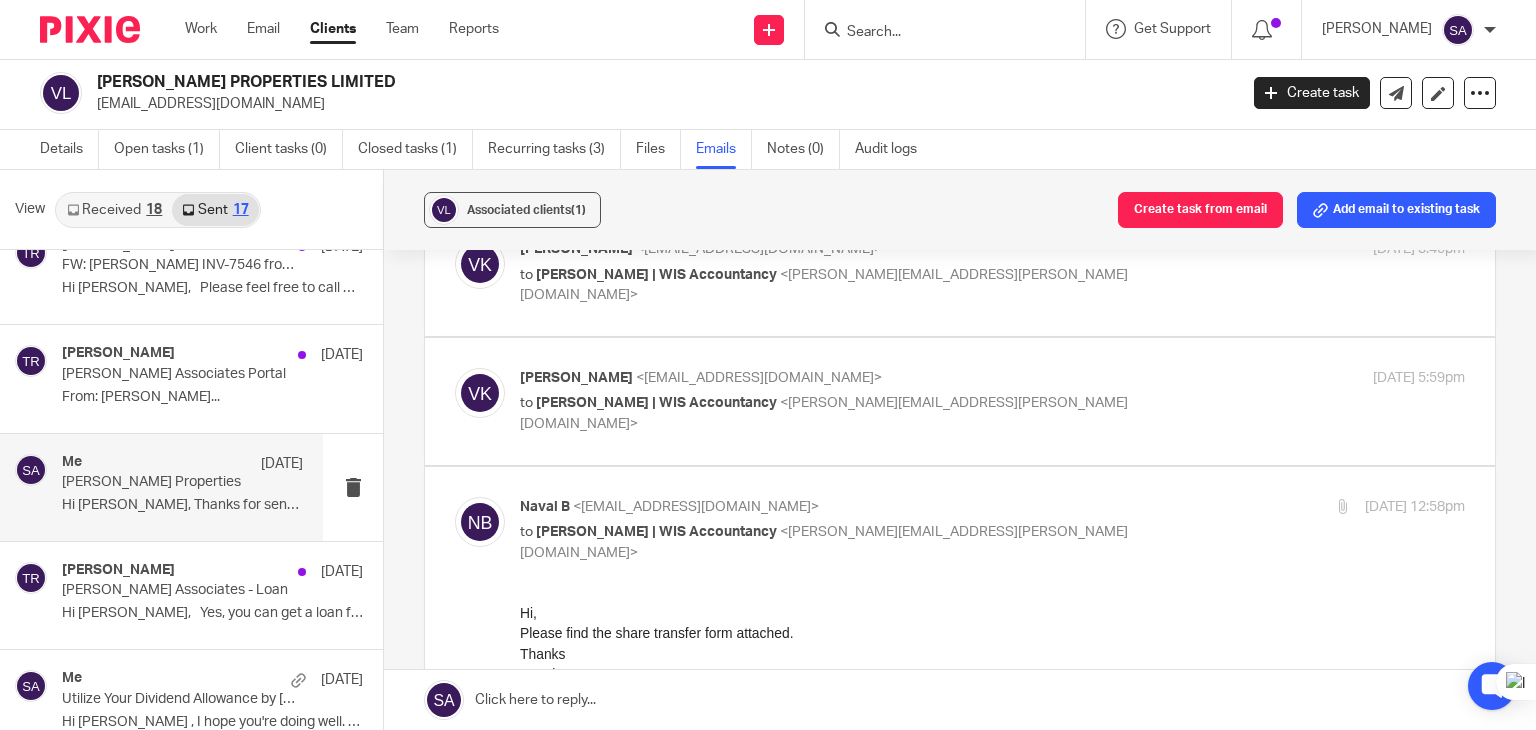 click at bounding box center [480, 522] 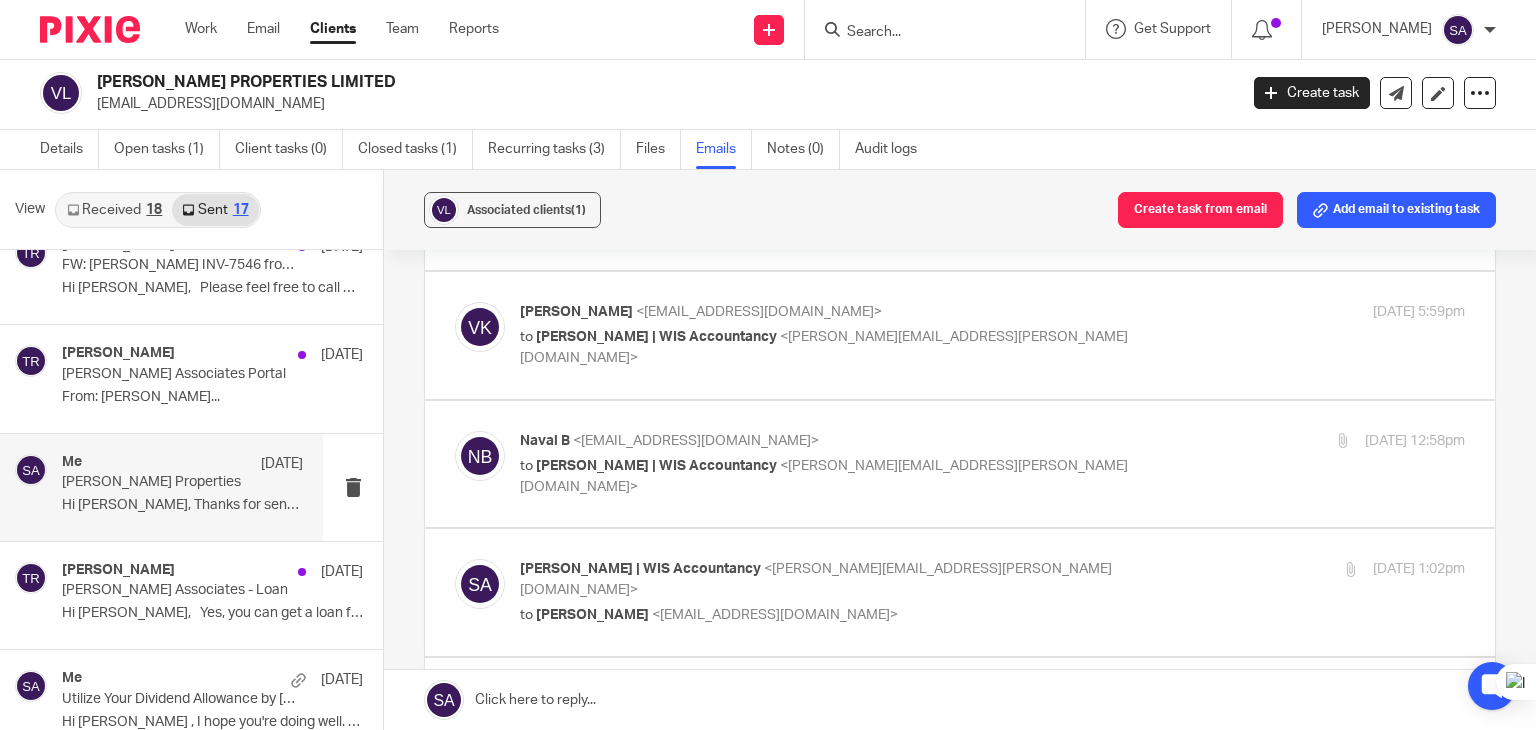 scroll, scrollTop: 1500, scrollLeft: 0, axis: vertical 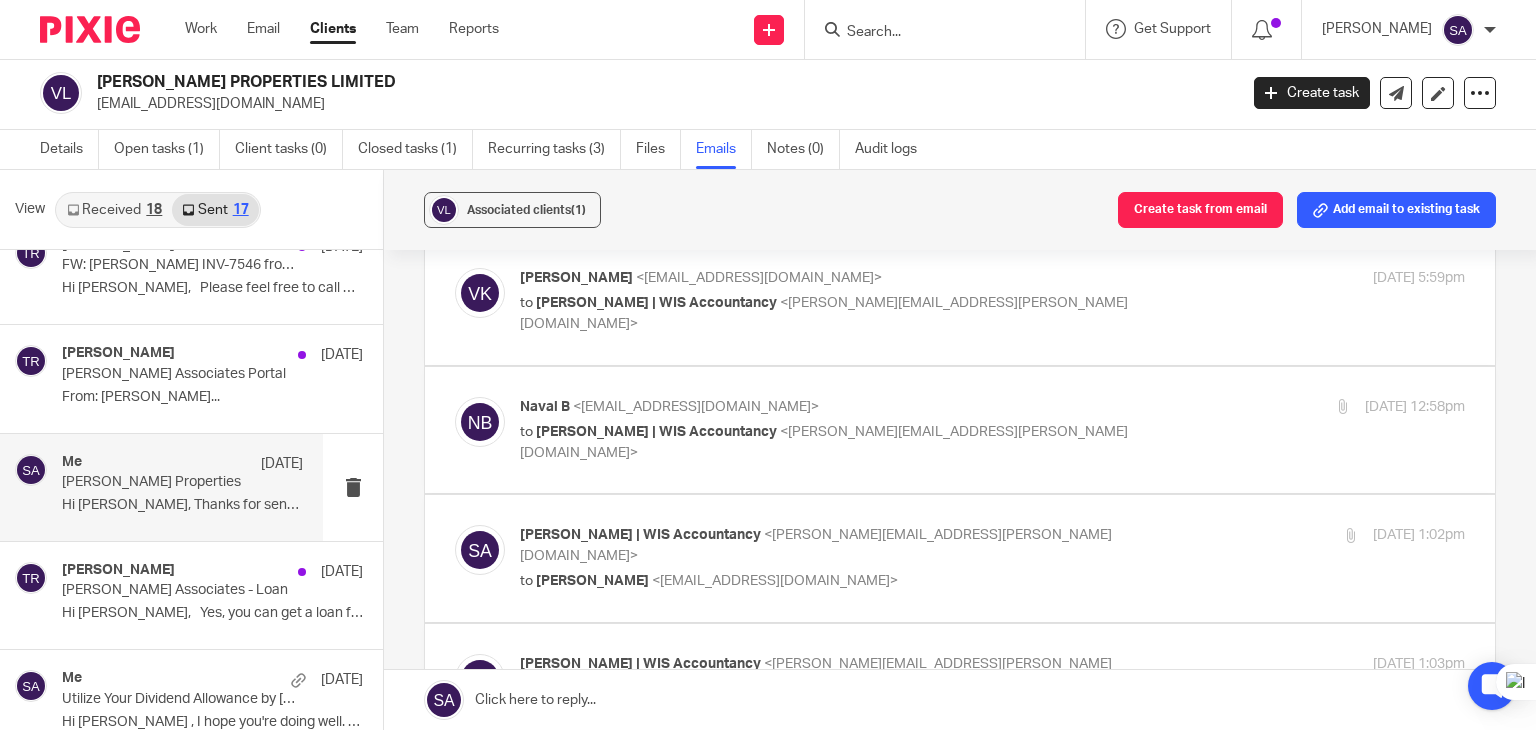 click at bounding box center (480, 550) 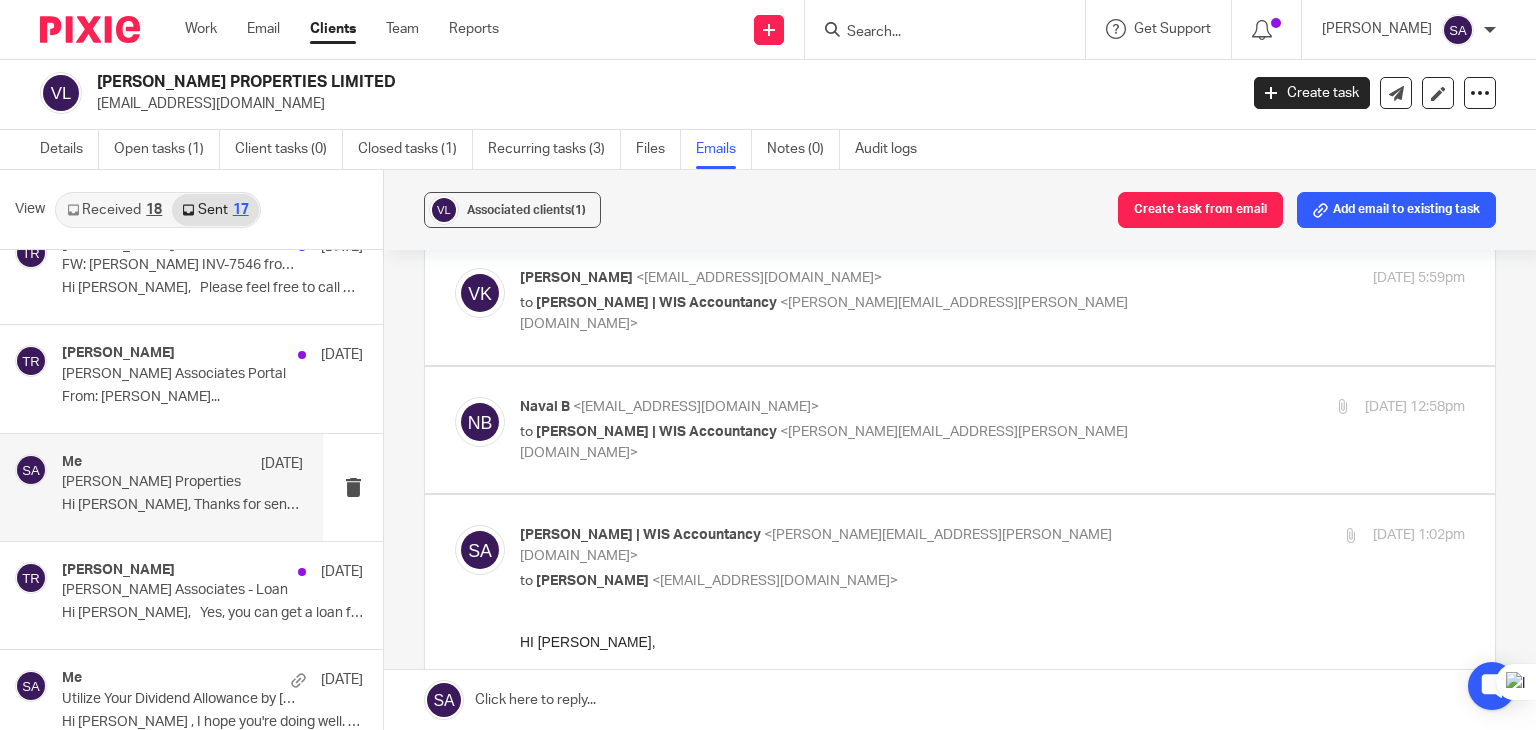 scroll, scrollTop: 0, scrollLeft: 0, axis: both 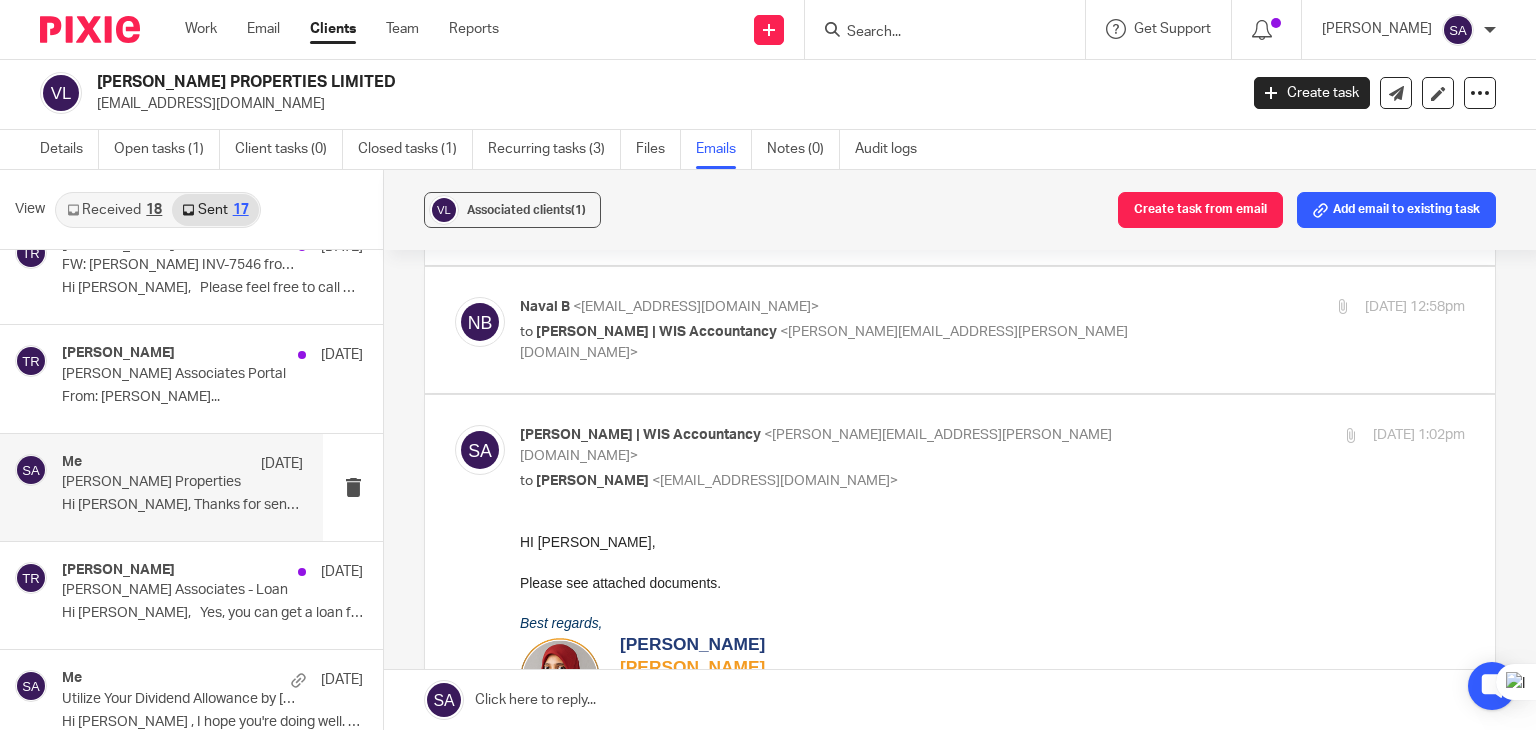 click at bounding box center (480, 450) 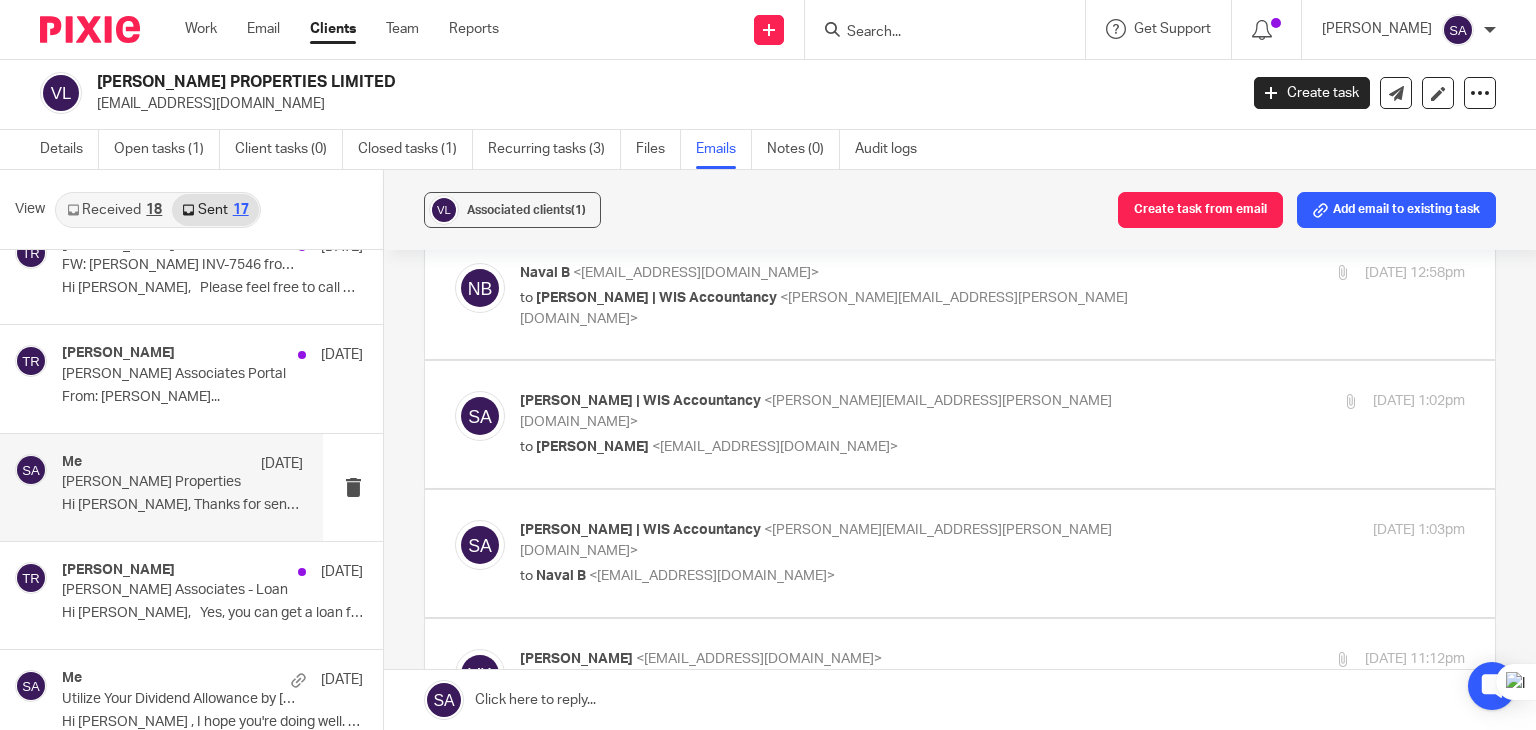 scroll, scrollTop: 1600, scrollLeft: 0, axis: vertical 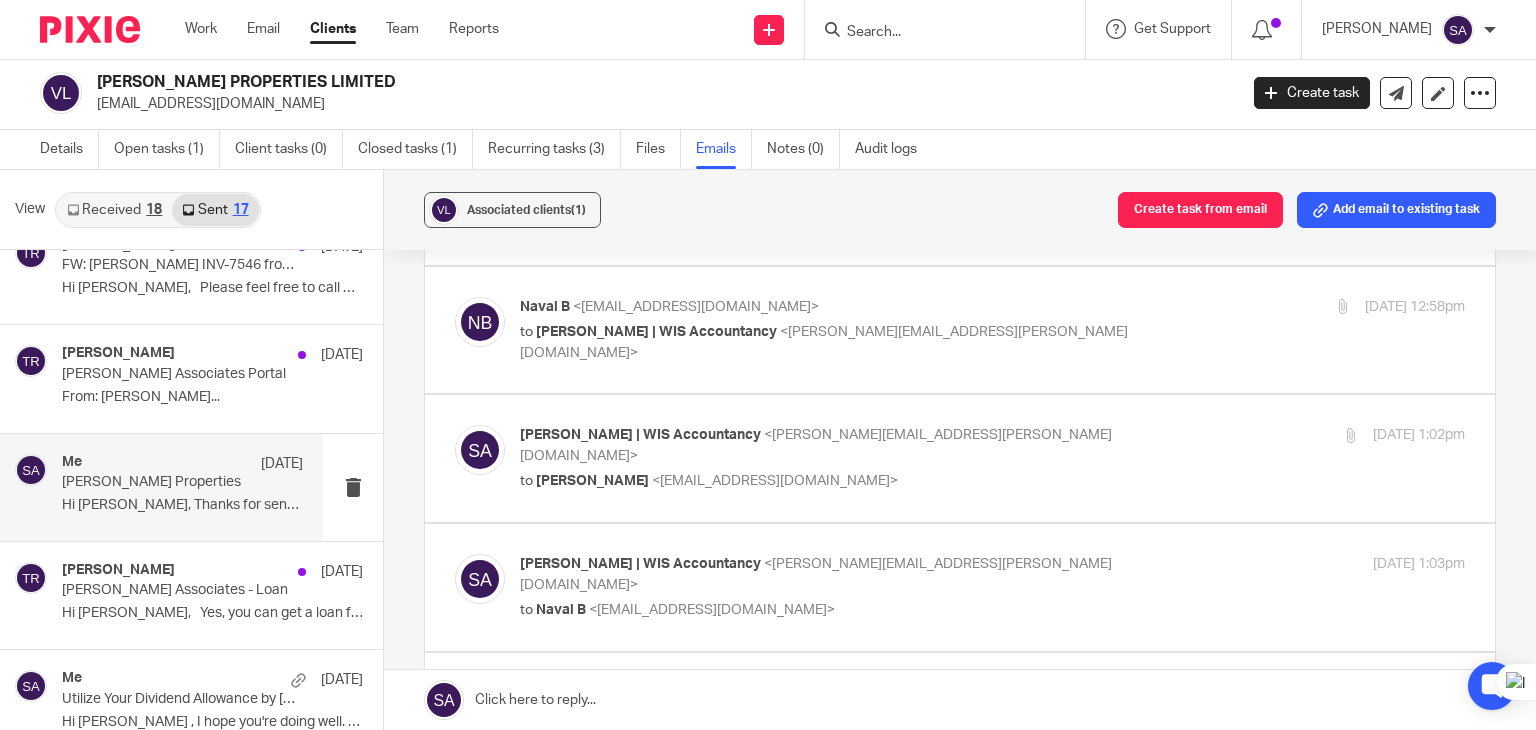 click at bounding box center [480, 579] 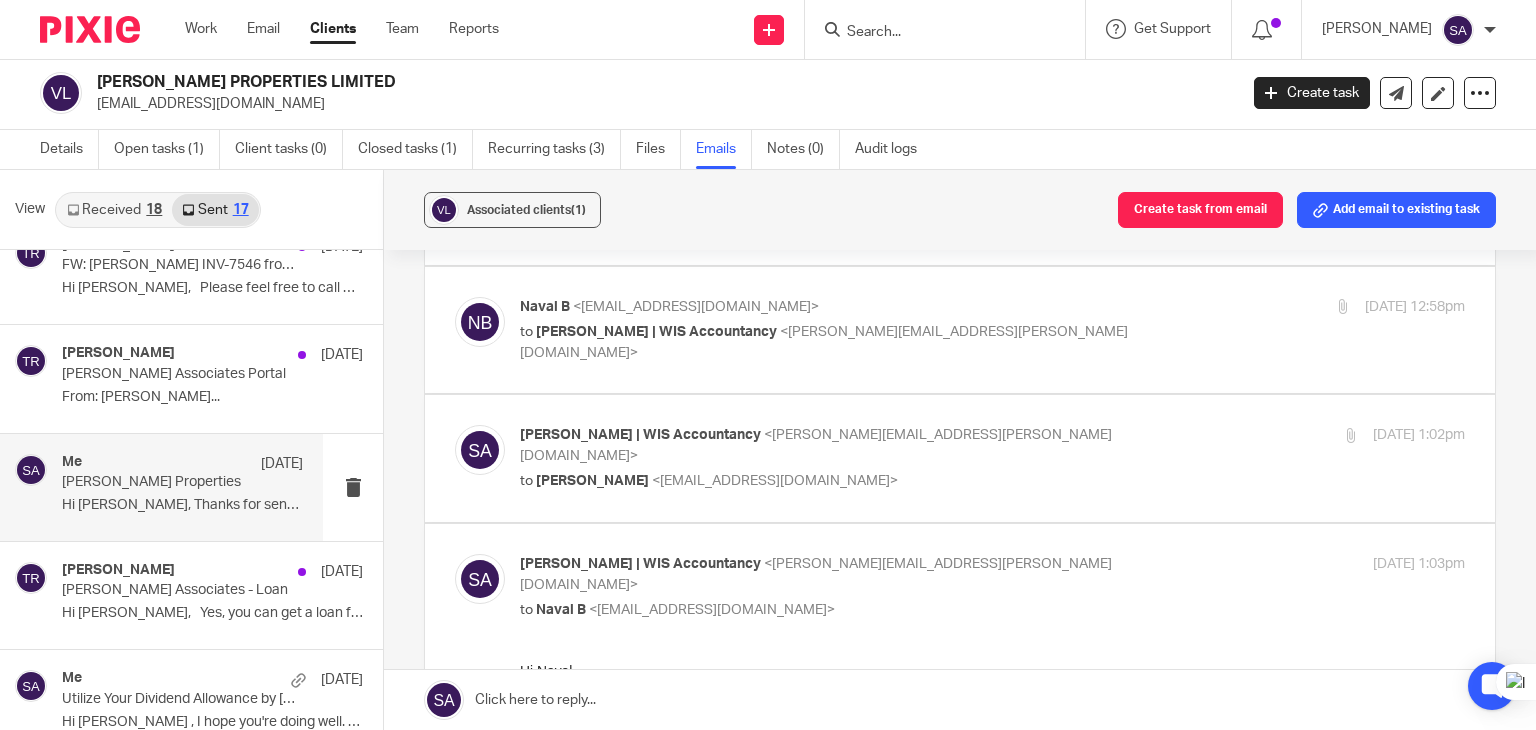 scroll, scrollTop: 0, scrollLeft: 0, axis: both 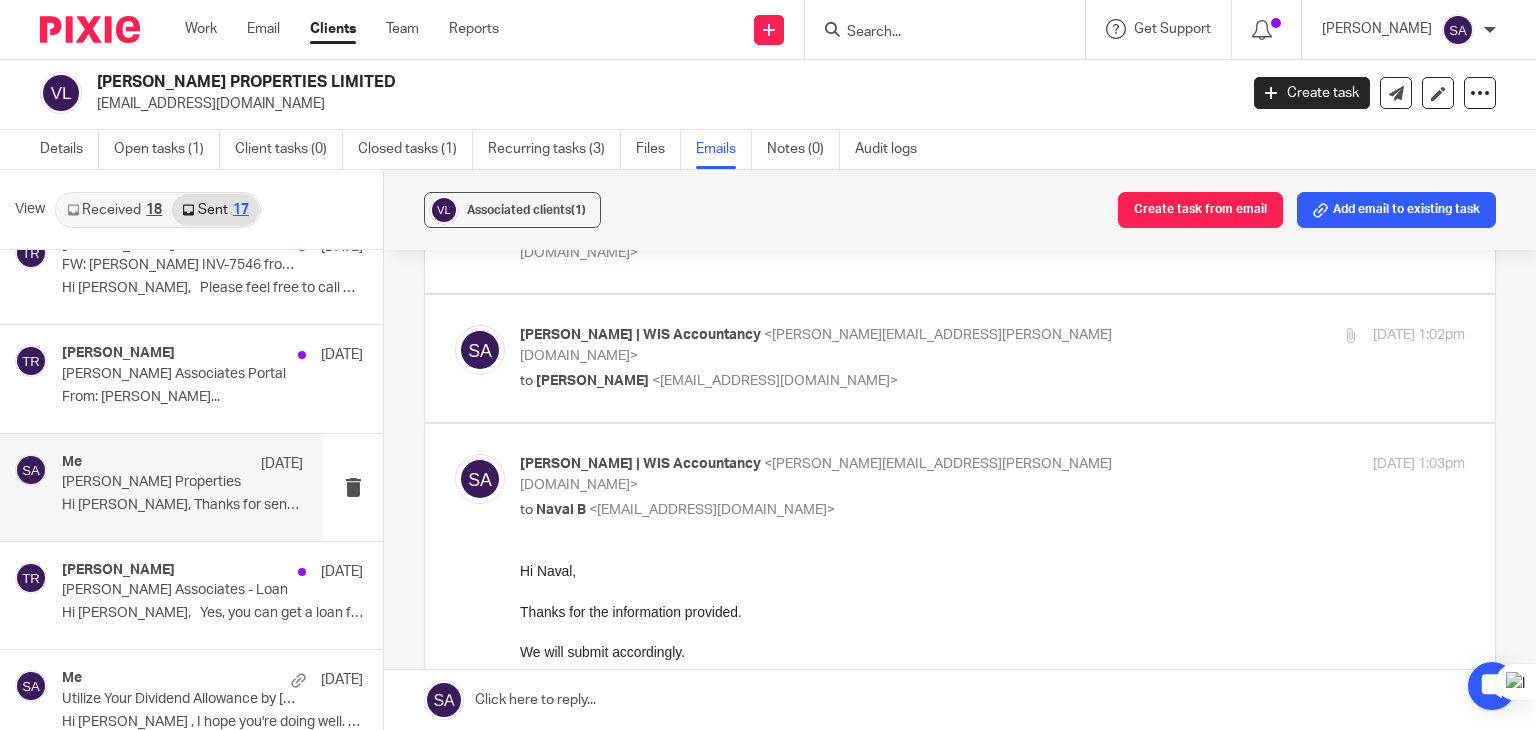 click at bounding box center (480, 479) 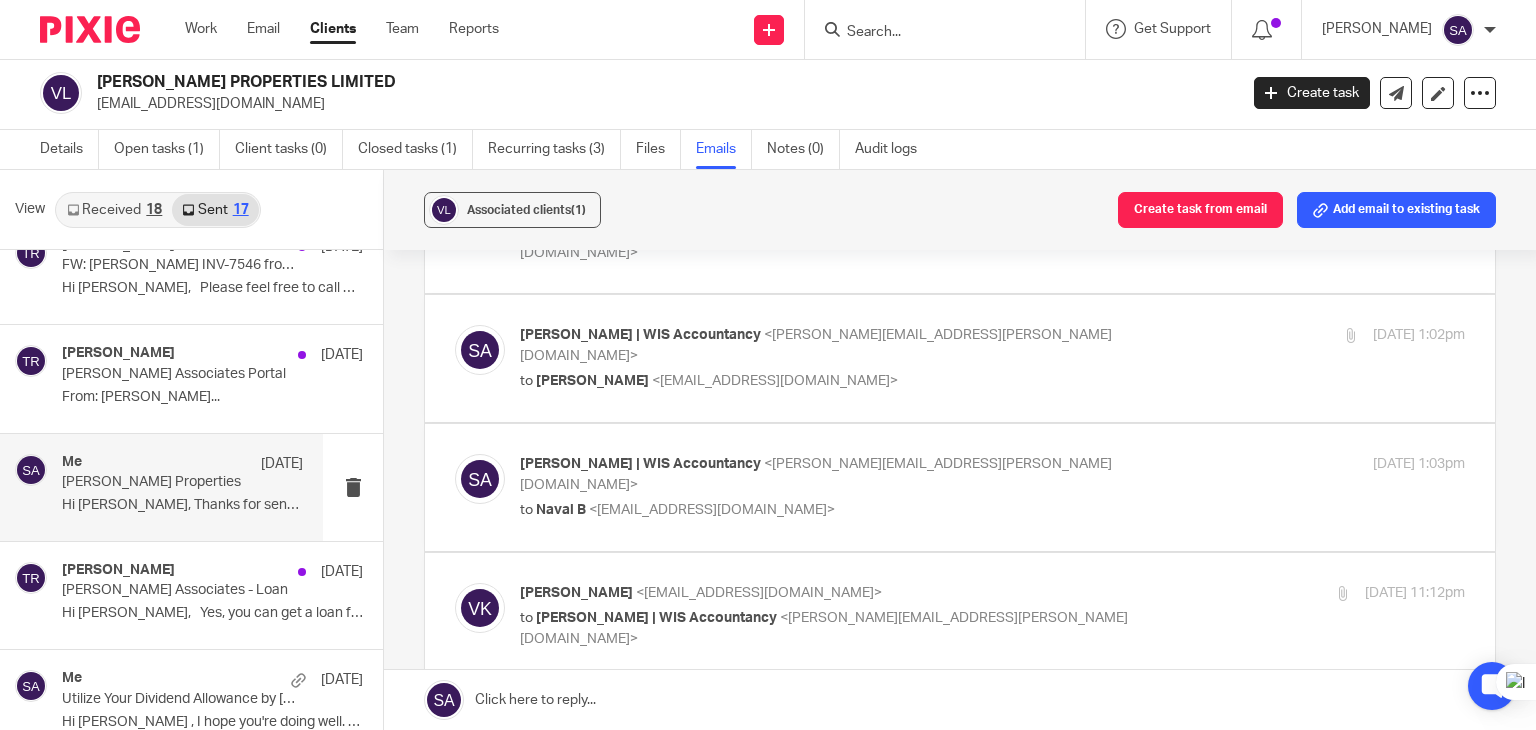 scroll, scrollTop: 1800, scrollLeft: 0, axis: vertical 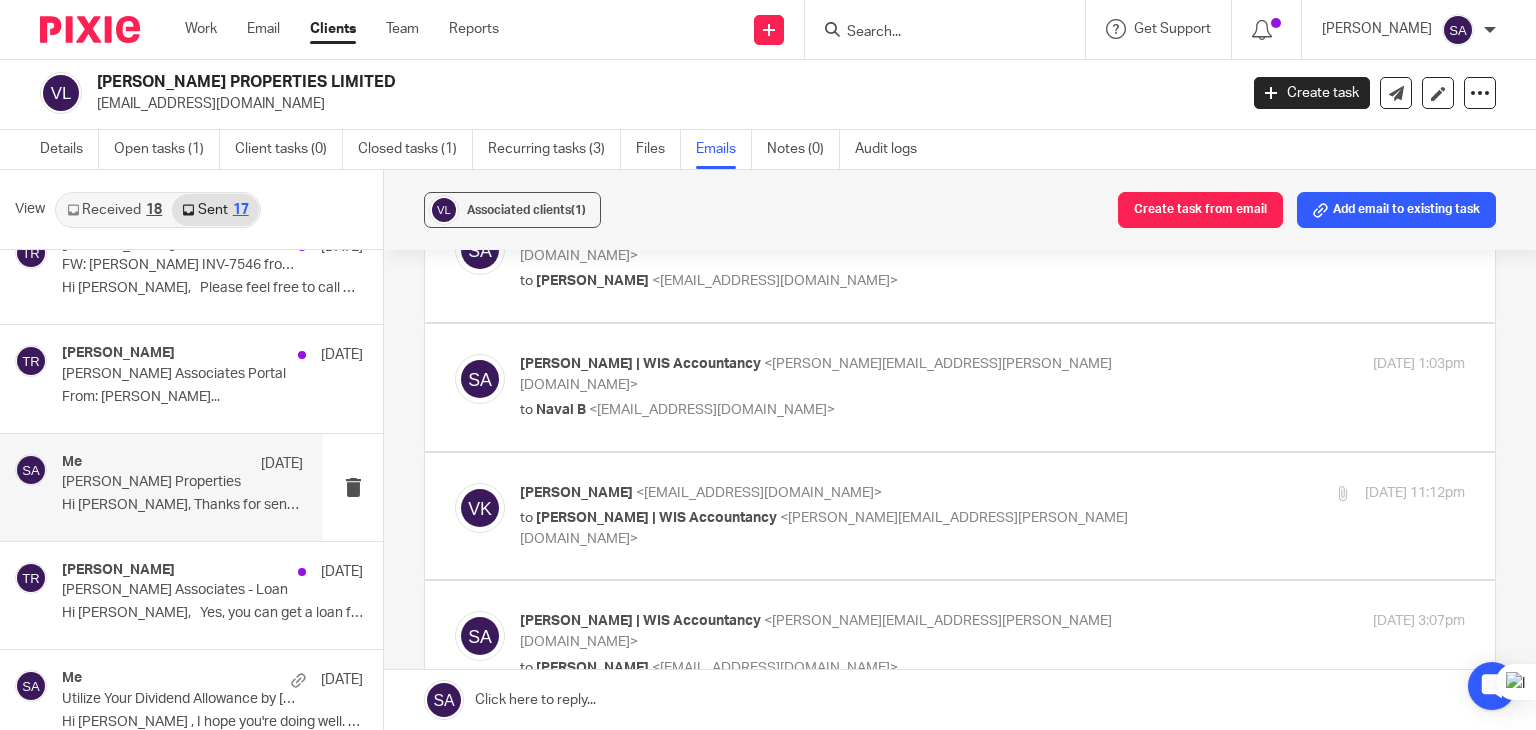 click at bounding box center (480, 508) 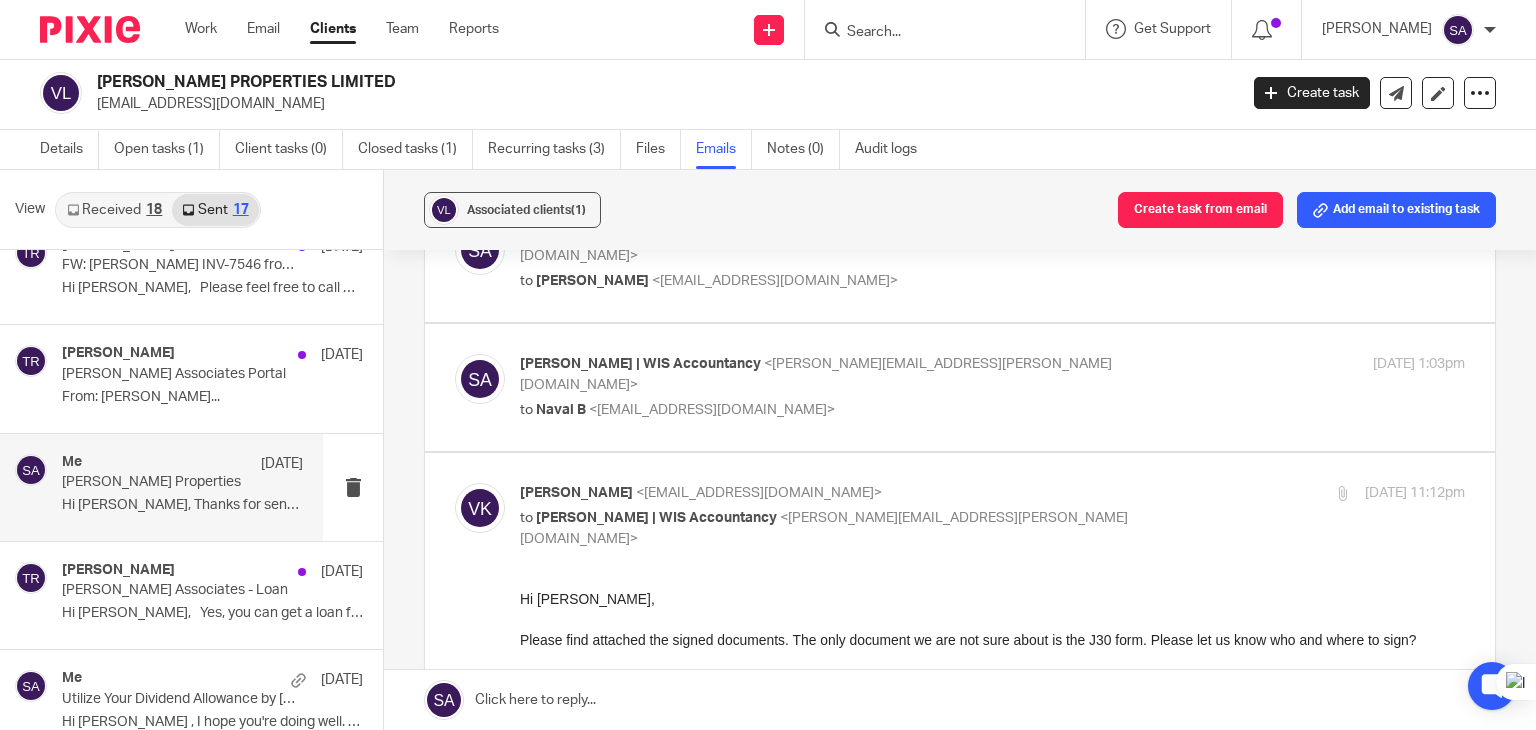 scroll, scrollTop: 0, scrollLeft: 0, axis: both 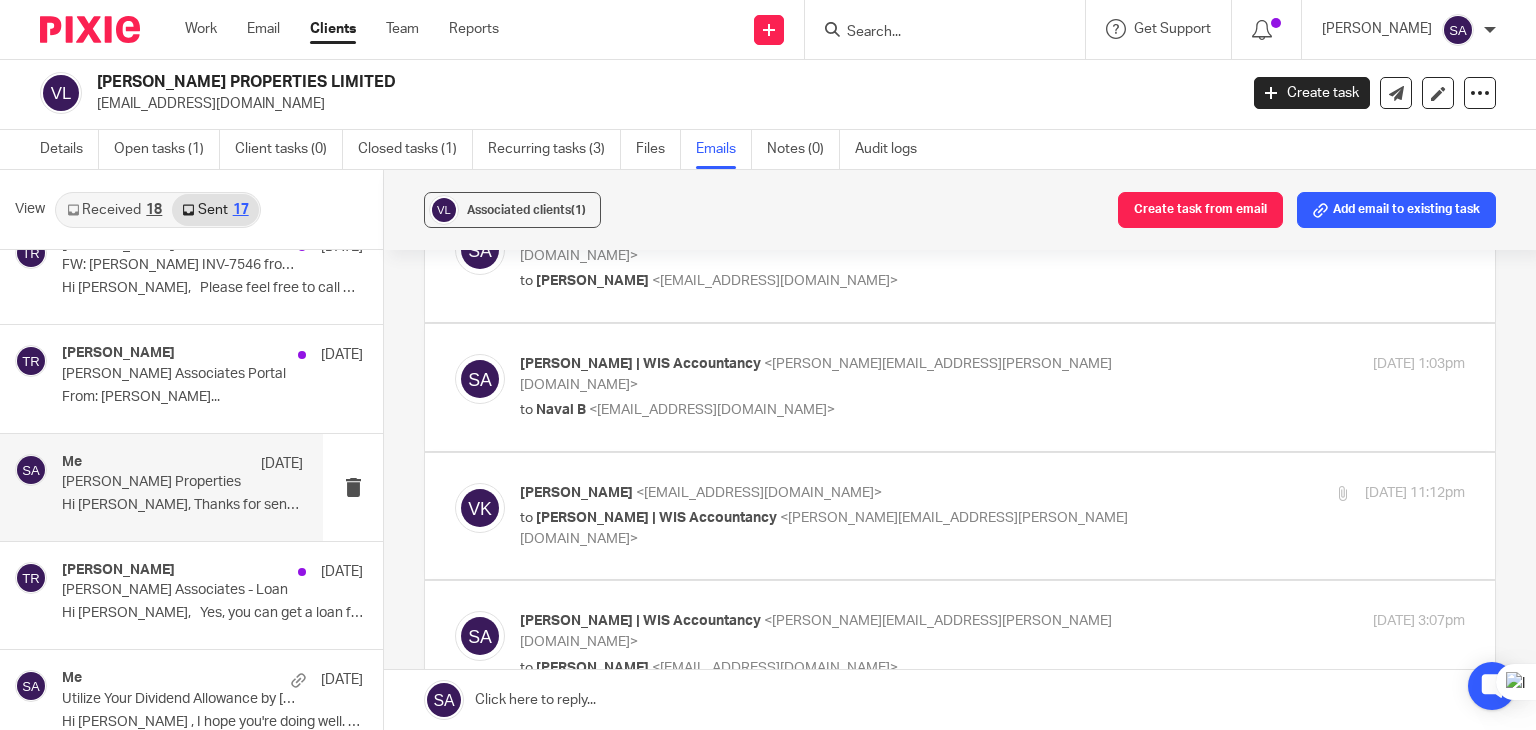 click at bounding box center [480, 636] 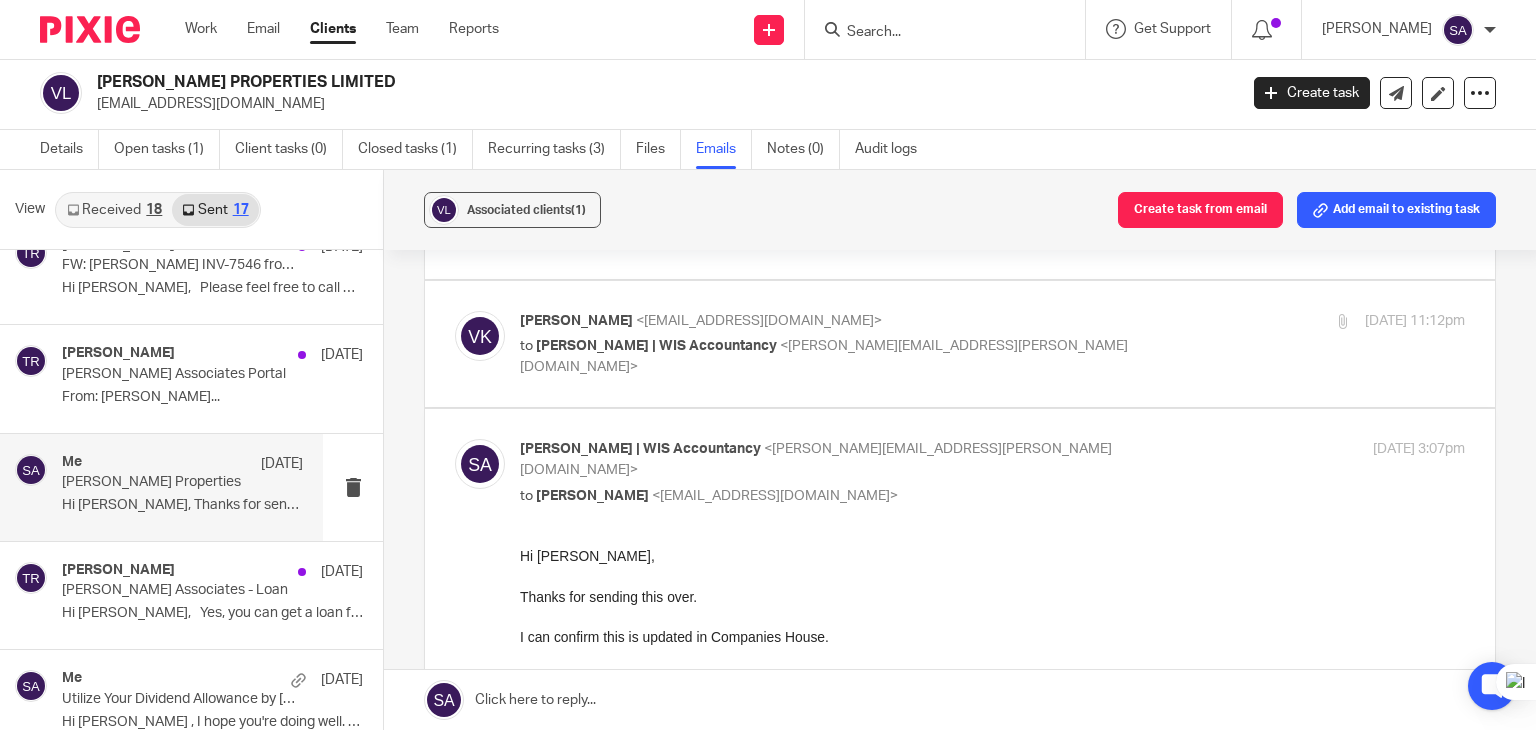 scroll, scrollTop: 2000, scrollLeft: 0, axis: vertical 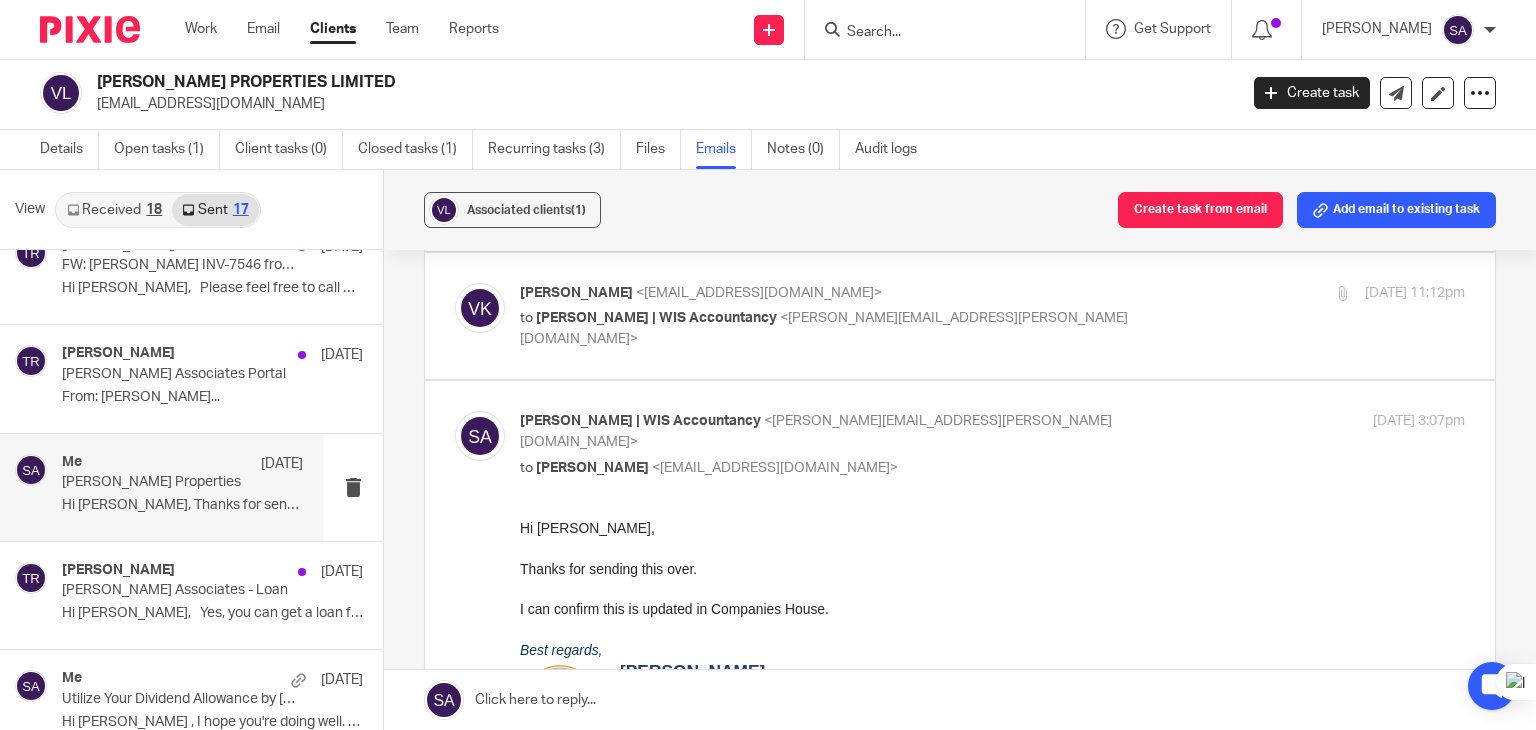 click at bounding box center (480, 436) 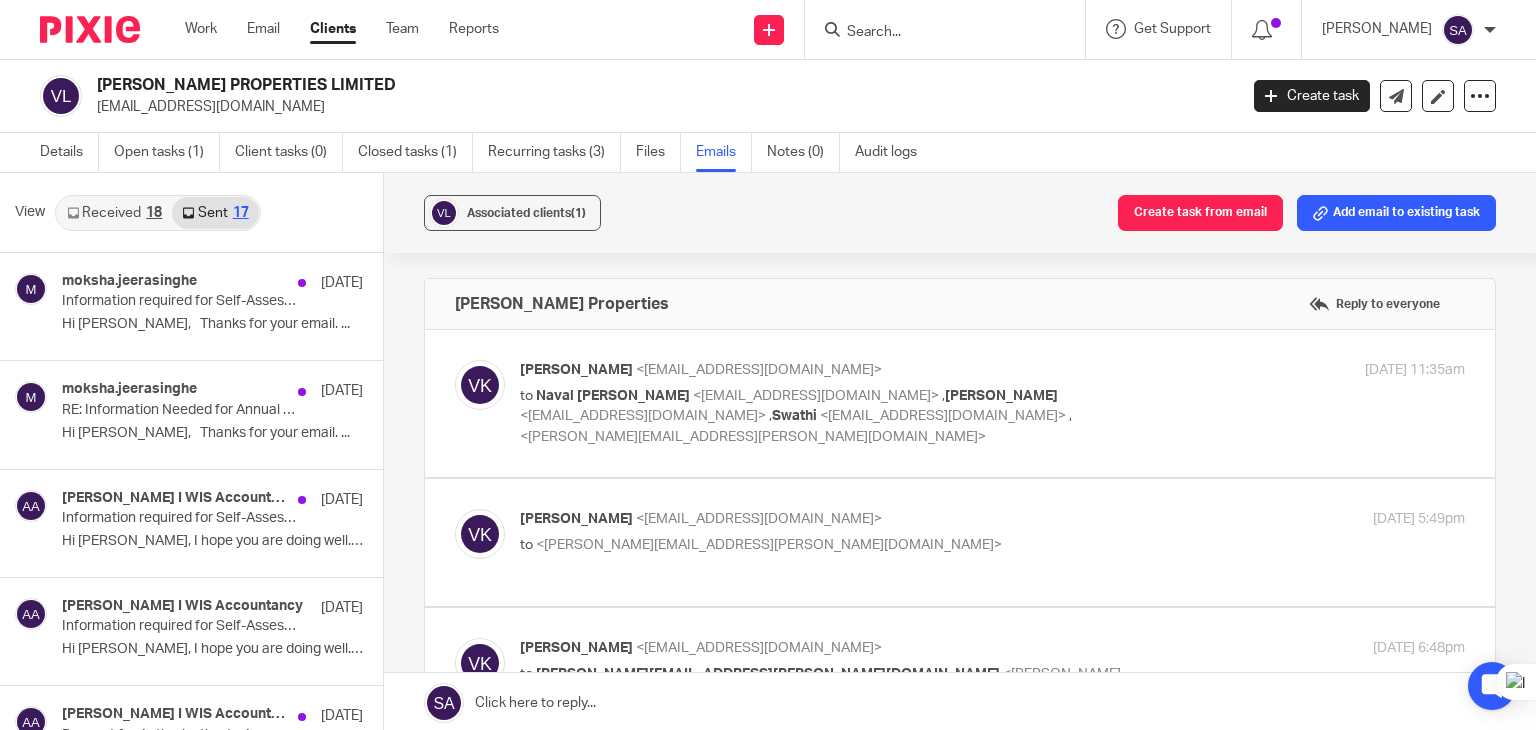 scroll, scrollTop: 0, scrollLeft: 0, axis: both 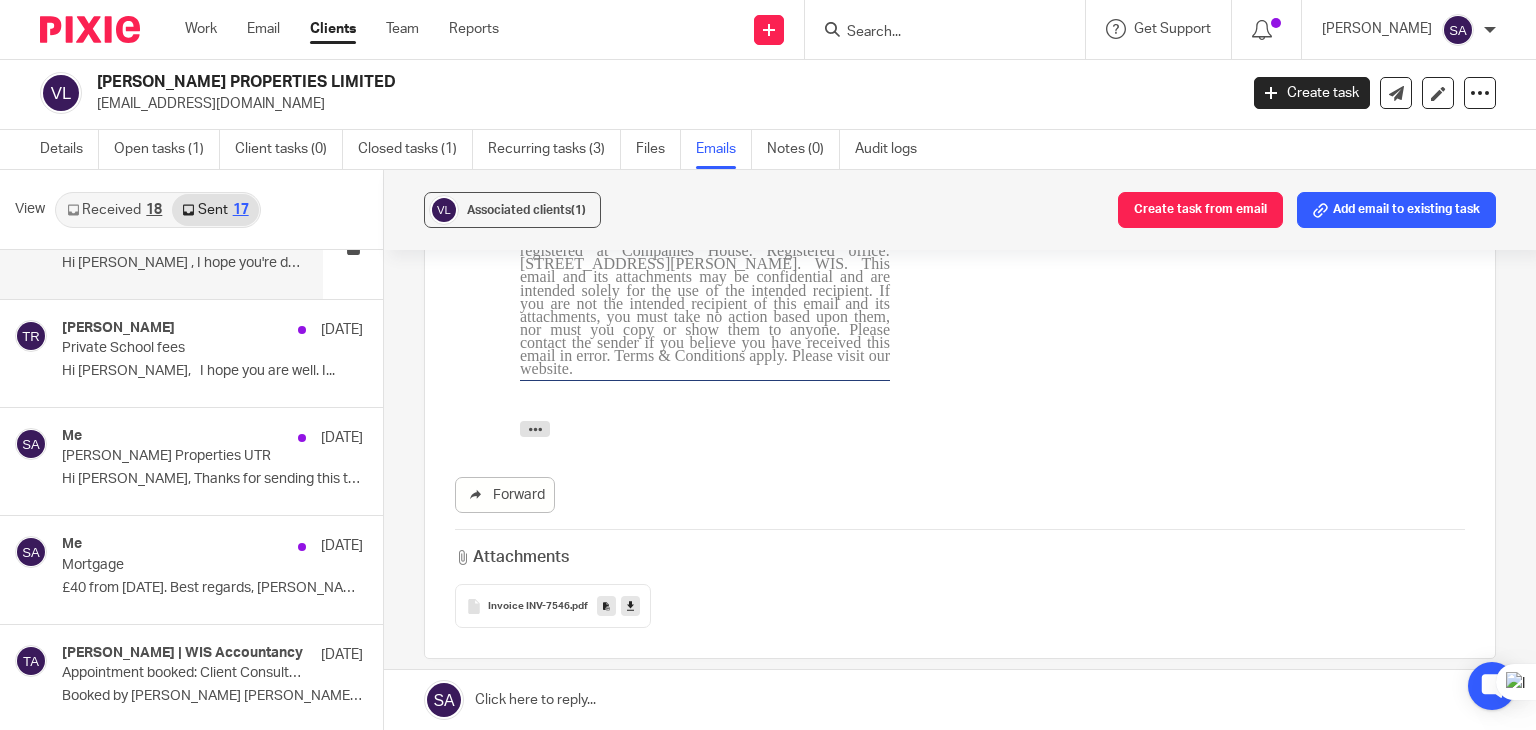 click on "Tuan Raheem
11 Mar 2024   Private School fees   Hi Vijay,     I hope you are well.  I..." at bounding box center (191, 353) 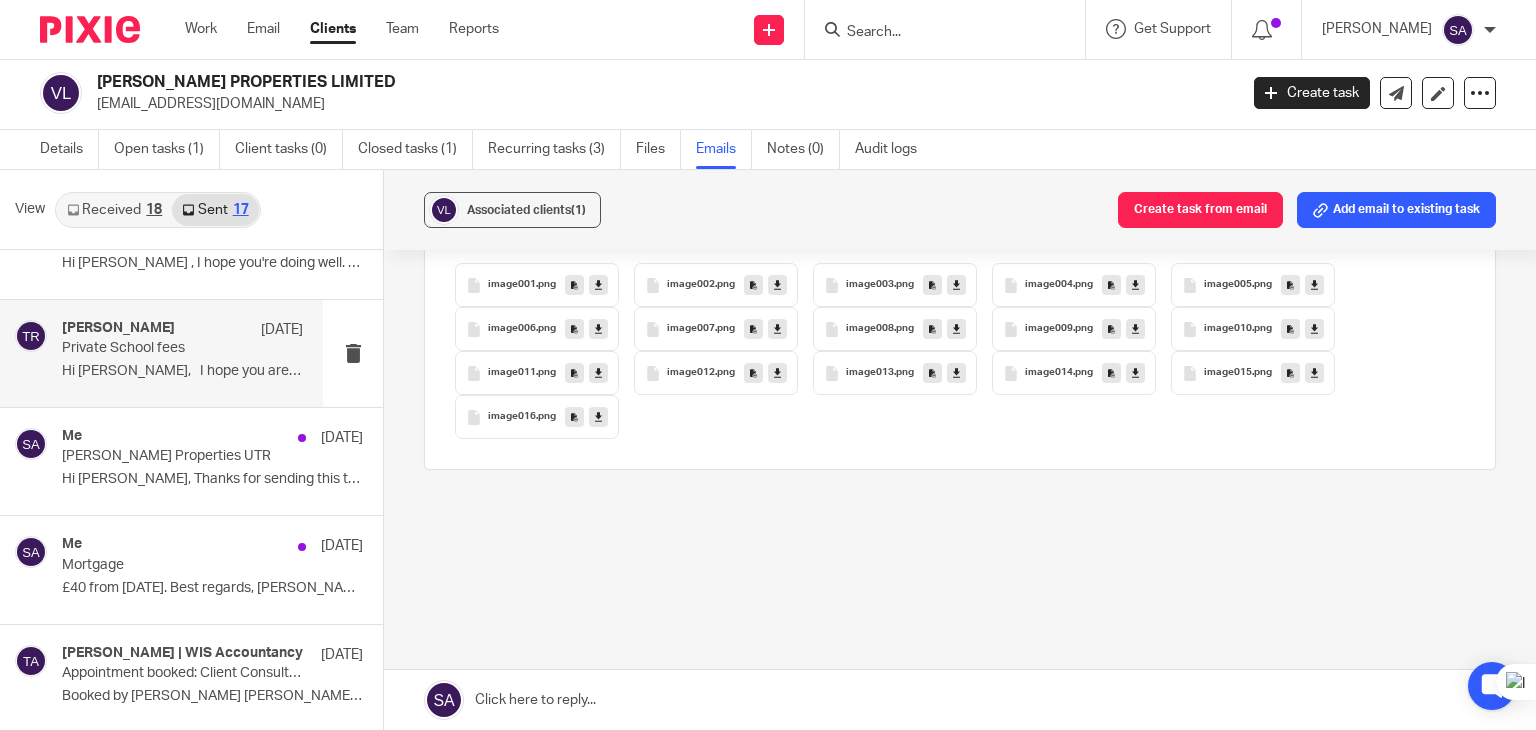 scroll, scrollTop: 0, scrollLeft: 0, axis: both 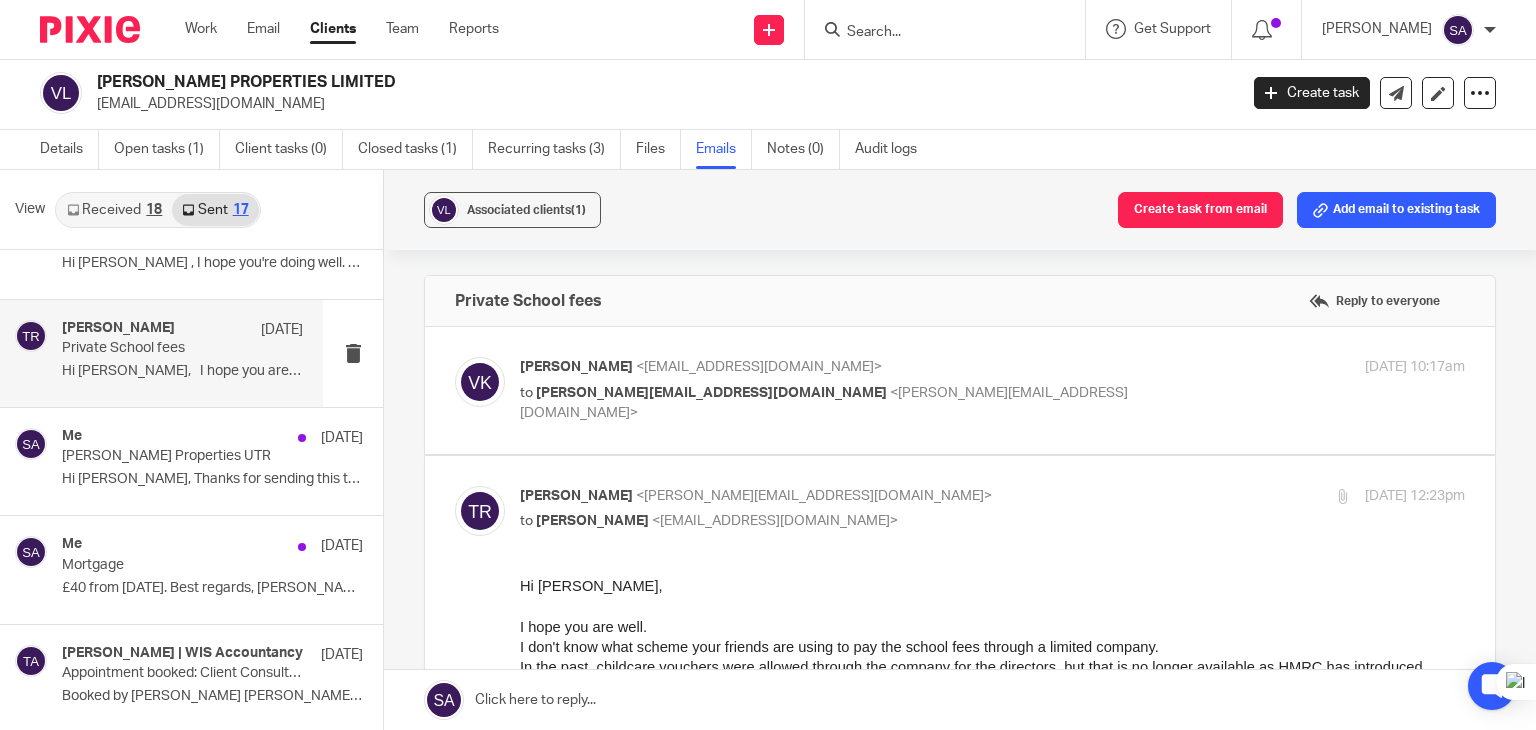 click at bounding box center [480, 382] 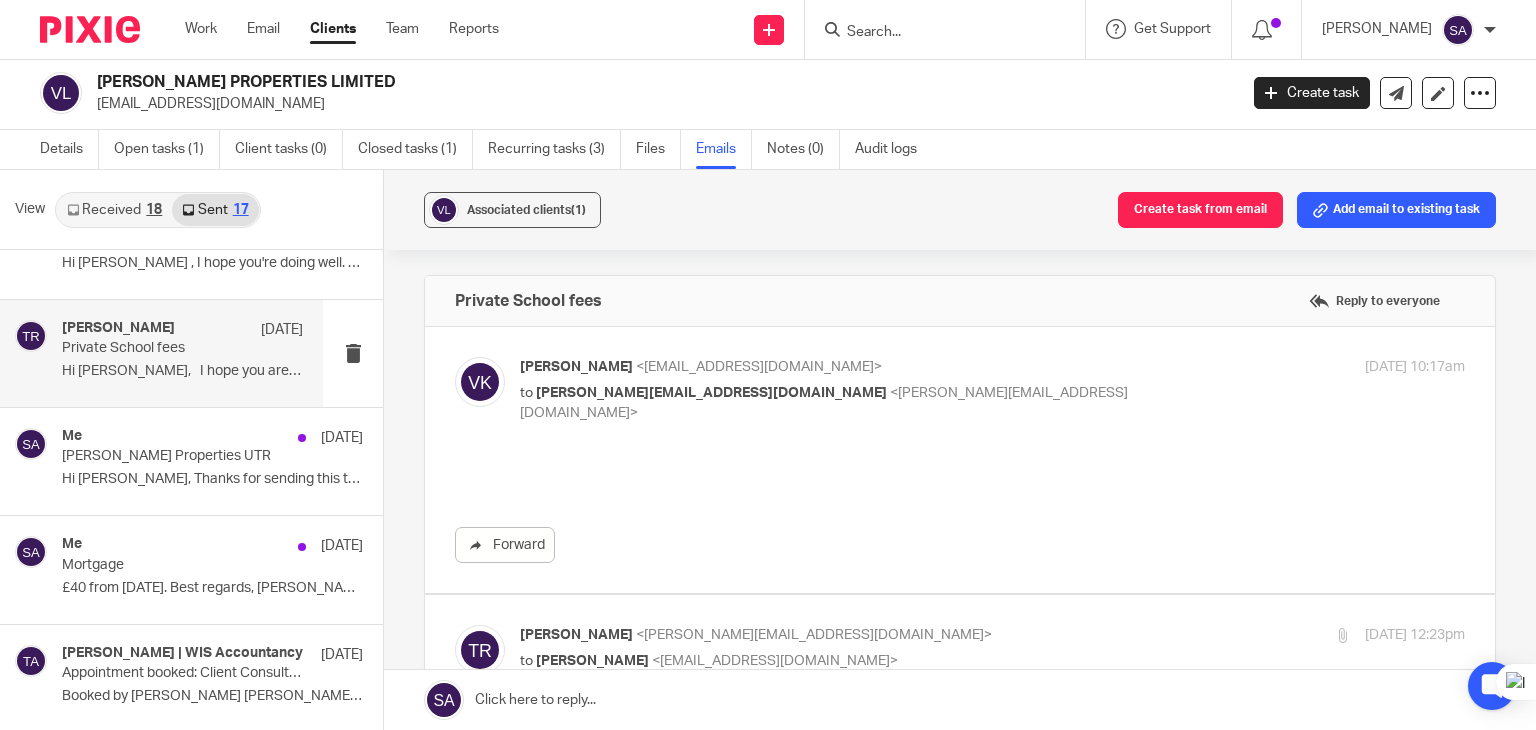 scroll, scrollTop: 0, scrollLeft: 0, axis: both 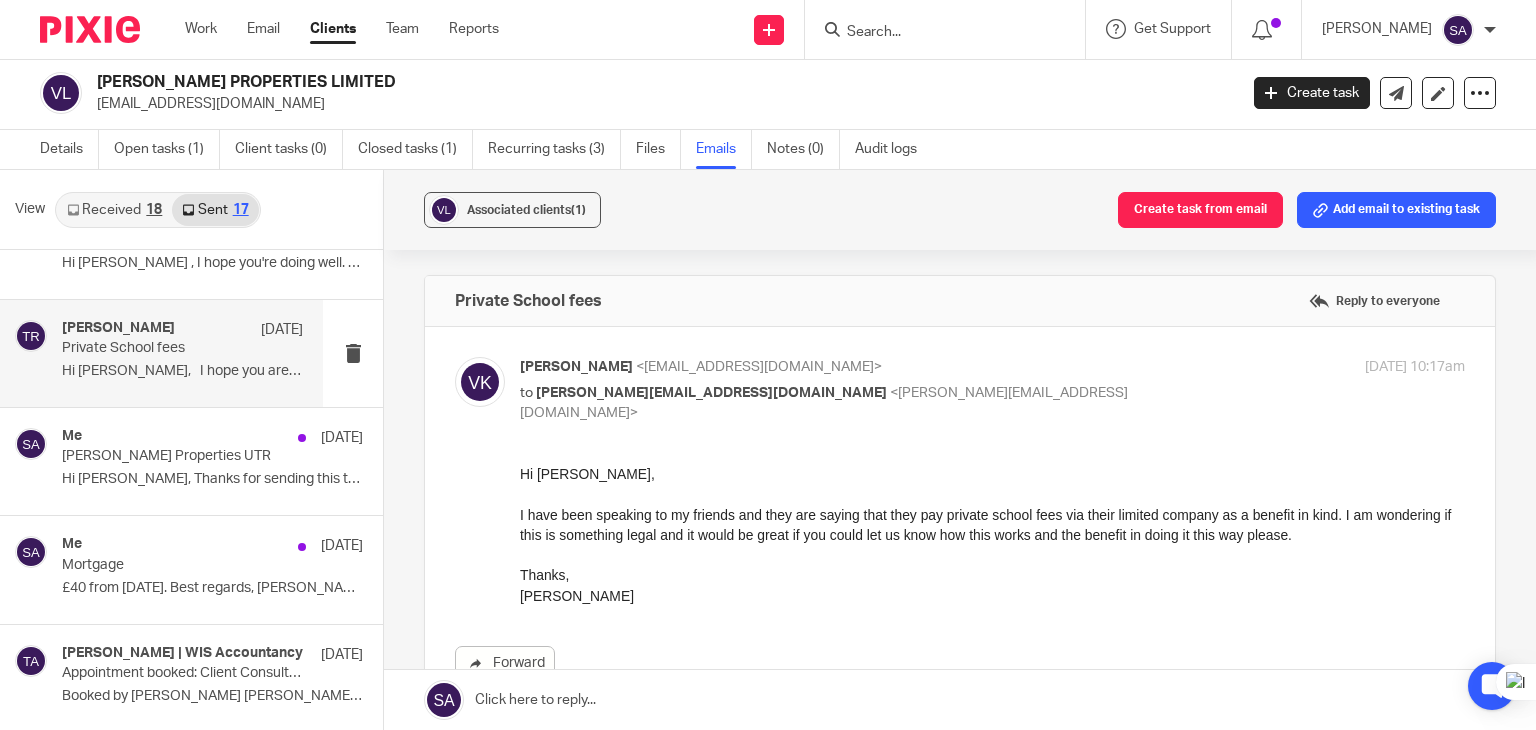 click at bounding box center [480, 382] 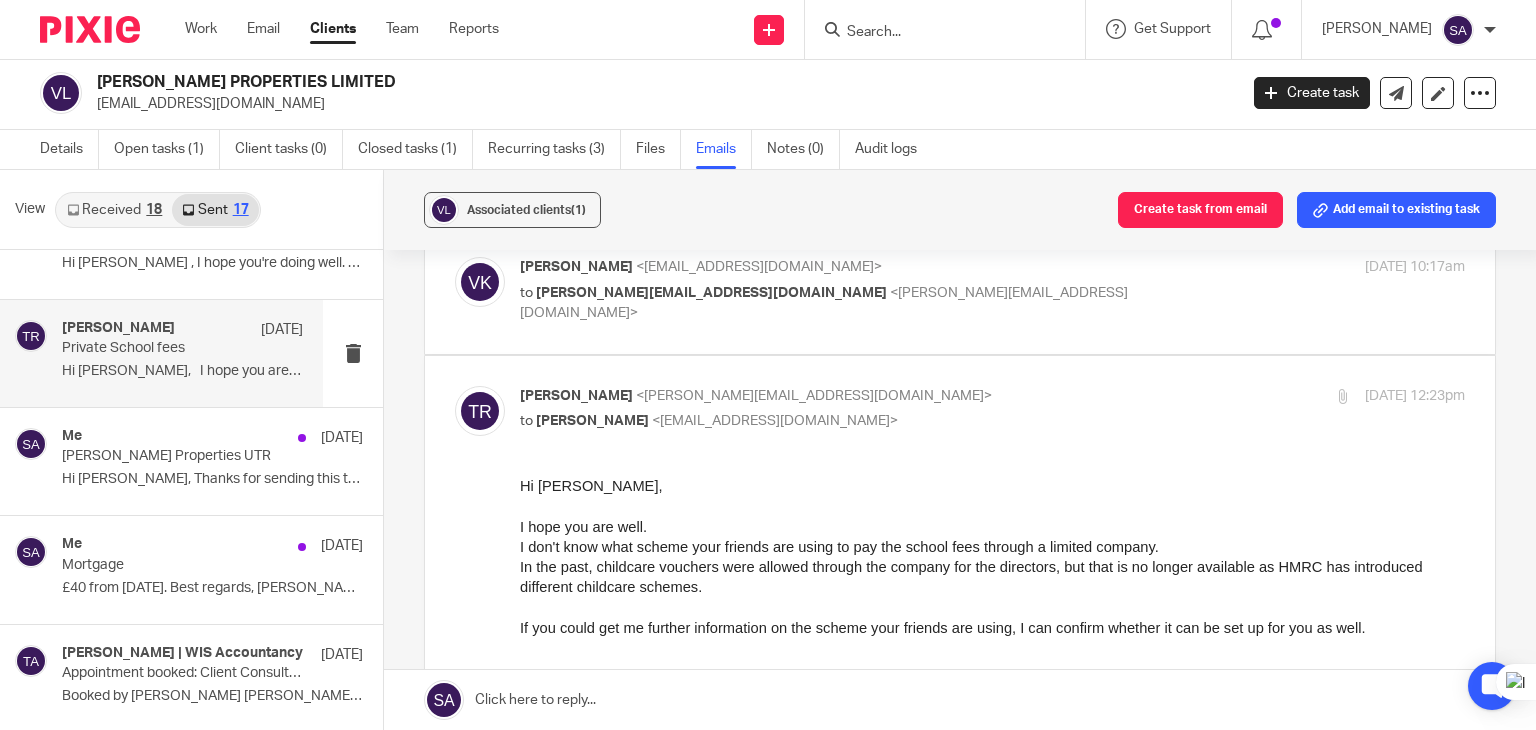 scroll, scrollTop: 200, scrollLeft: 0, axis: vertical 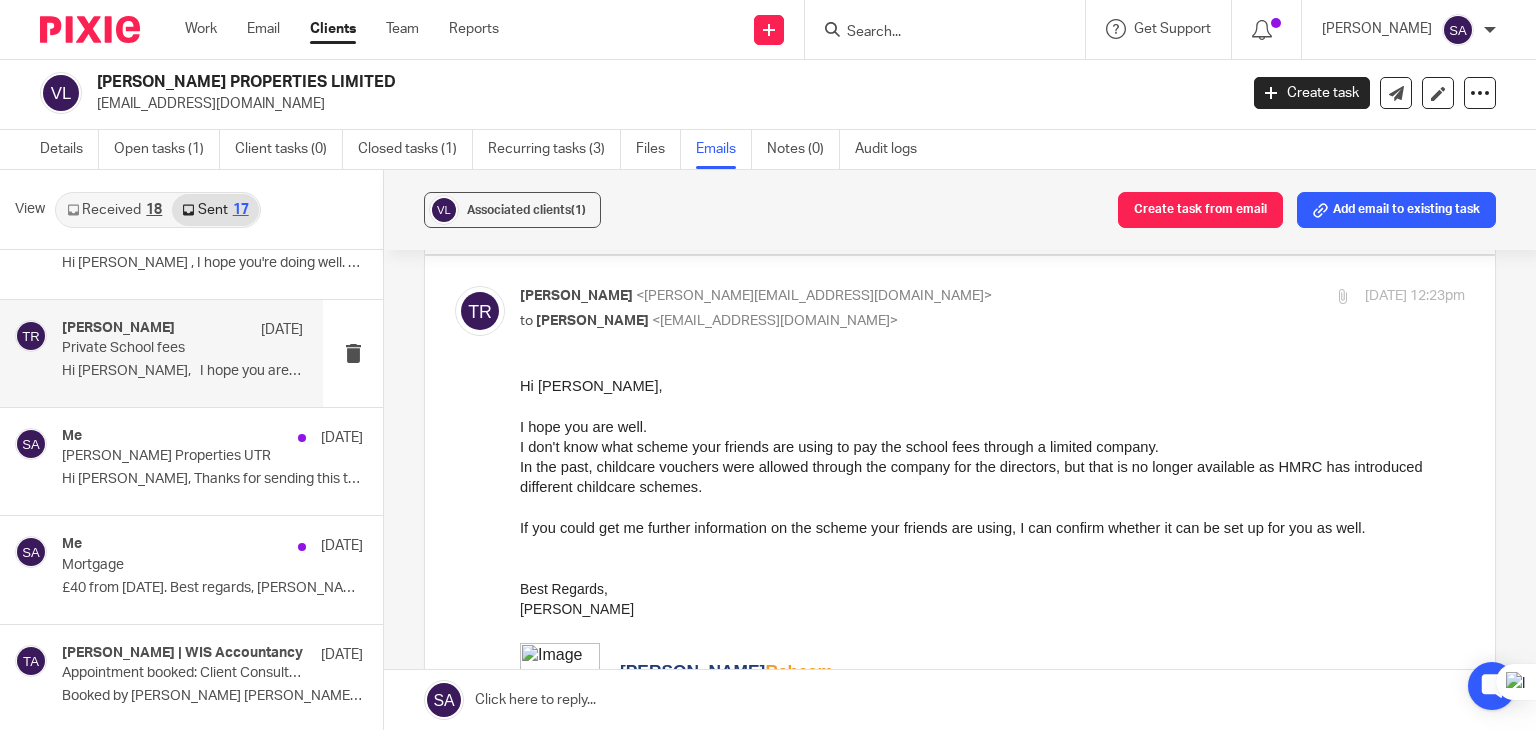 click at bounding box center (480, 311) 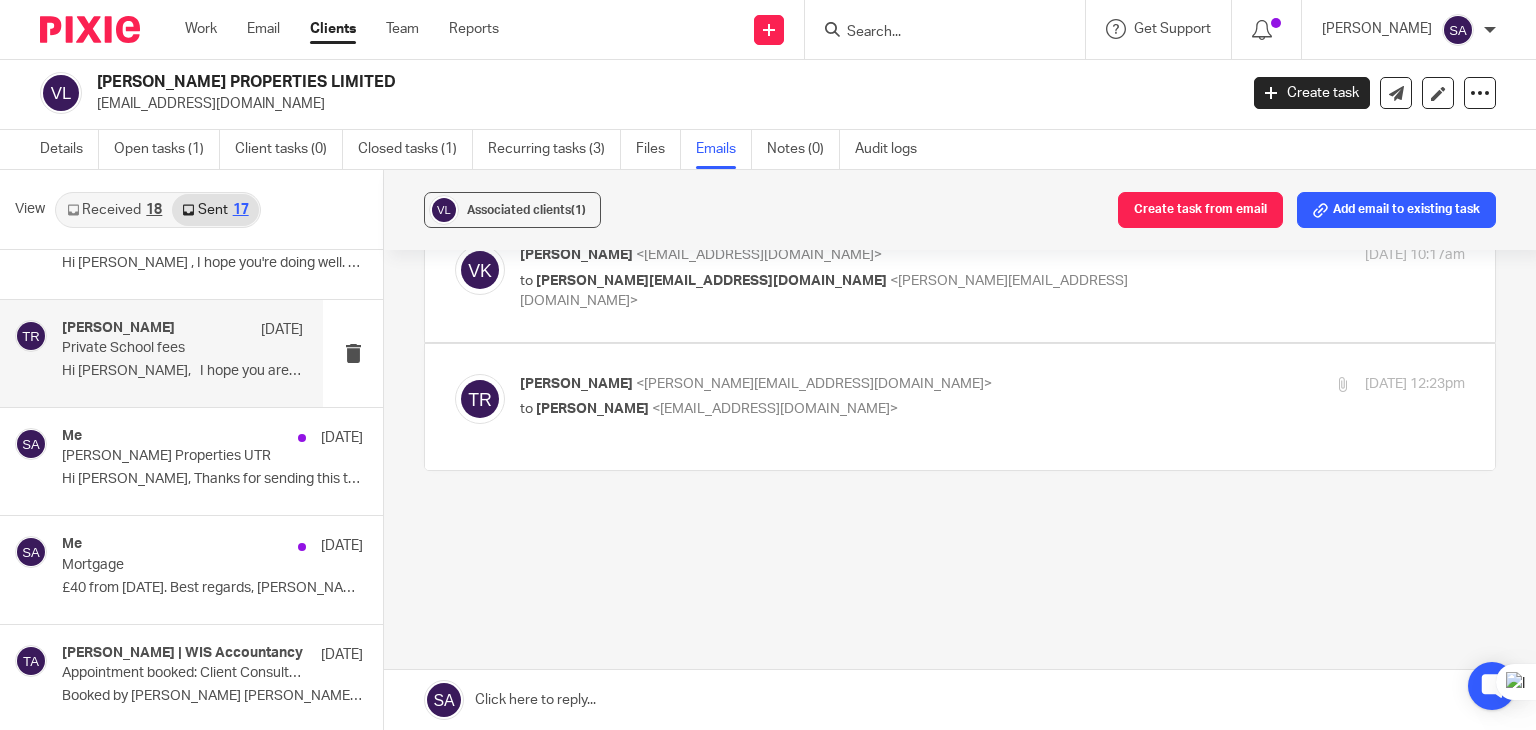 click at bounding box center (480, 399) 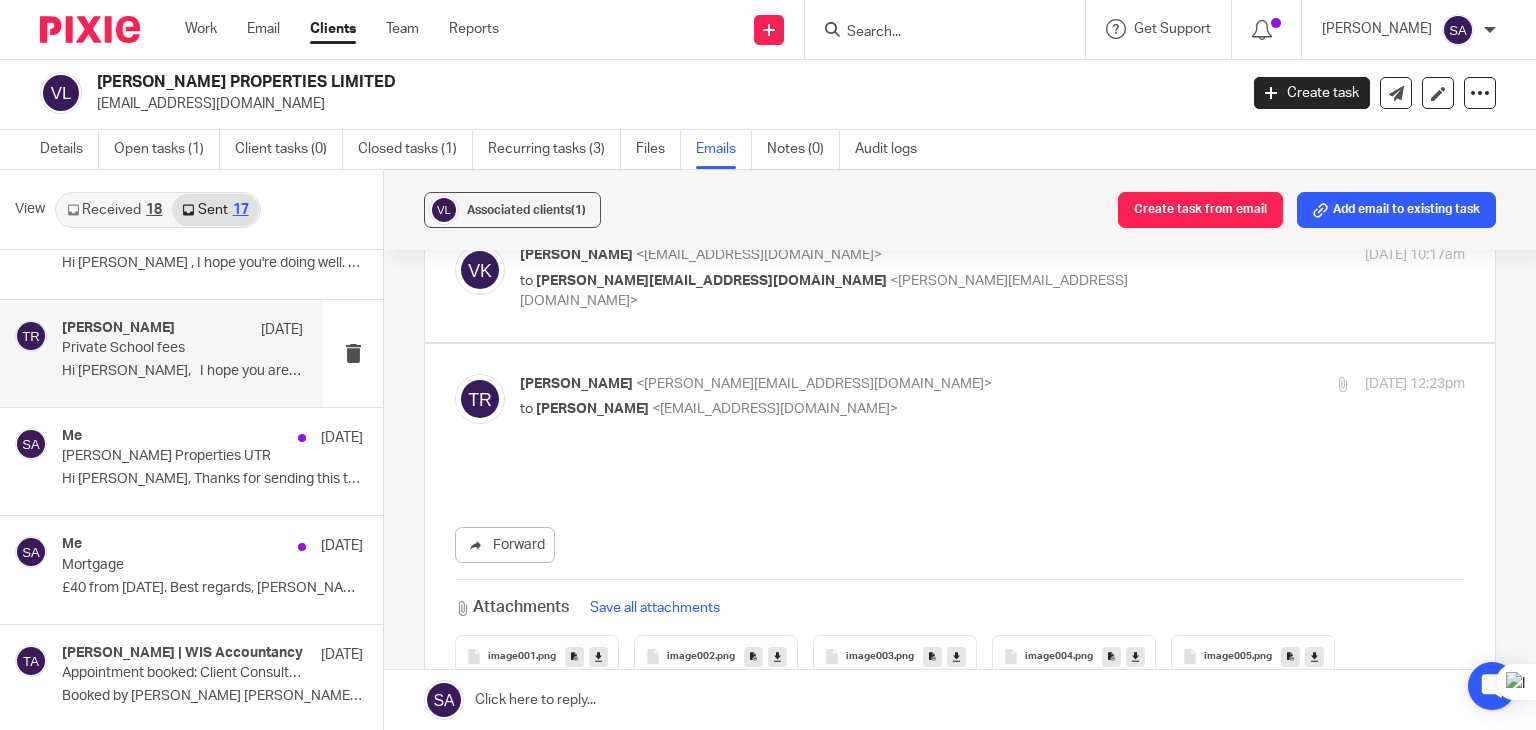 scroll, scrollTop: 200, scrollLeft: 0, axis: vertical 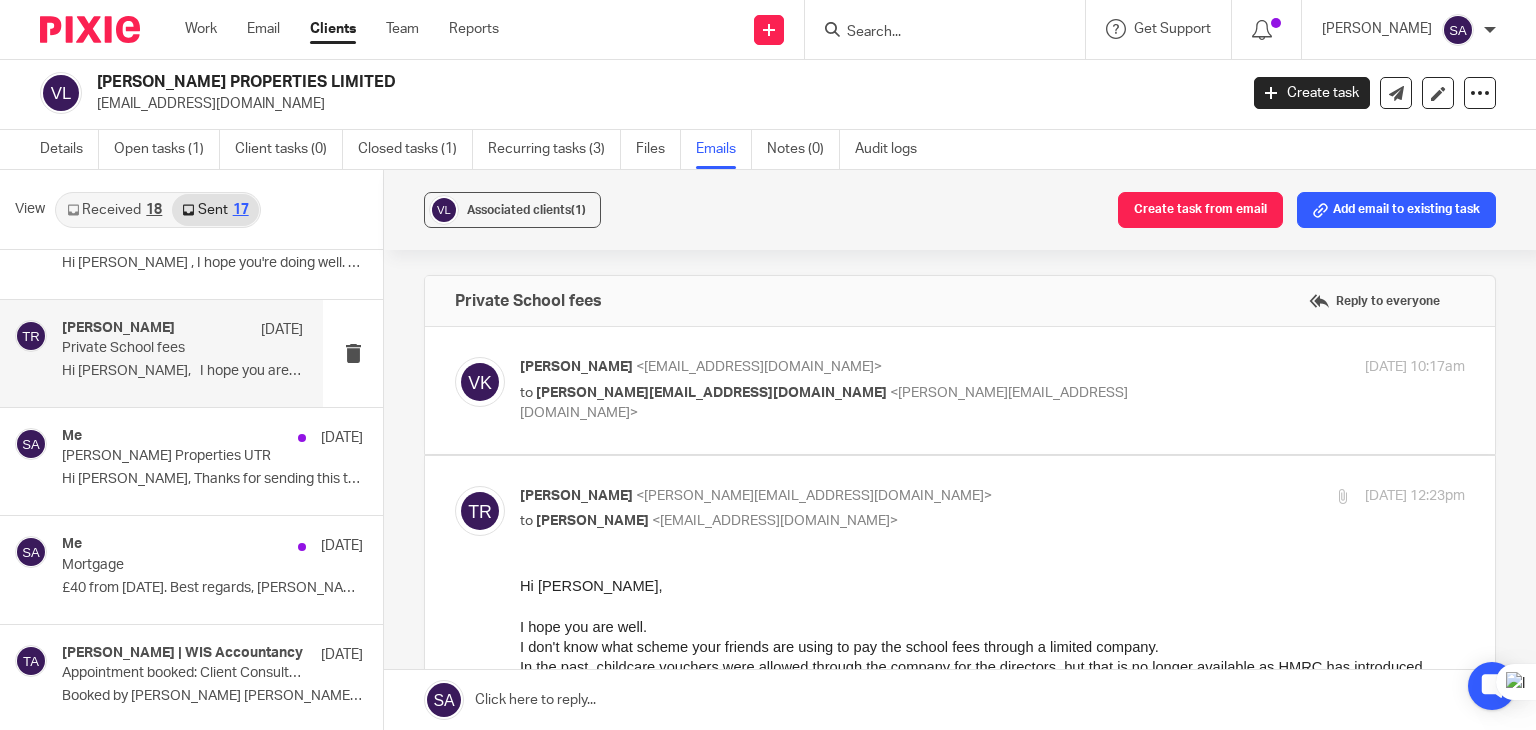 click at bounding box center (480, 511) 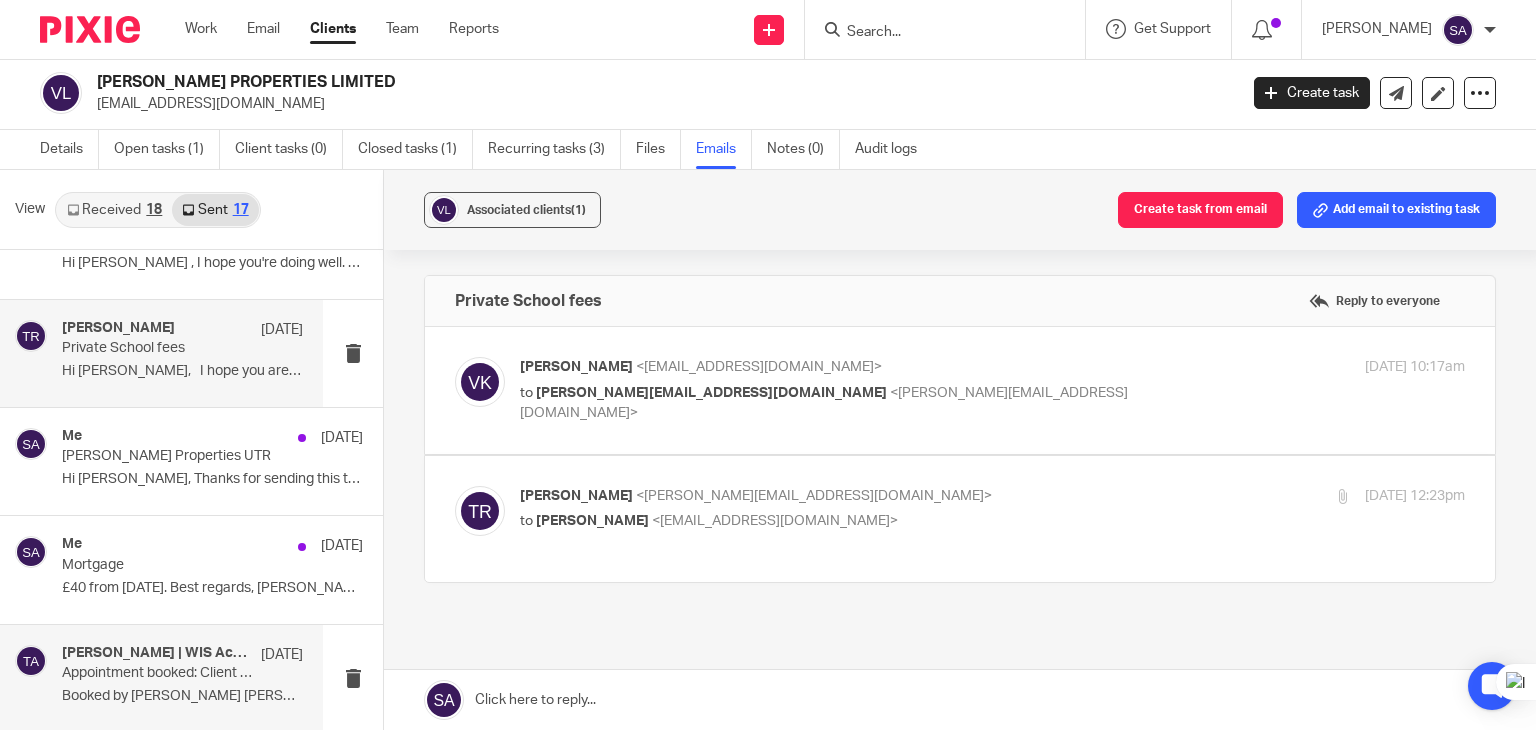 click on "Booked by [PERSON_NAME] [PERSON_NAME][EMAIL_ADDRESS][DOMAIN_NAME]..." at bounding box center [182, 696] 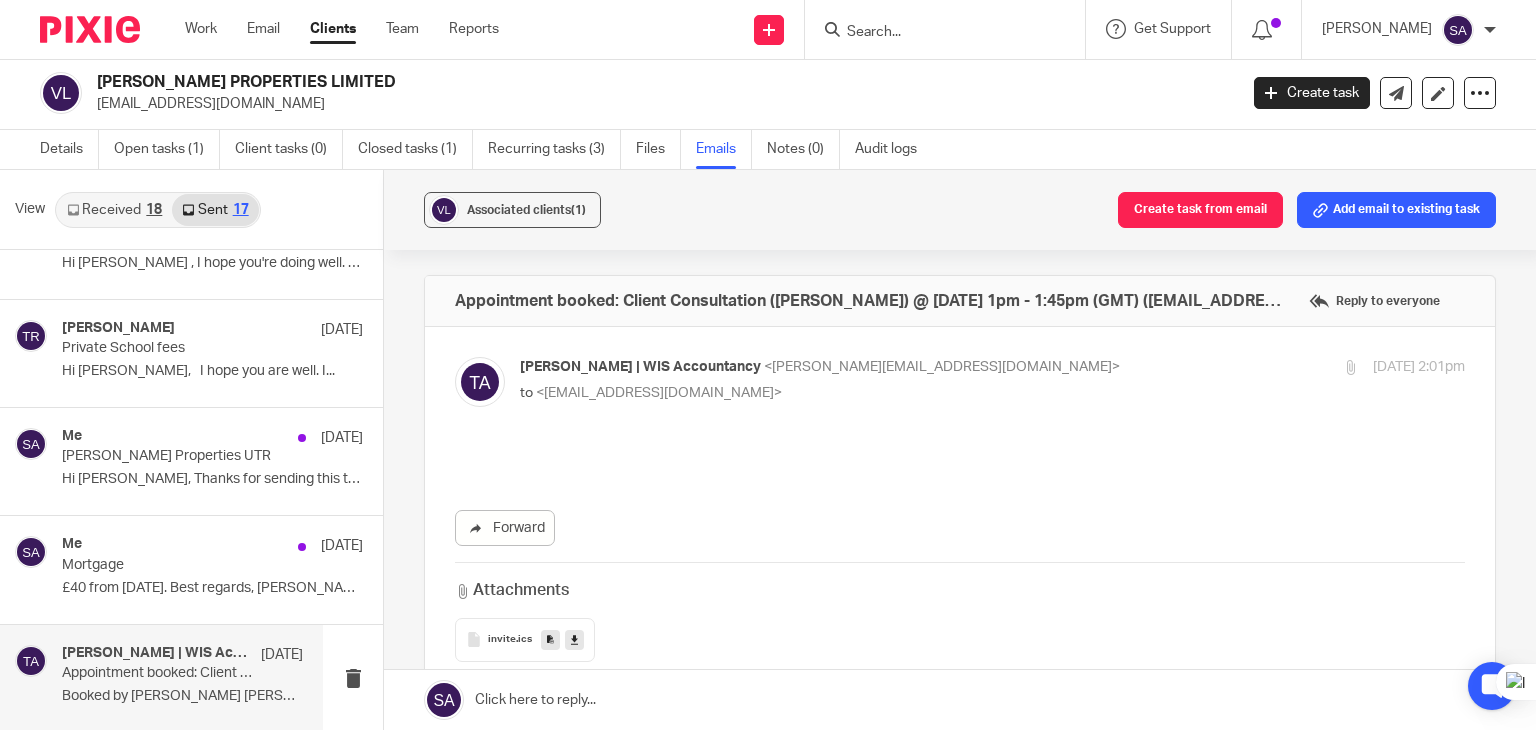 scroll, scrollTop: 0, scrollLeft: 0, axis: both 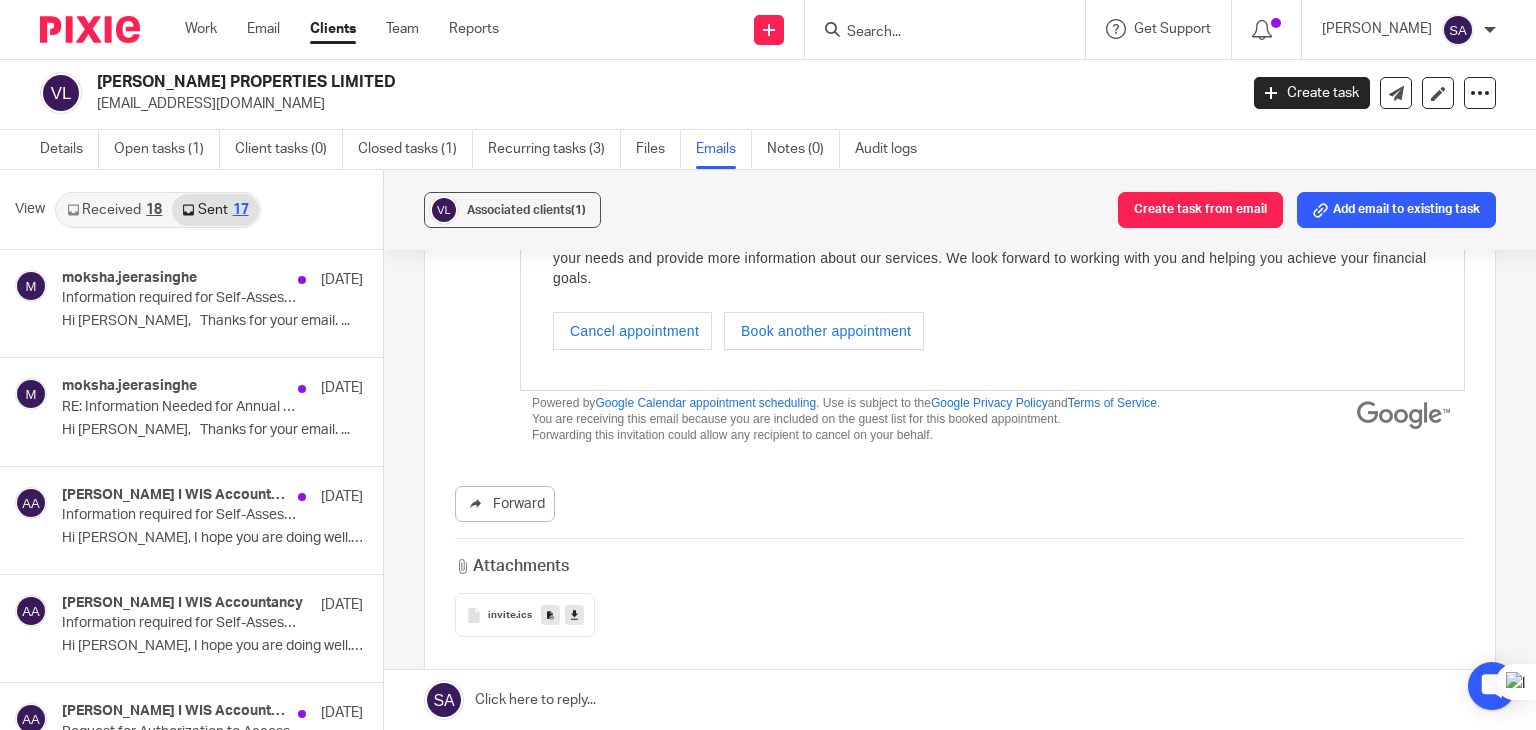 click on "View
Received
18
Sent
17" at bounding box center (191, 210) 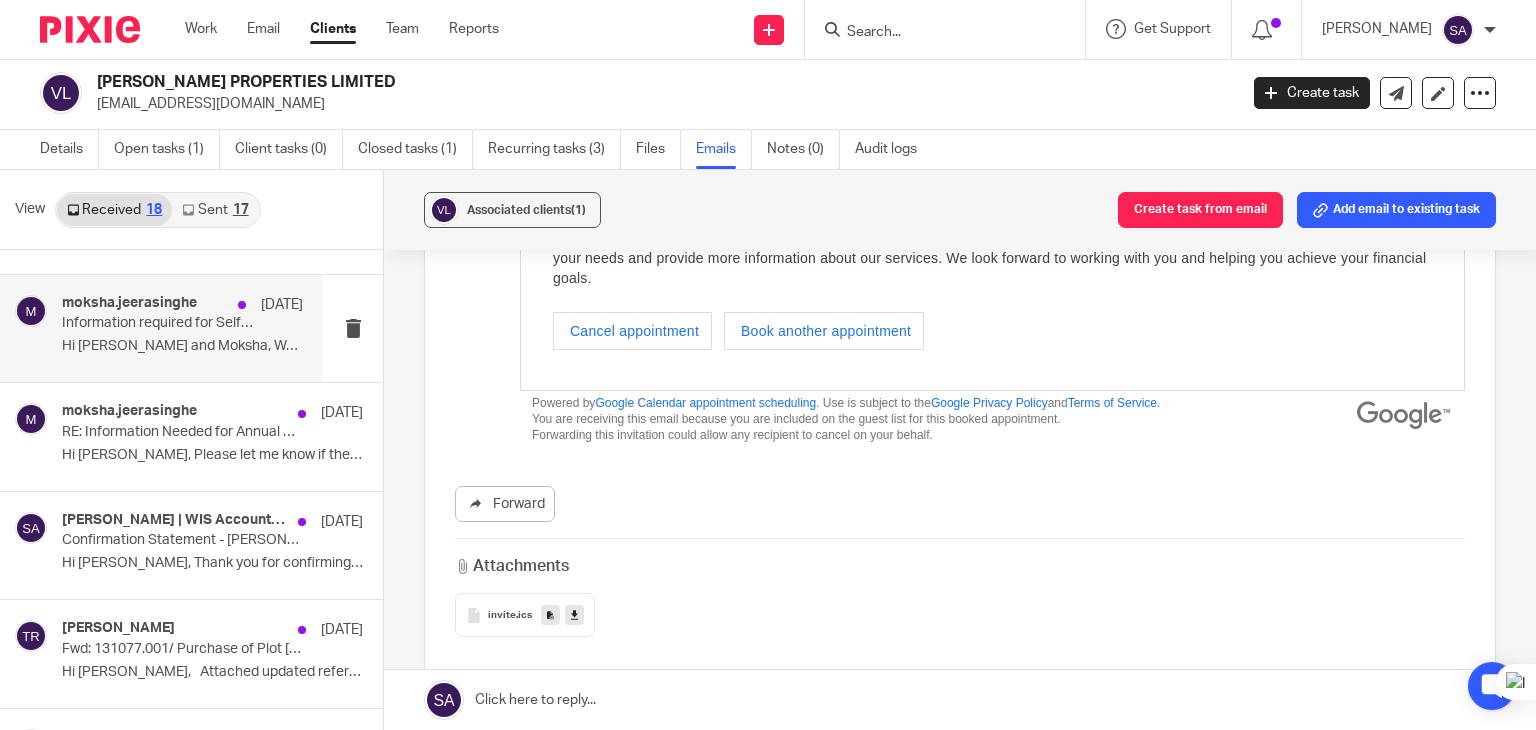 scroll, scrollTop: 400, scrollLeft: 0, axis: vertical 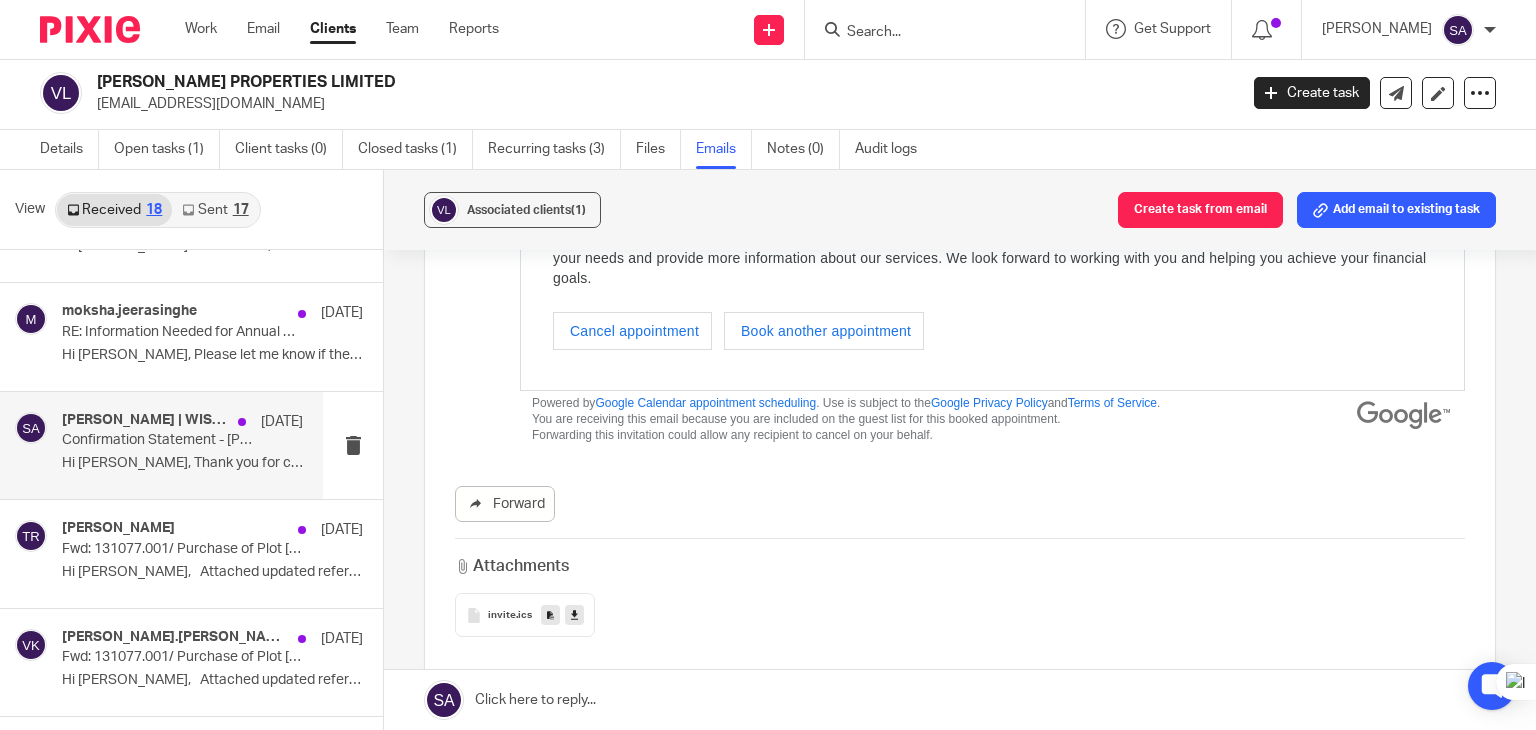 click on "Sarah Asfar | WIS Accountancy, vijay katta
8 Apr   Confirmation Statement - VISWA PROPERTIES LIMITED   Hi Vijay,    Thank you for confirming the..." at bounding box center [182, 445] 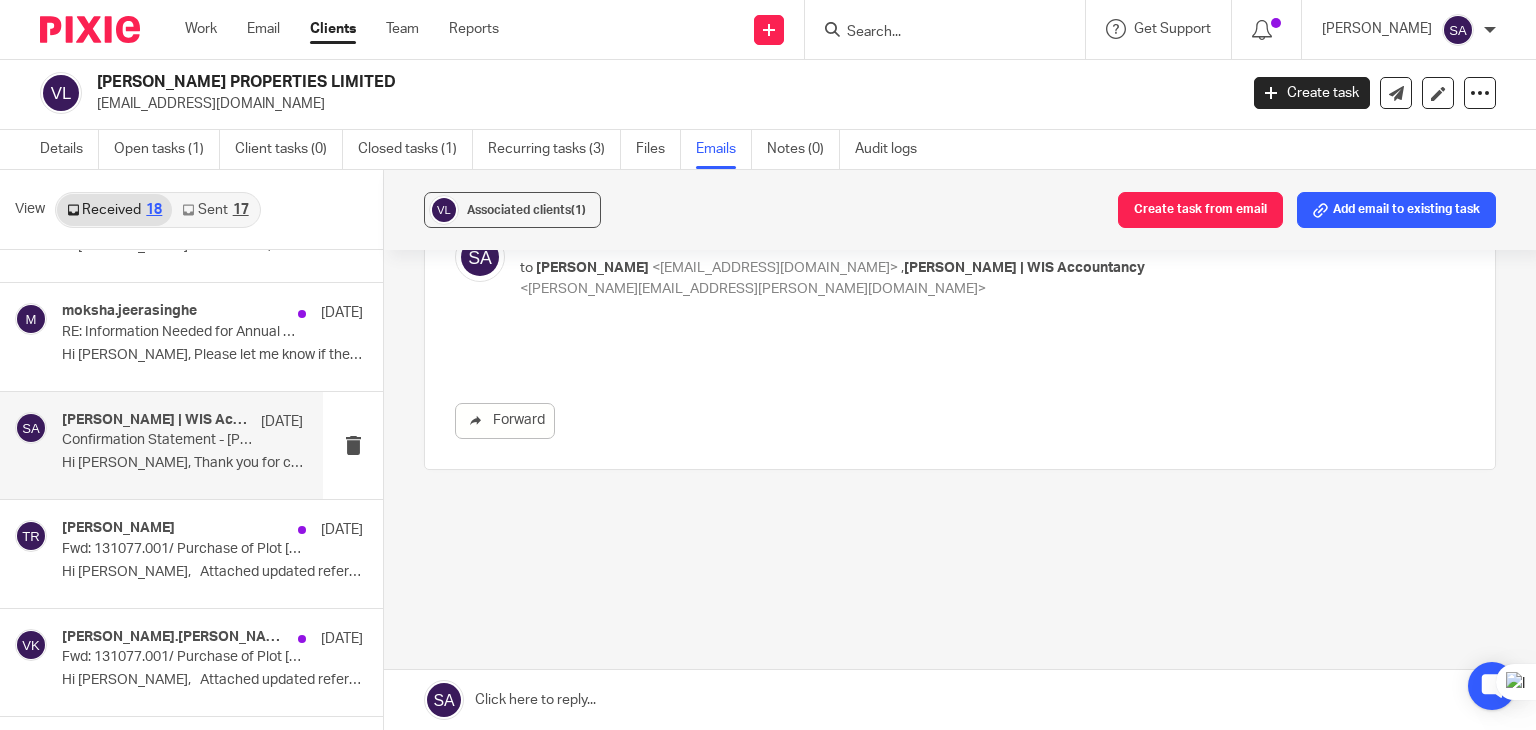 scroll, scrollTop: 0, scrollLeft: 0, axis: both 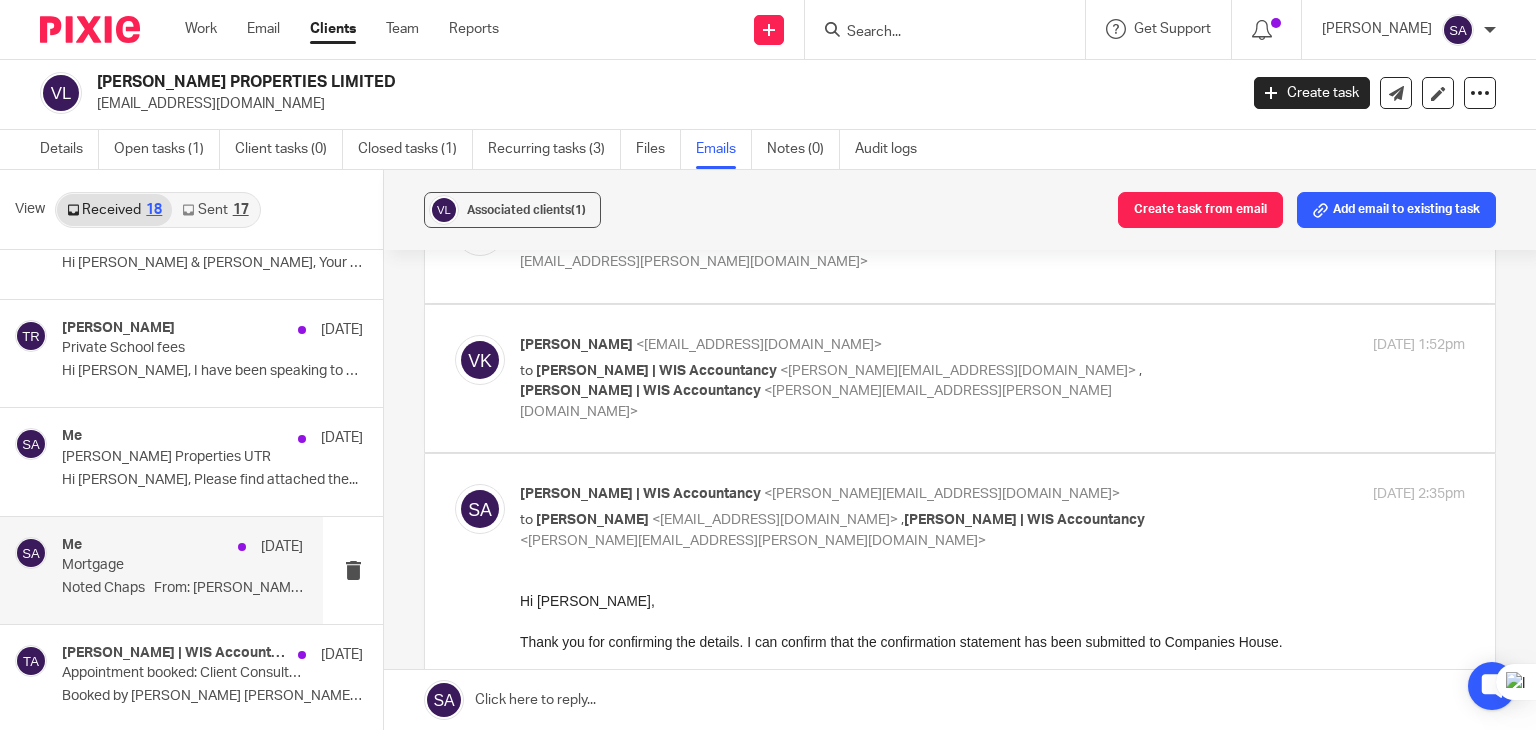 click on "Me
26 Feb 2024   Mortgage   Noted Chaps      From: Shafiya Abdulla |..." at bounding box center (161, 570) 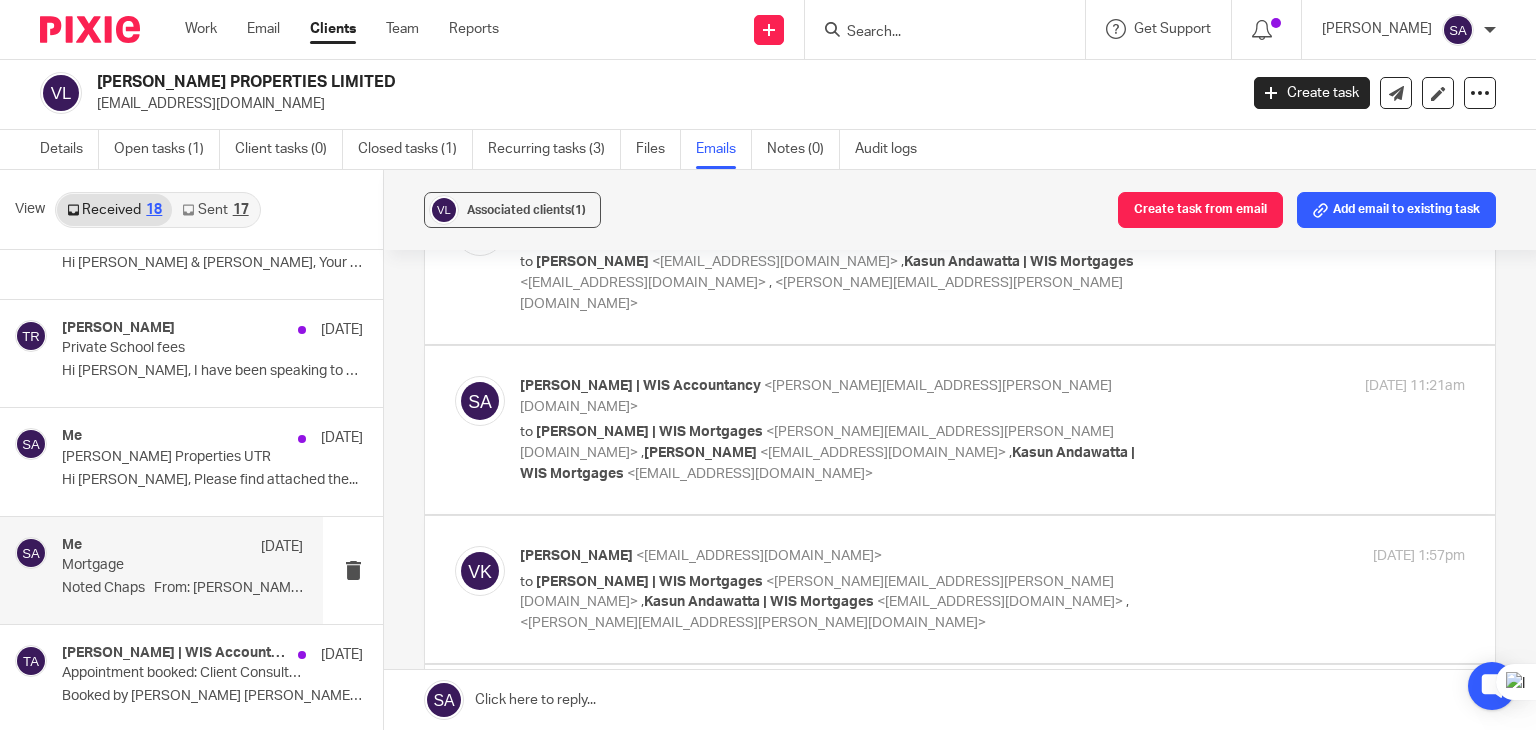 scroll, scrollTop: 0, scrollLeft: 0, axis: both 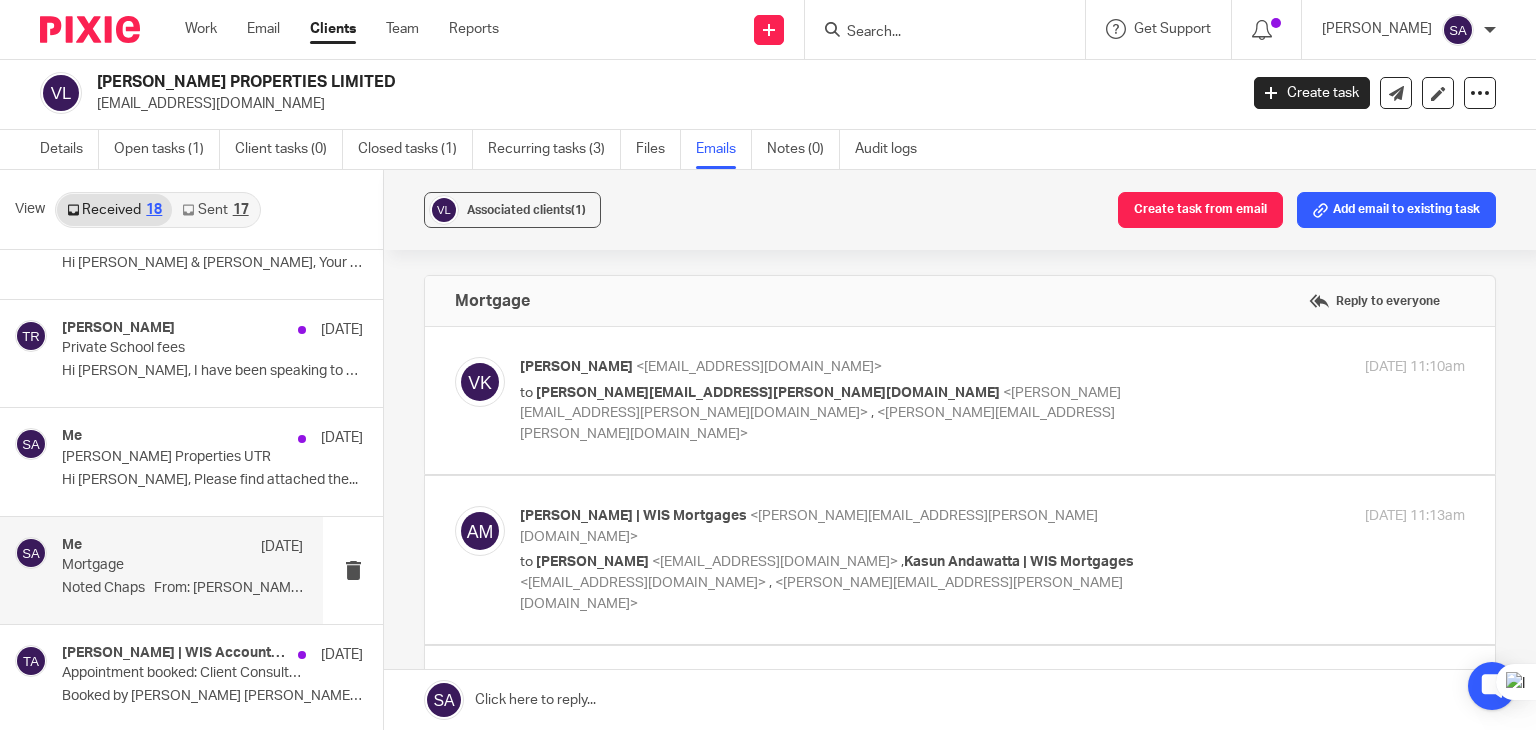 click at bounding box center [480, 382] 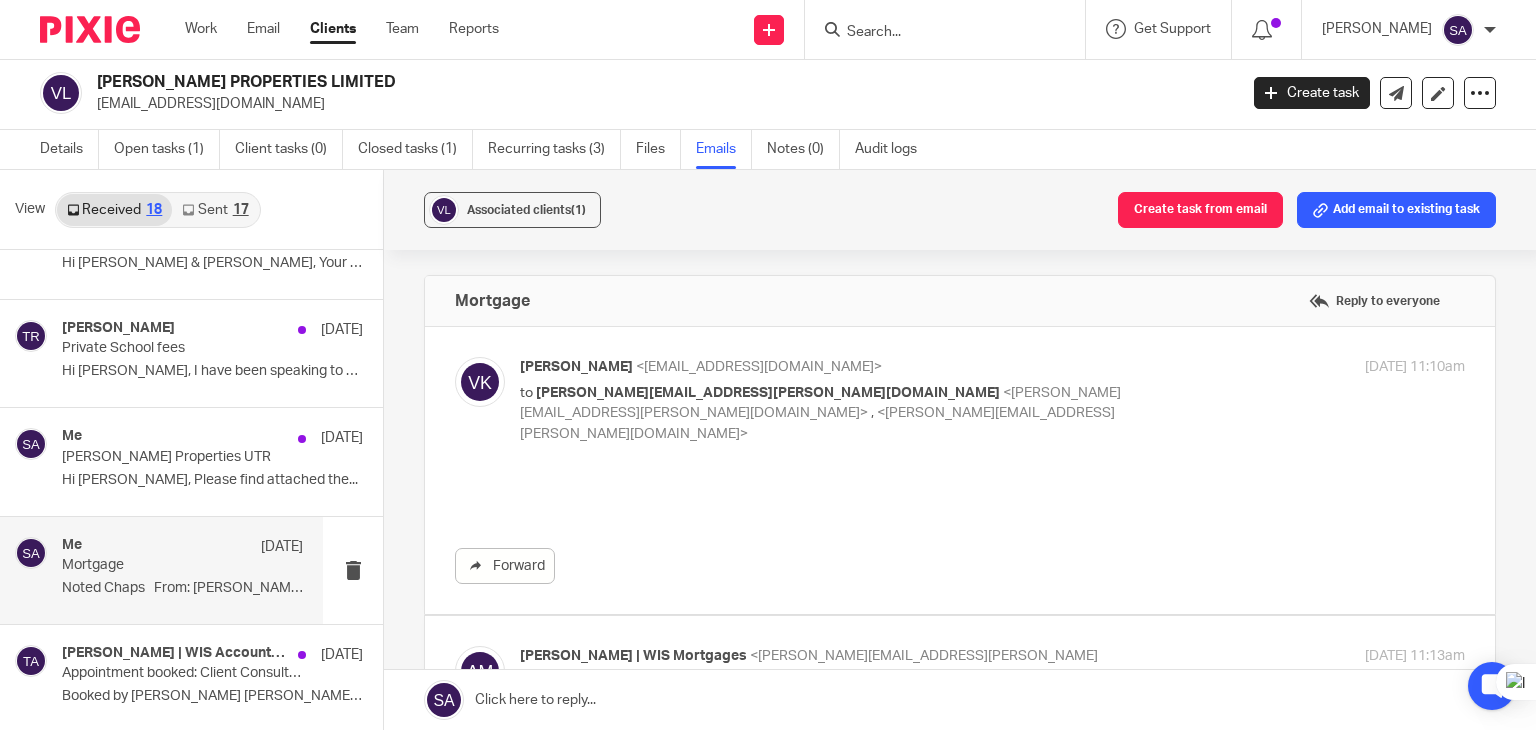 scroll, scrollTop: 0, scrollLeft: 0, axis: both 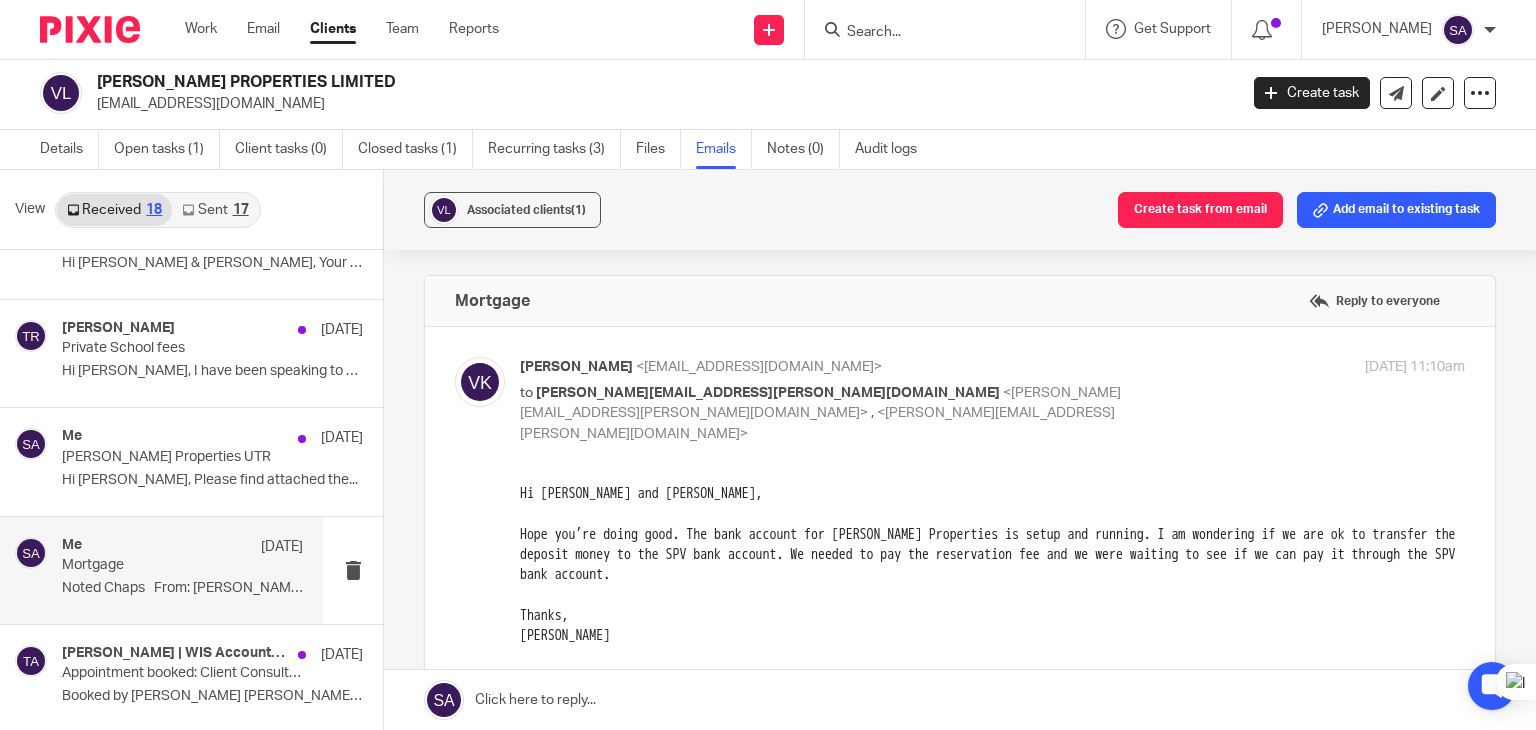click at bounding box center (480, 382) 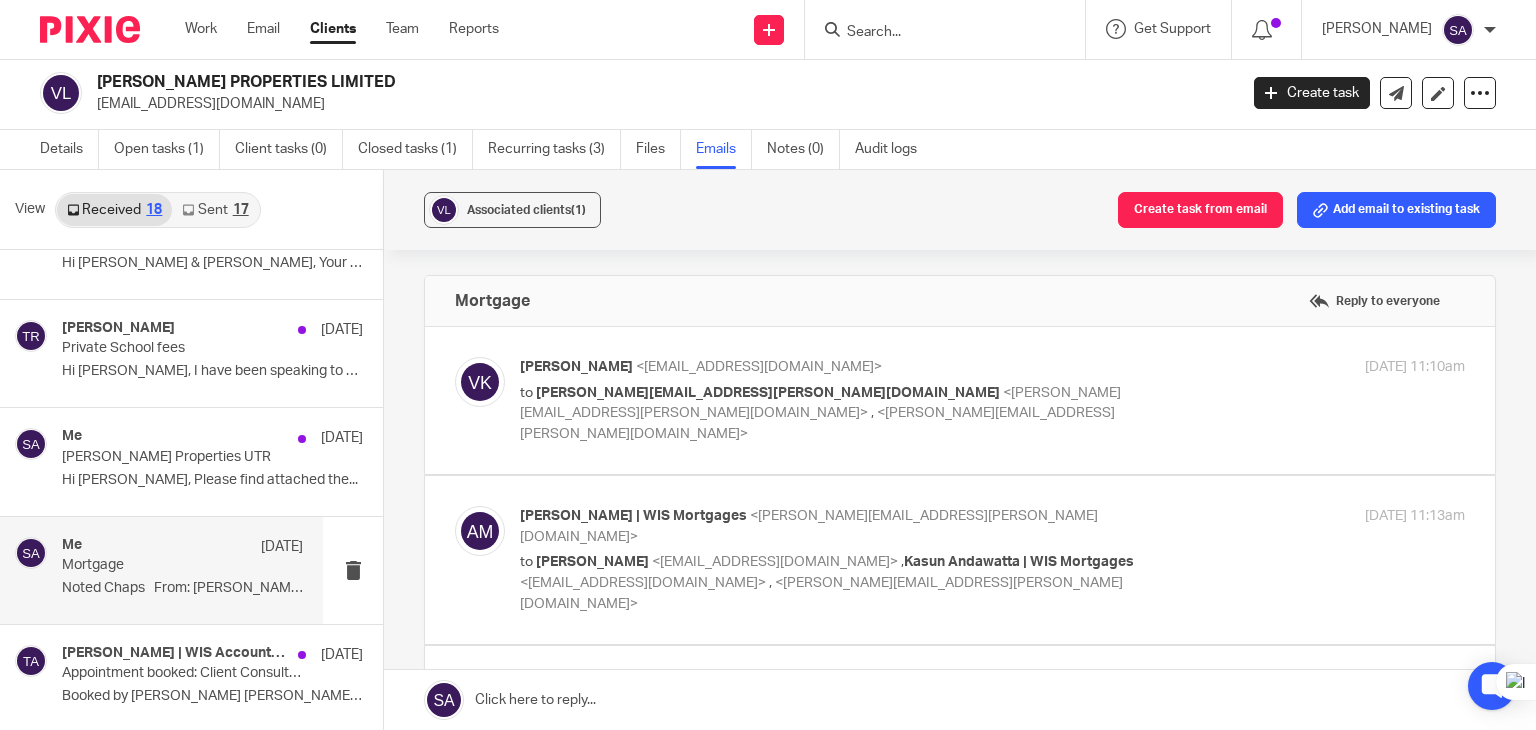 click at bounding box center (480, 531) 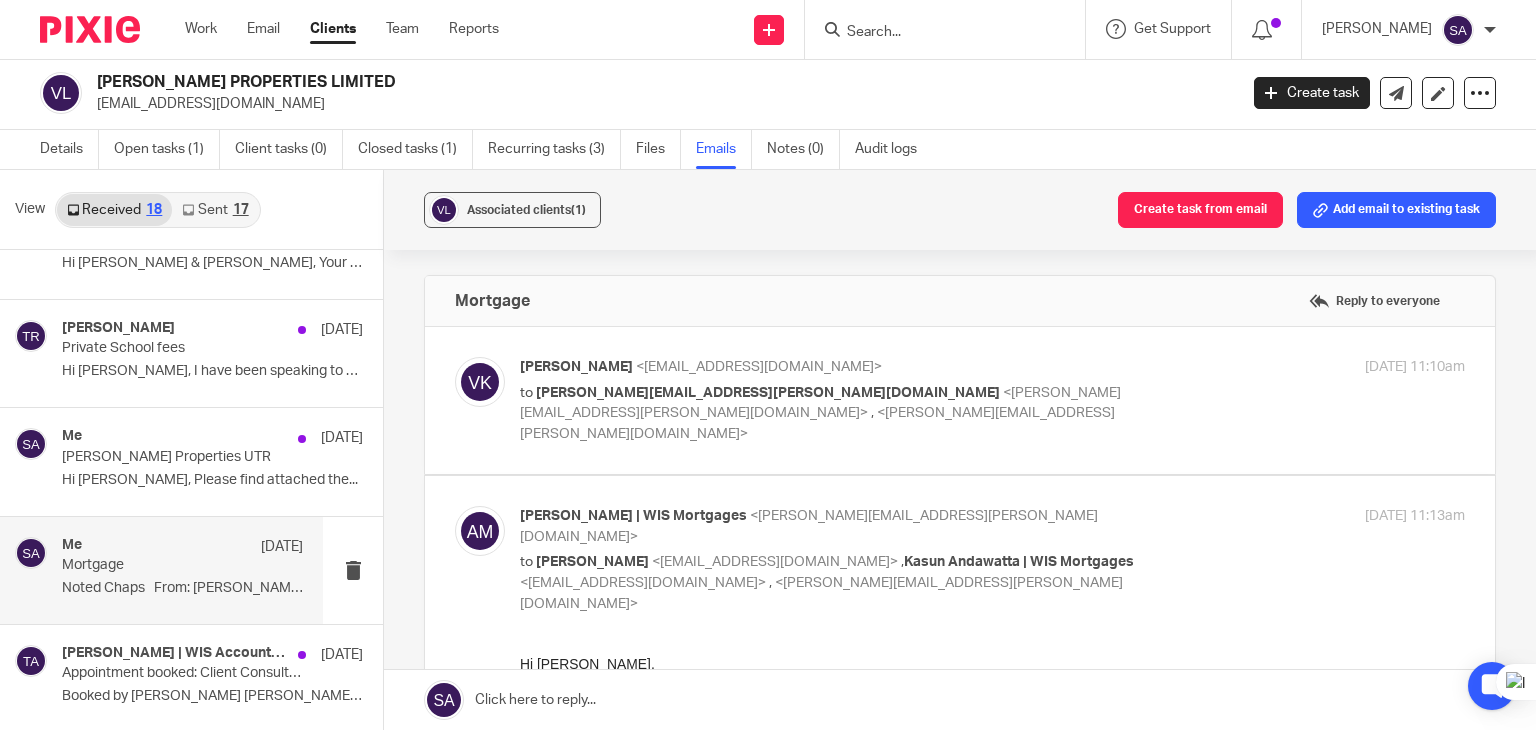 scroll, scrollTop: 0, scrollLeft: 0, axis: both 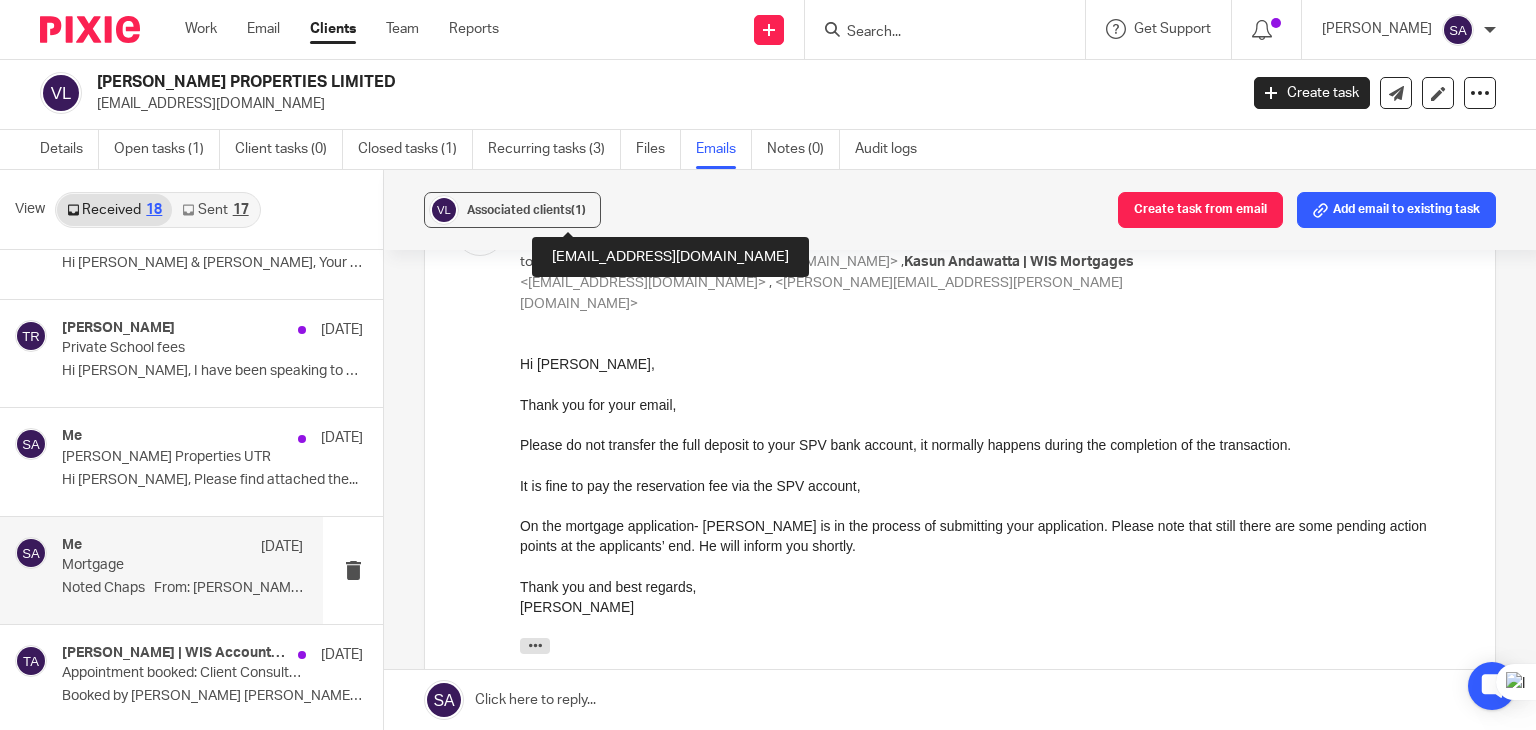 click at bounding box center [992, 506] 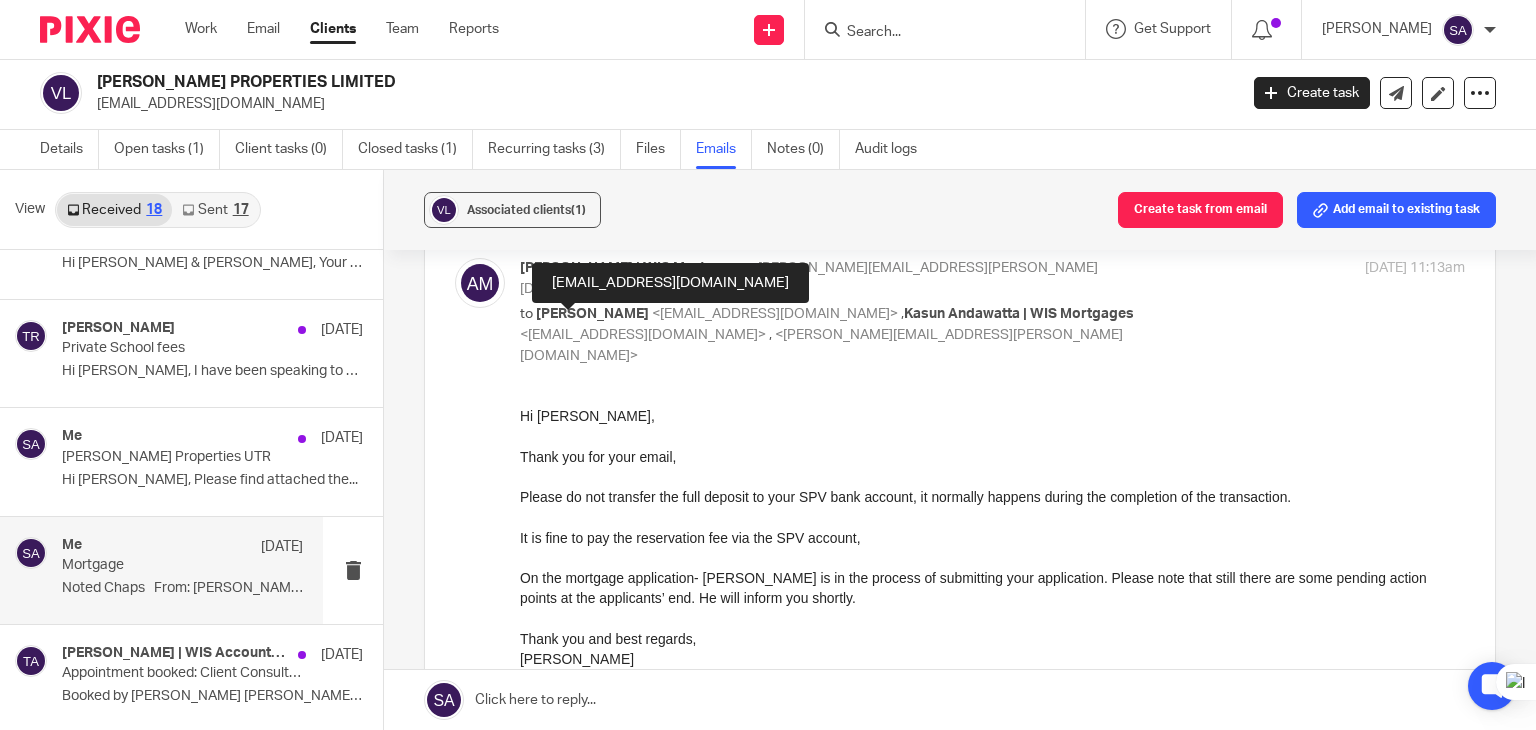 scroll, scrollTop: 200, scrollLeft: 0, axis: vertical 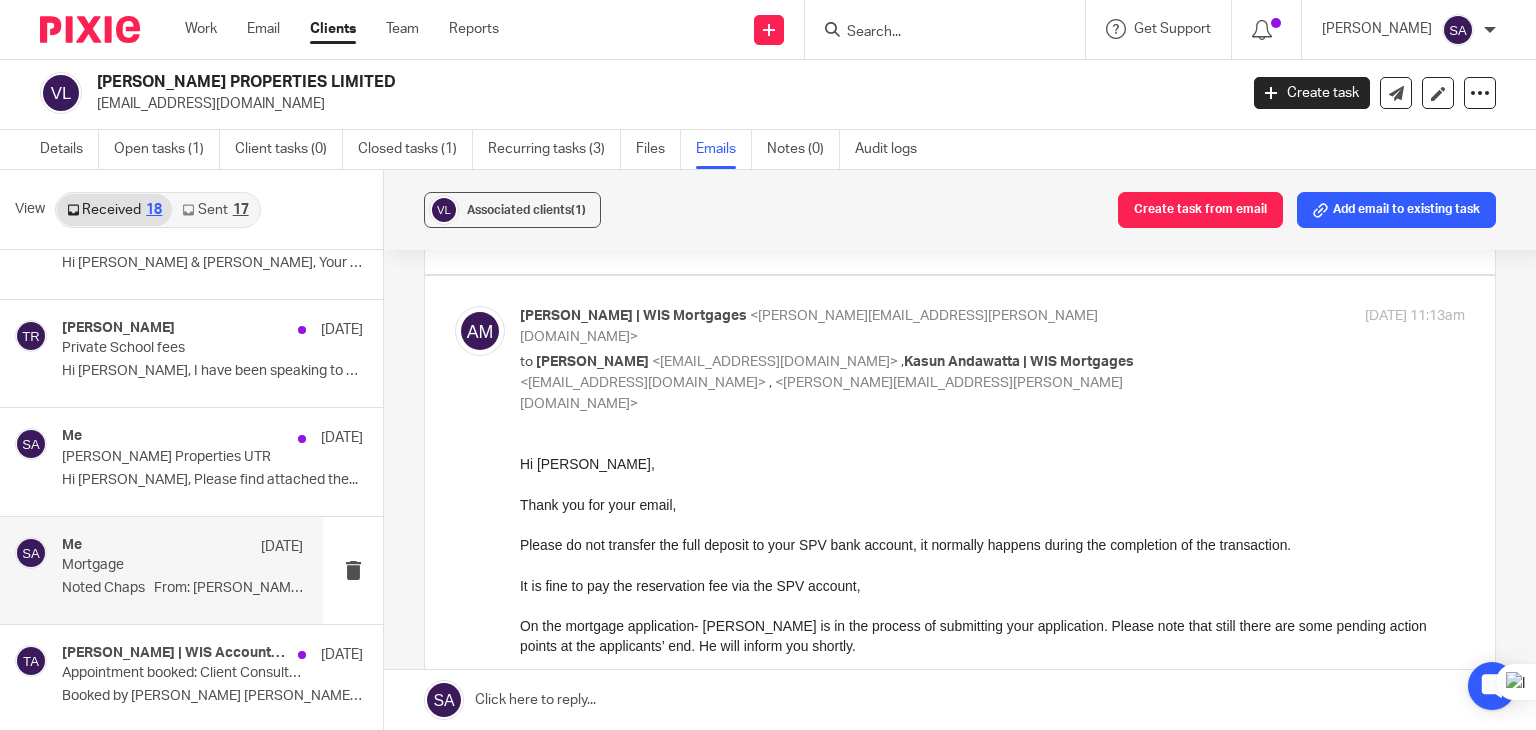 click at bounding box center [480, 331] 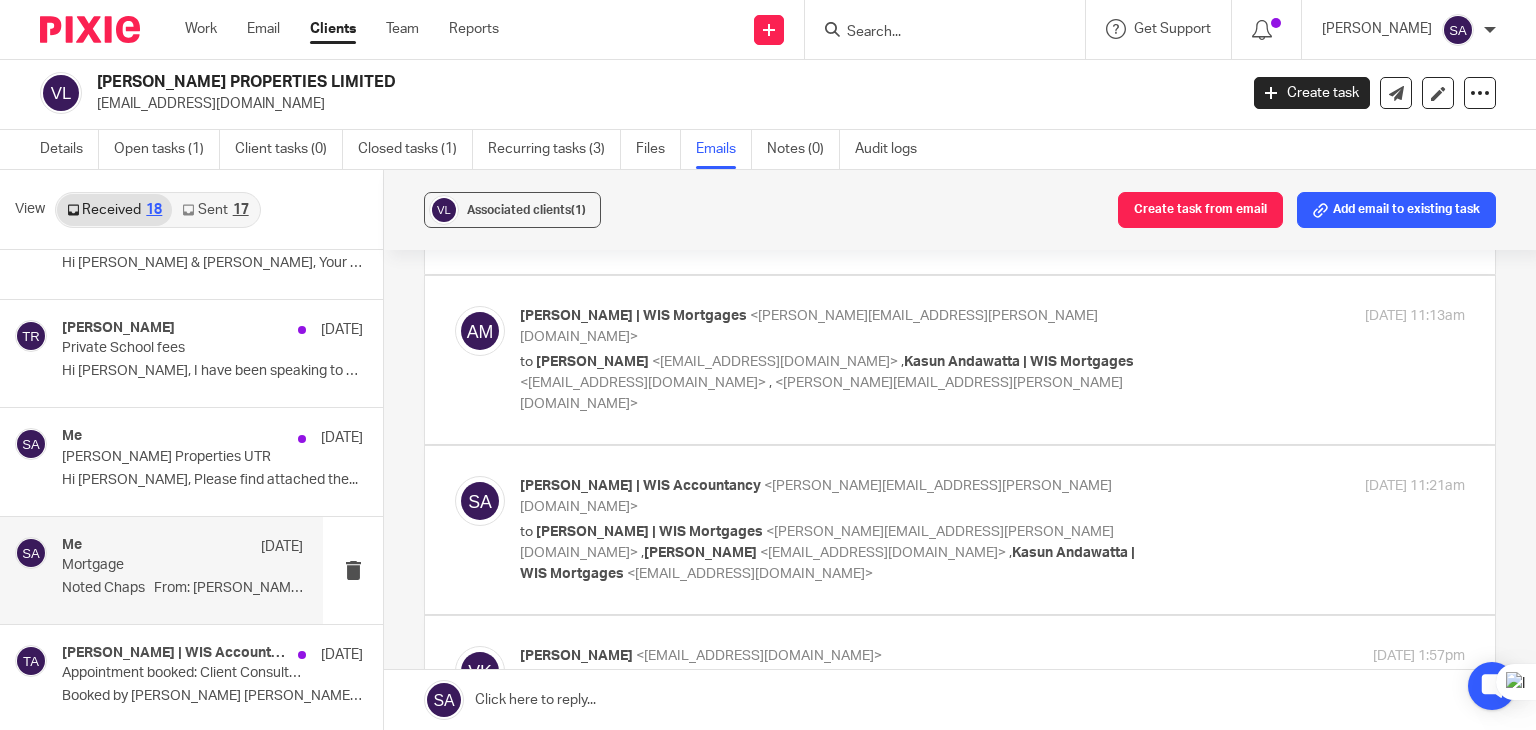 click at bounding box center (480, 501) 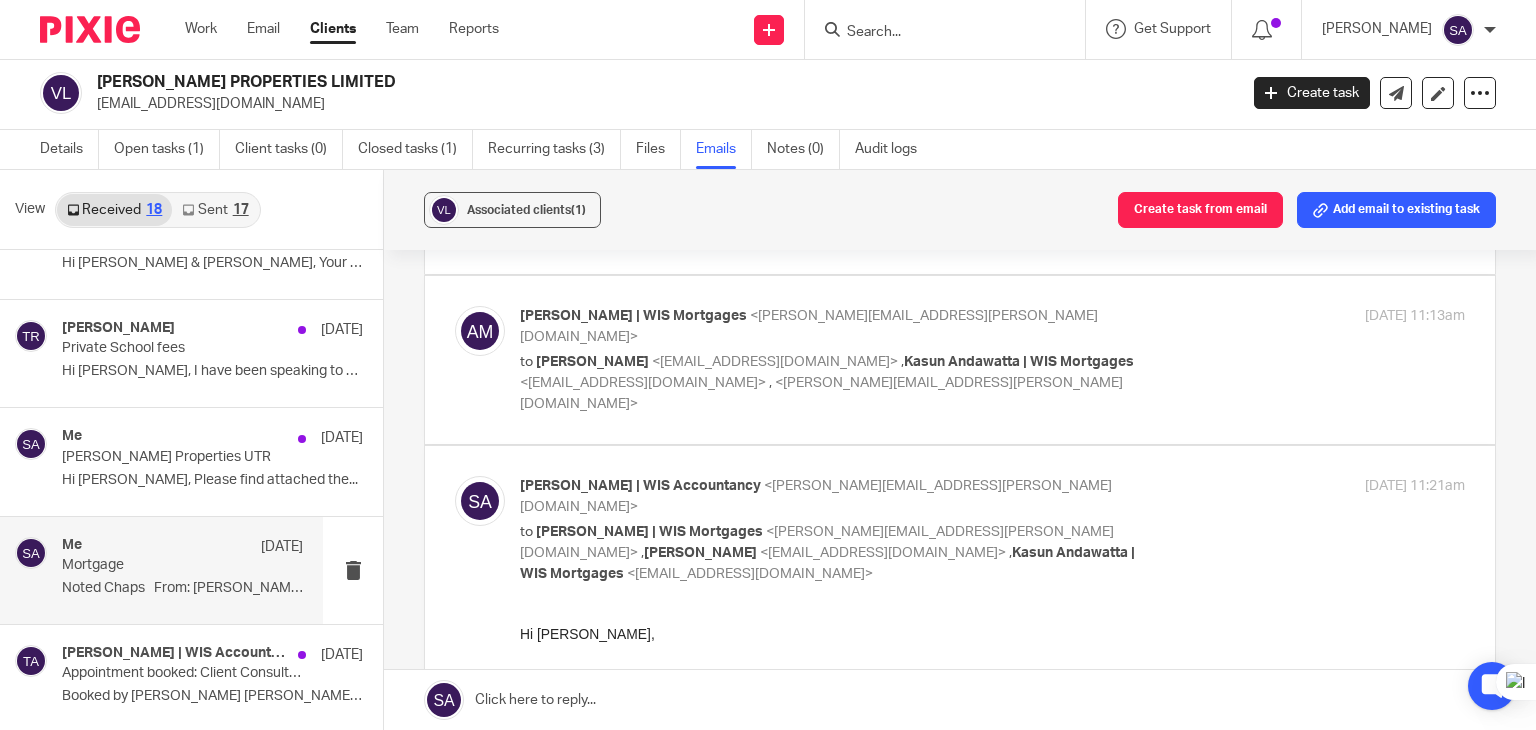 scroll, scrollTop: 0, scrollLeft: 0, axis: both 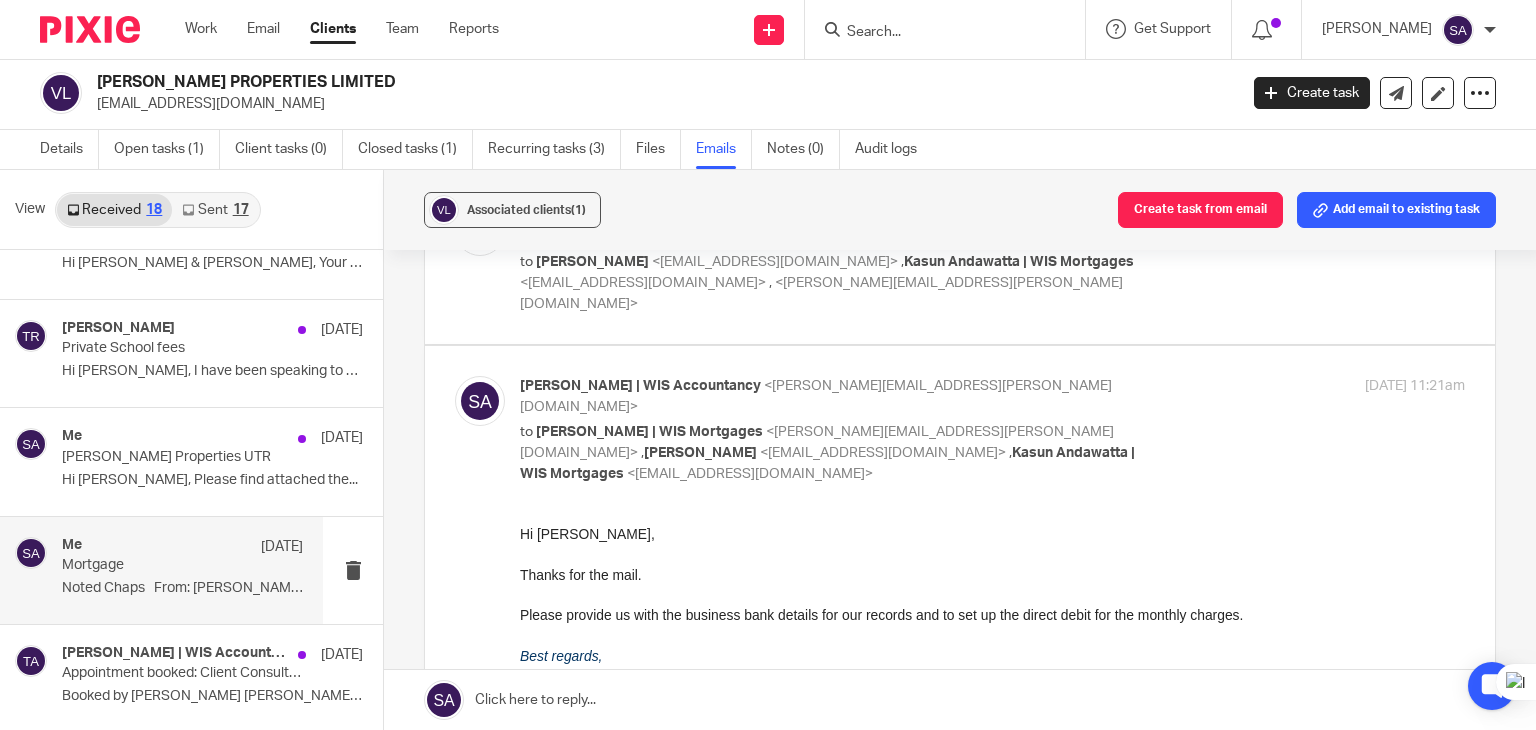 click at bounding box center (480, 401) 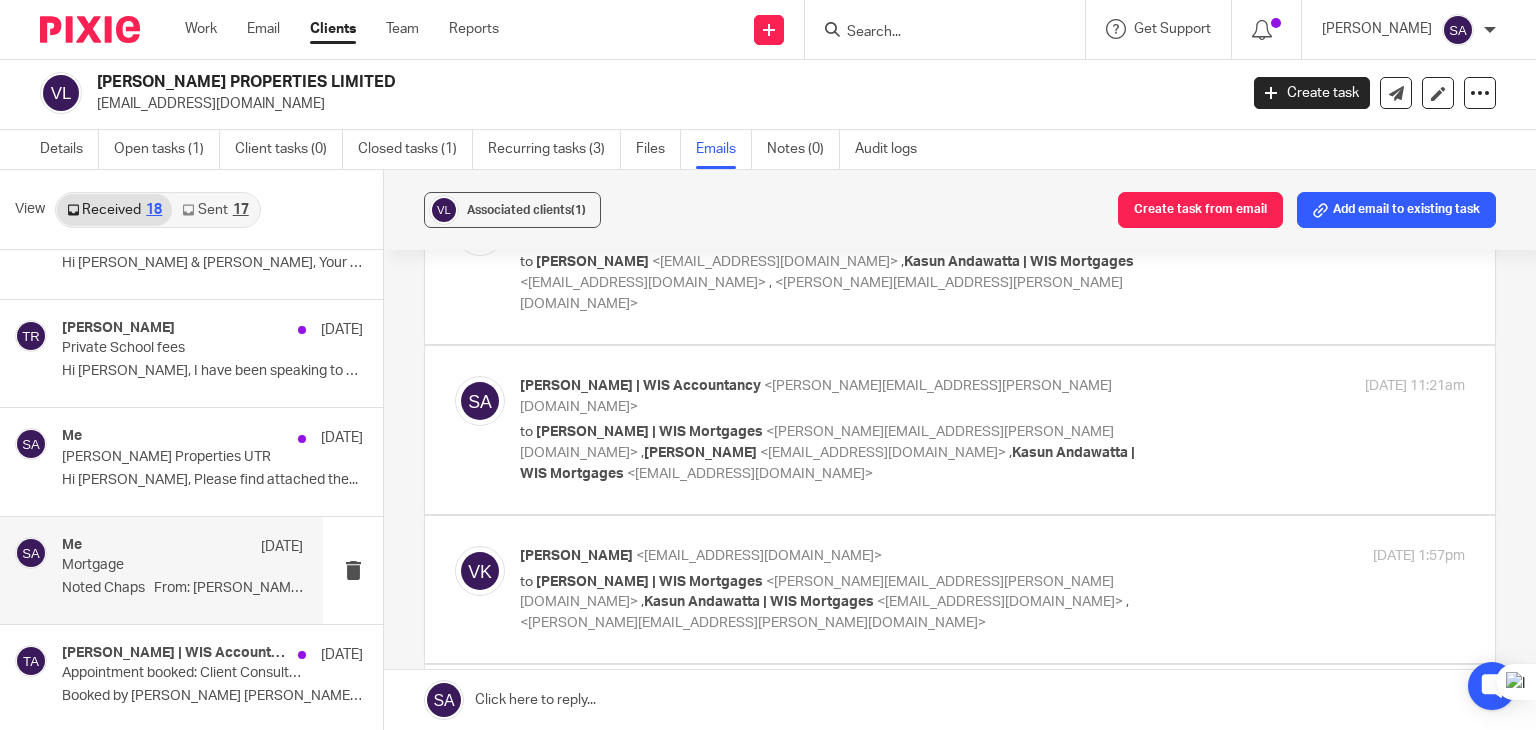 click at bounding box center (960, 589) 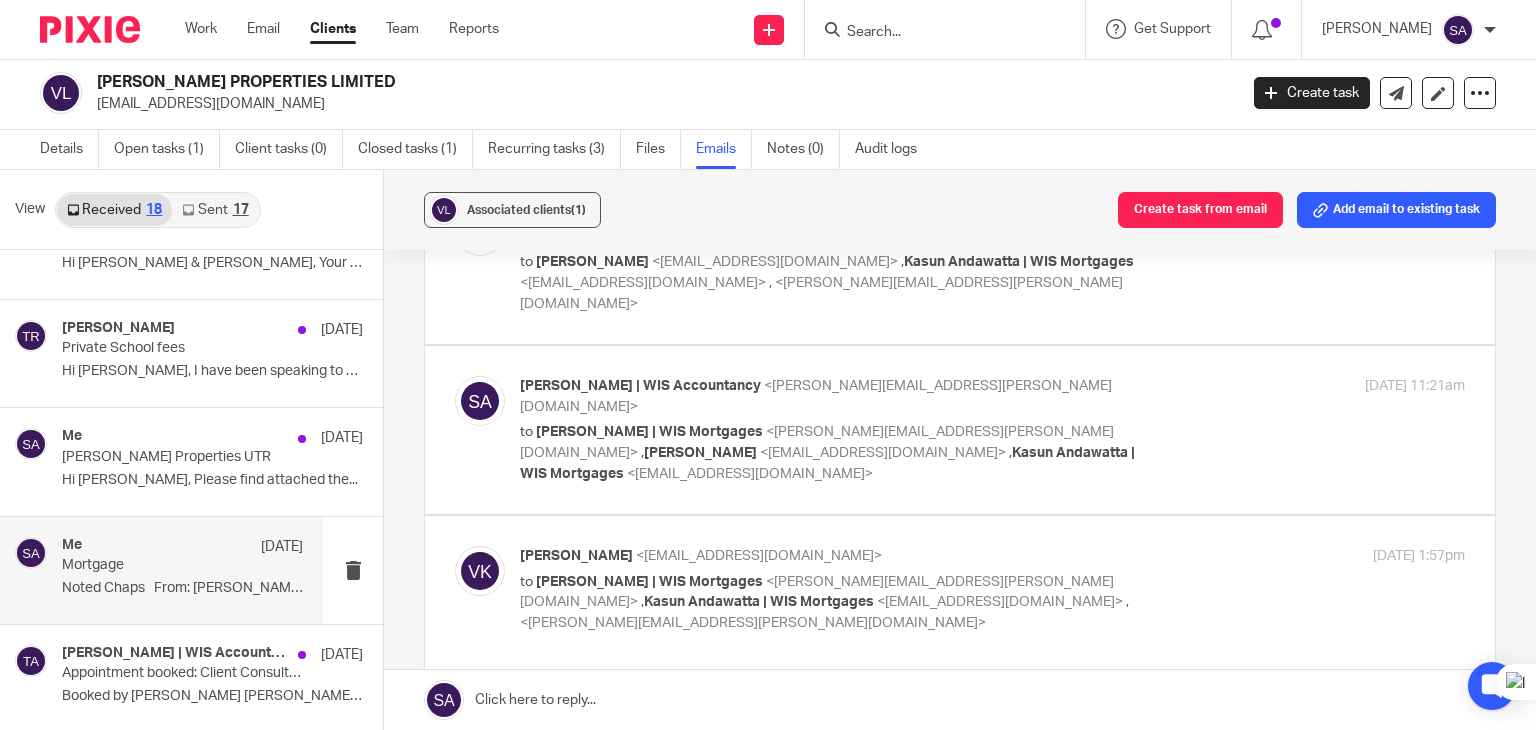 scroll, scrollTop: 0, scrollLeft: 0, axis: both 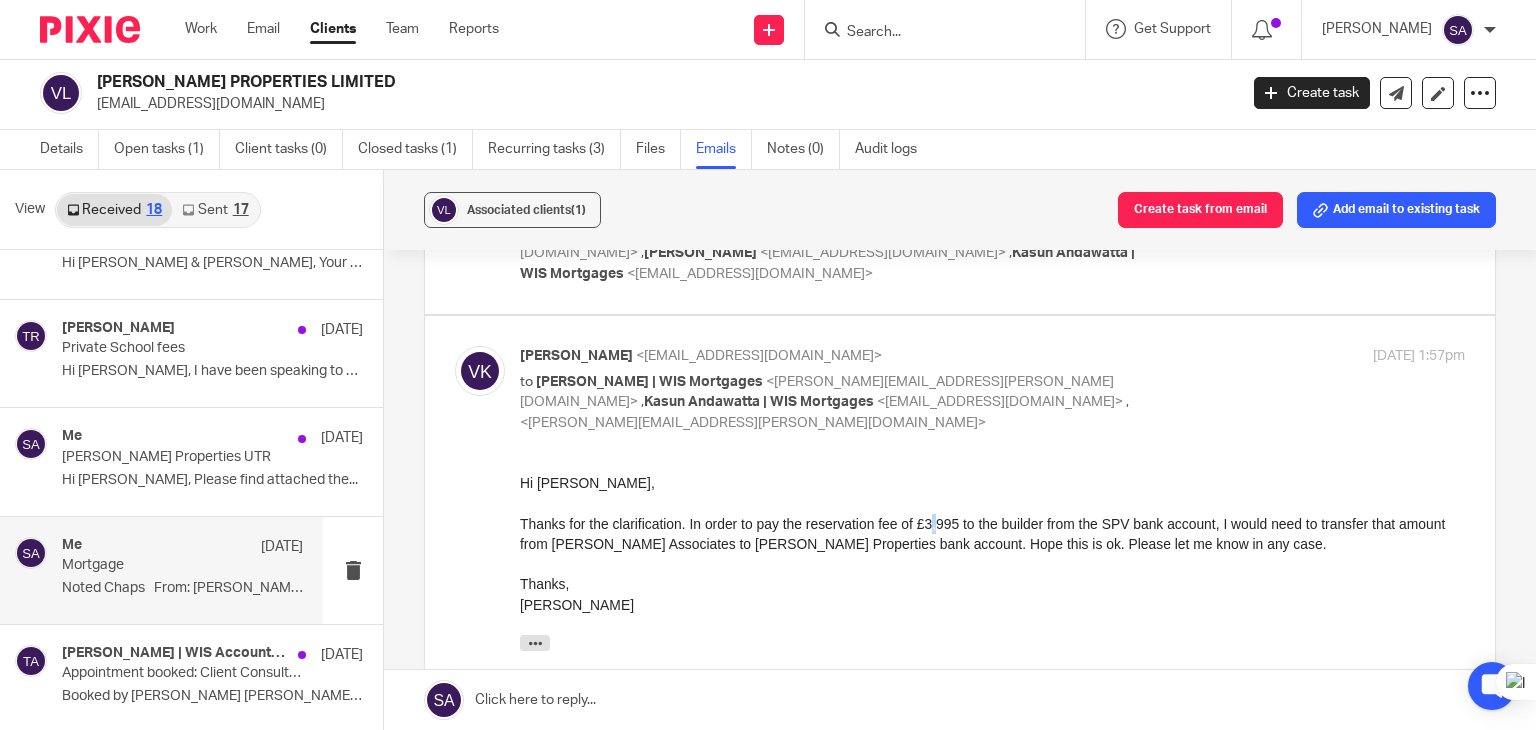 click on "Thanks for the clarification. In order to pay the reservation fee of £3,995 to the builder from the SPV bank account, I would need to transfer that amount from Viswa Associates to Viswa Properties bank account. Hope this is ok. Please let me know in any case." at bounding box center [992, 534] 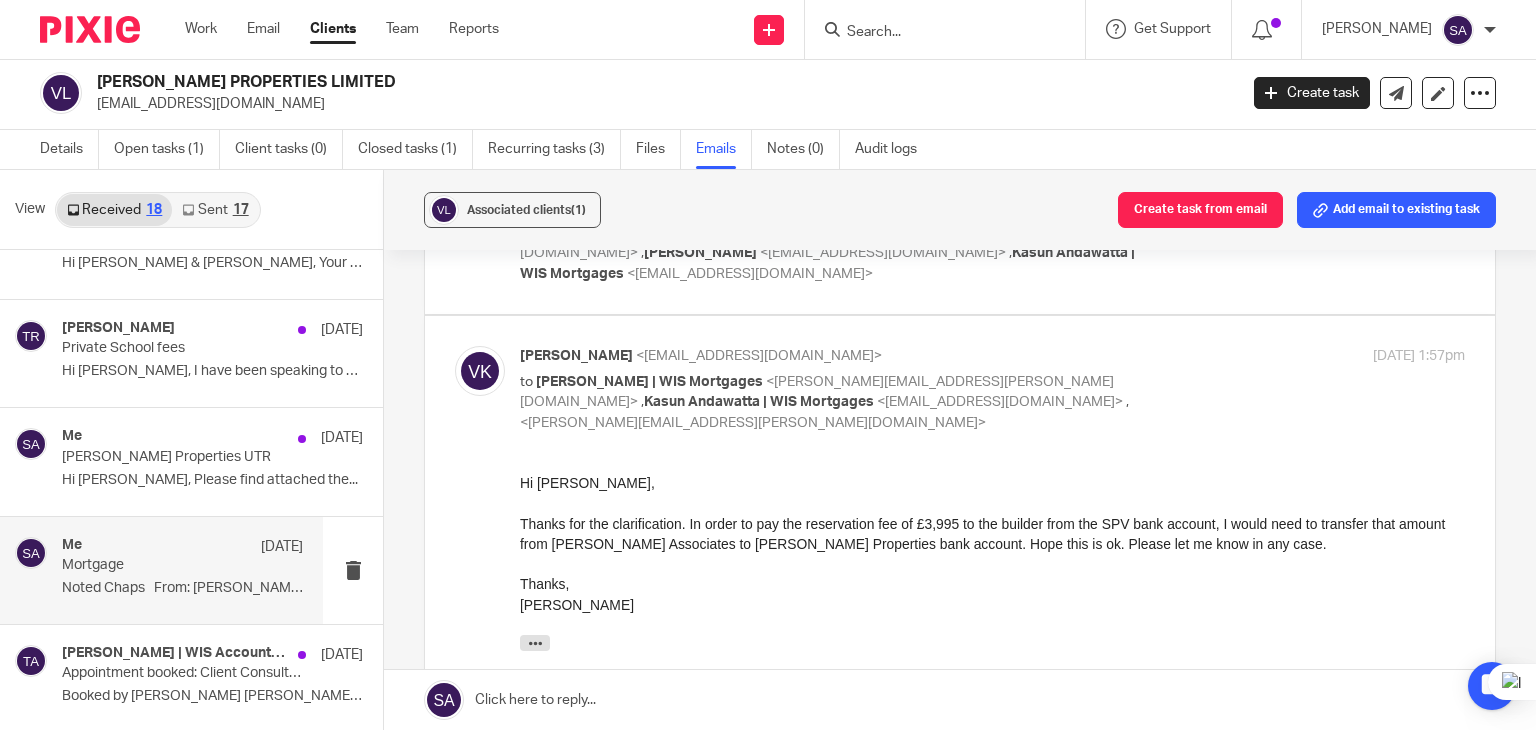 click on "Thanks," at bounding box center [992, 584] 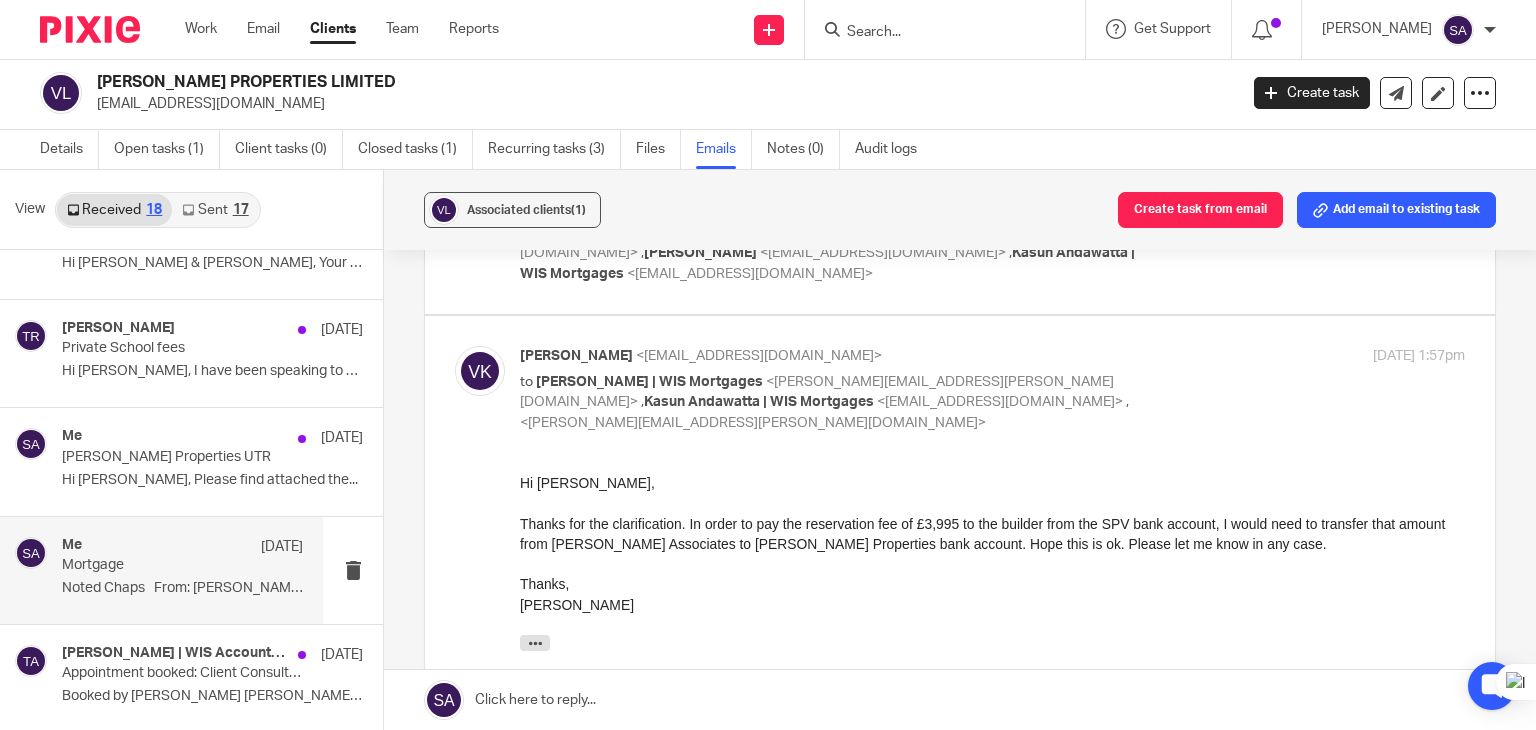 click at bounding box center (480, 371) 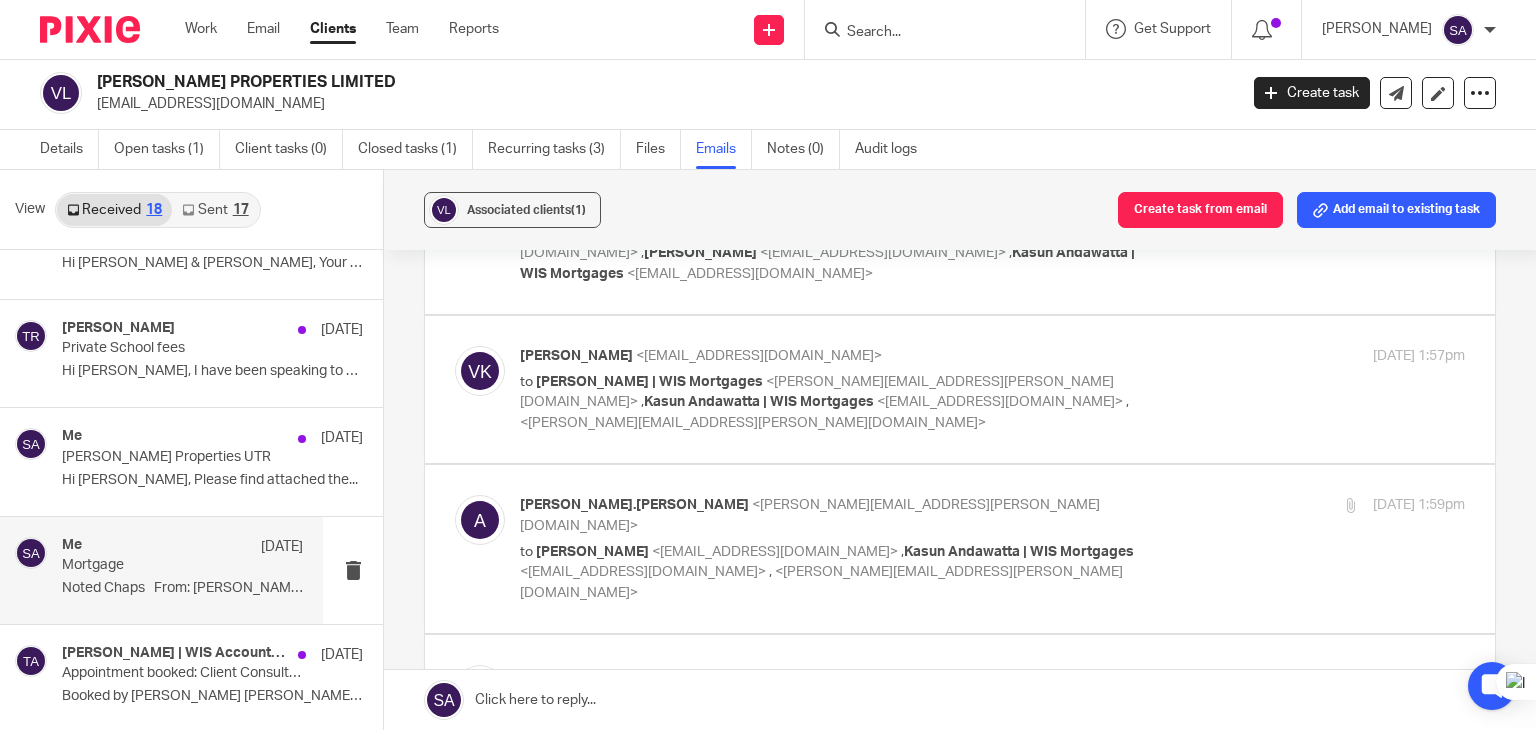drag, startPoint x: 471, startPoint y: 431, endPoint x: 528, endPoint y: 434, distance: 57.07889 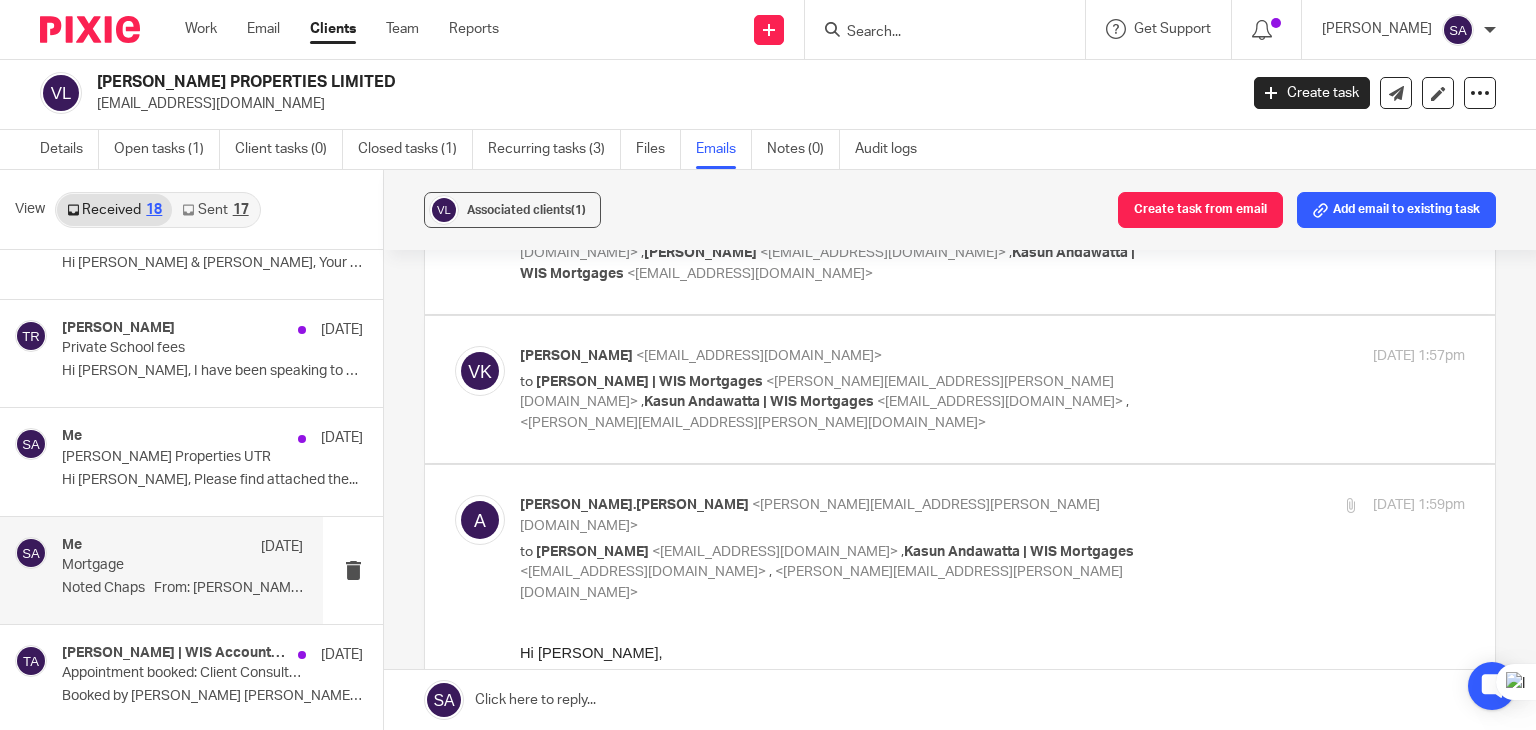 scroll, scrollTop: 0, scrollLeft: 0, axis: both 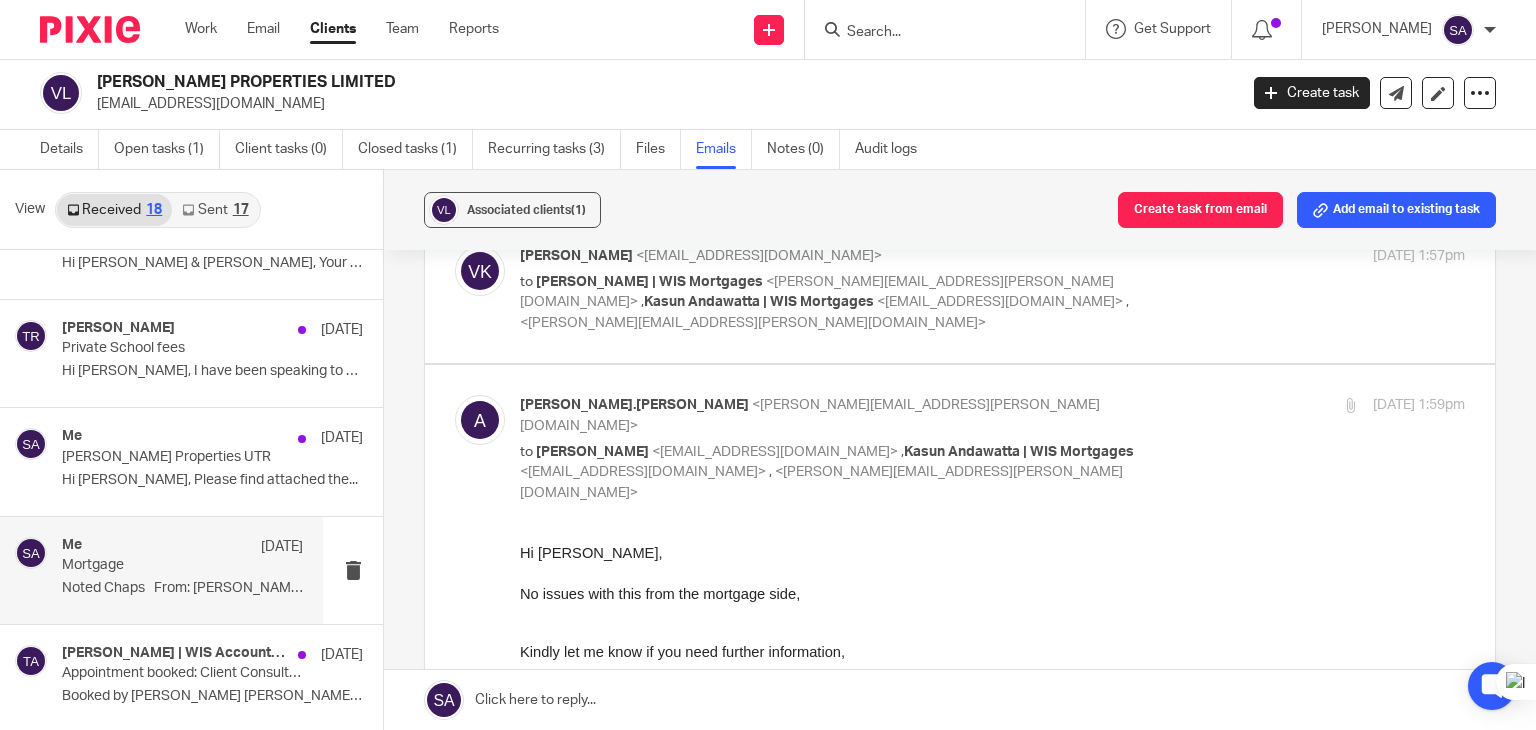 click at bounding box center (480, 420) 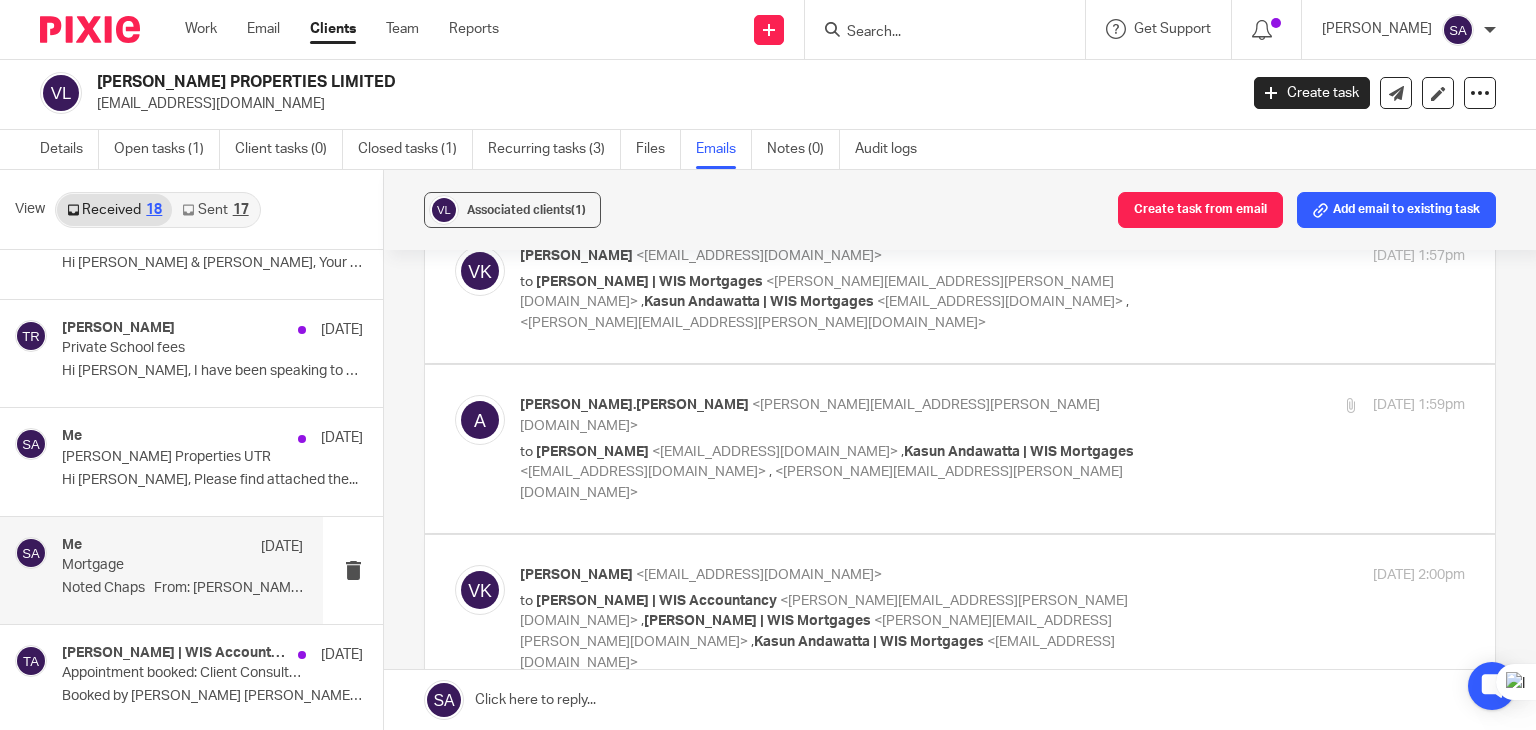 click at bounding box center [480, 590] 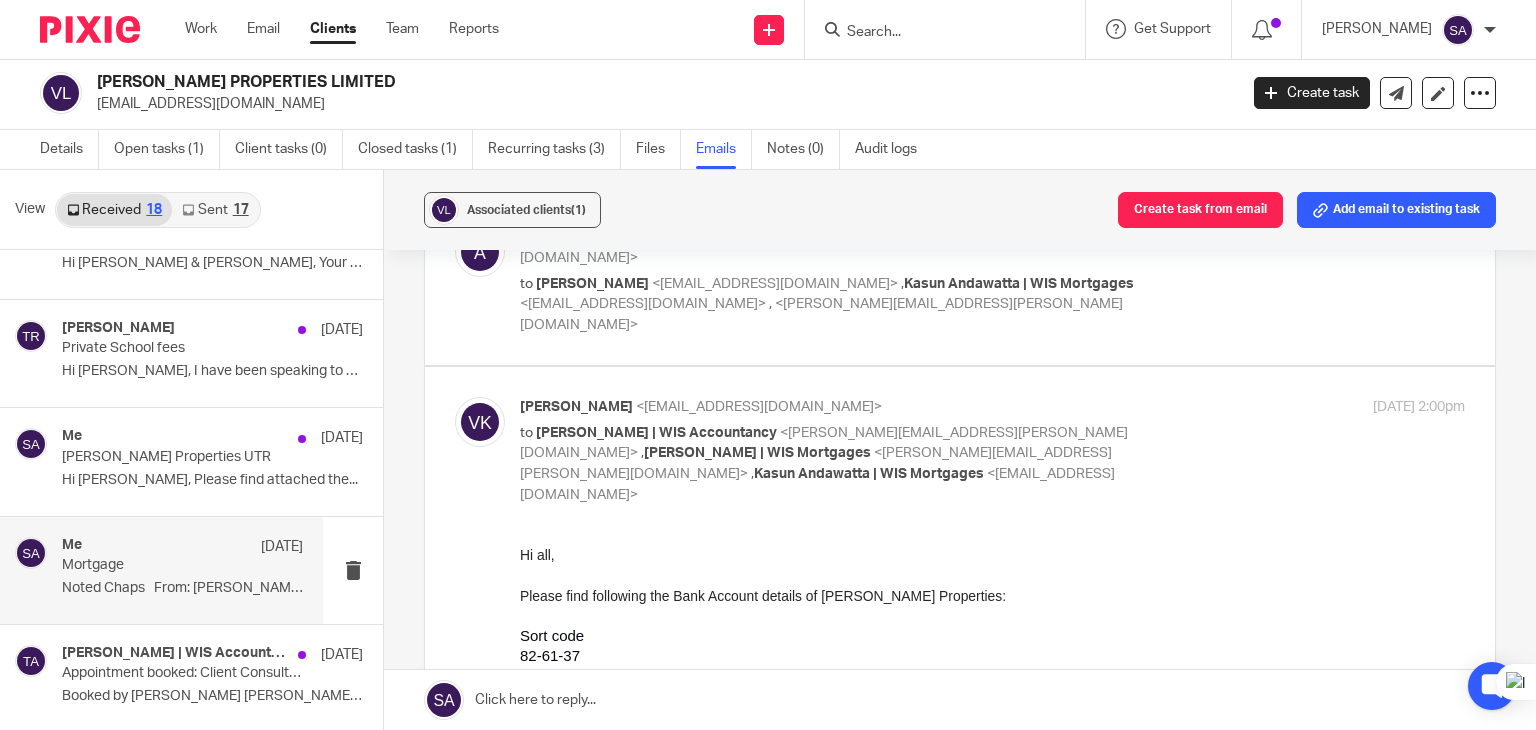 scroll, scrollTop: 800, scrollLeft: 0, axis: vertical 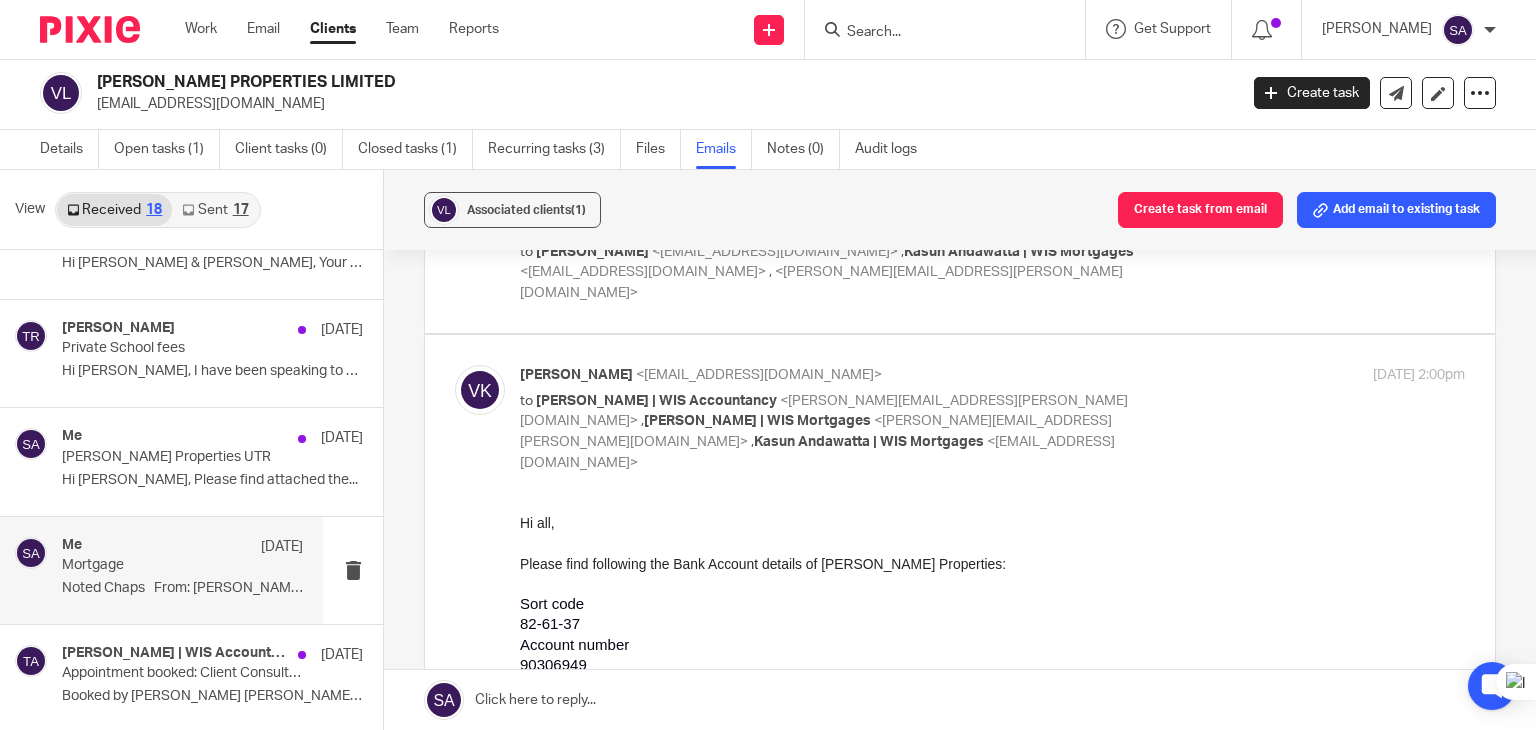 click at bounding box center (480, 390) 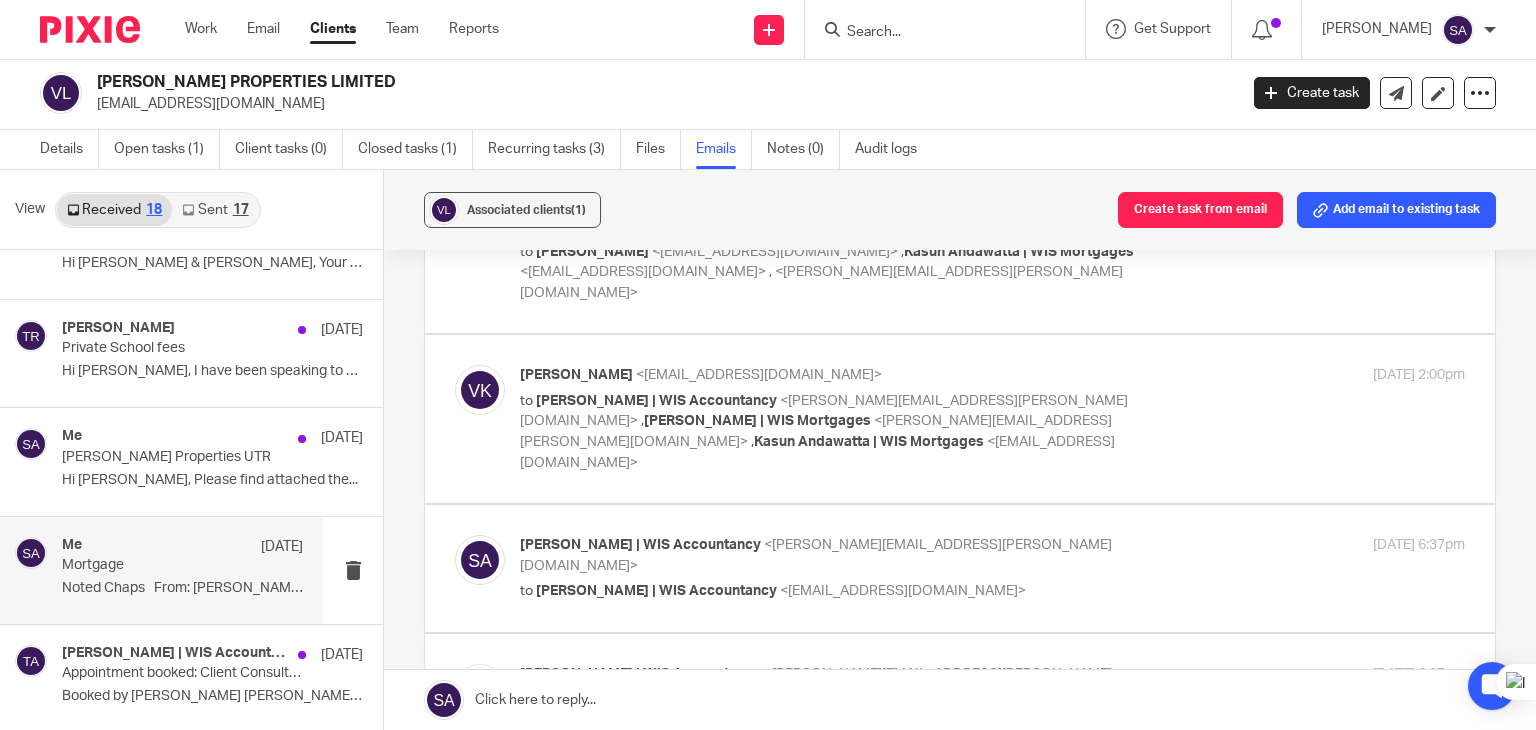 click at bounding box center [480, 560] 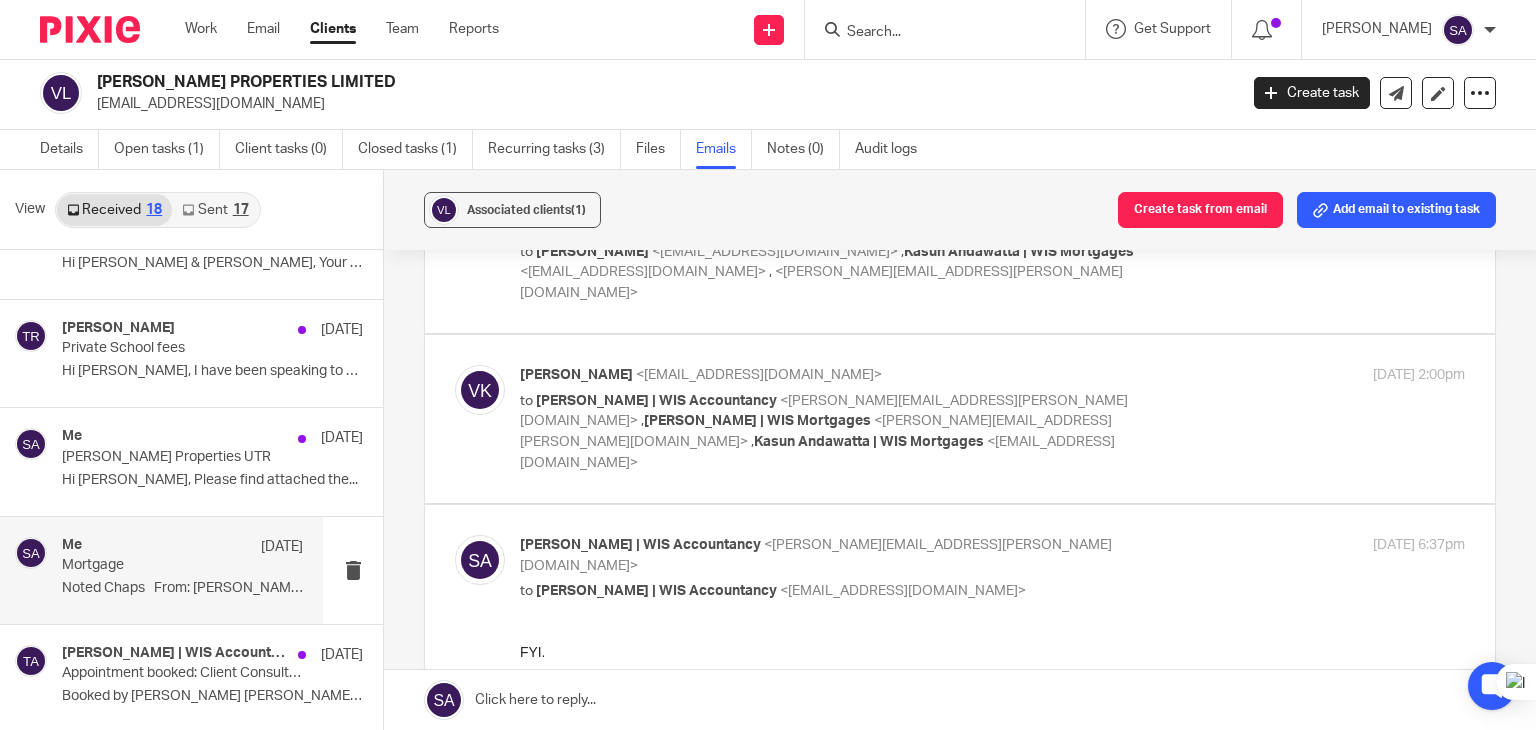 scroll, scrollTop: 0, scrollLeft: 0, axis: both 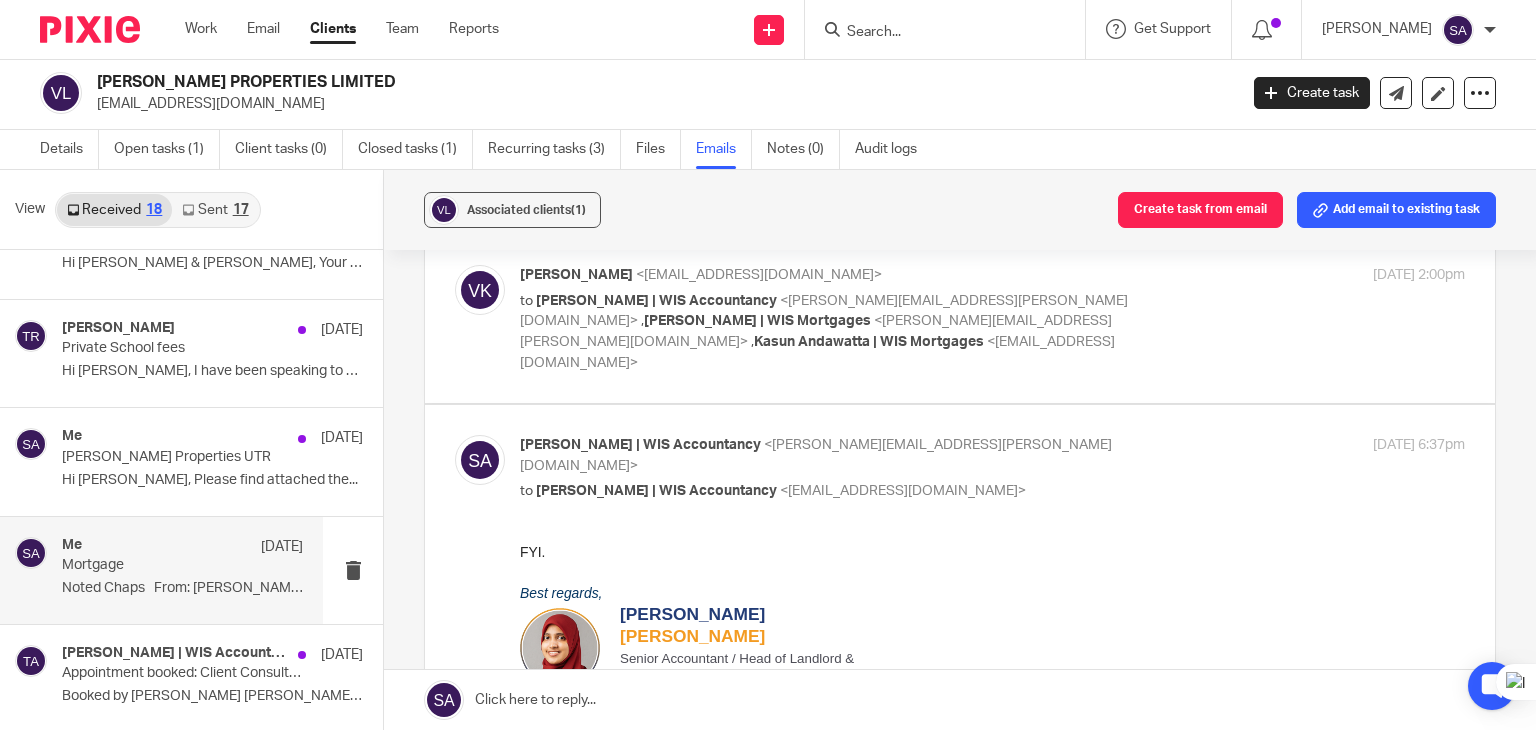 click at bounding box center (480, 460) 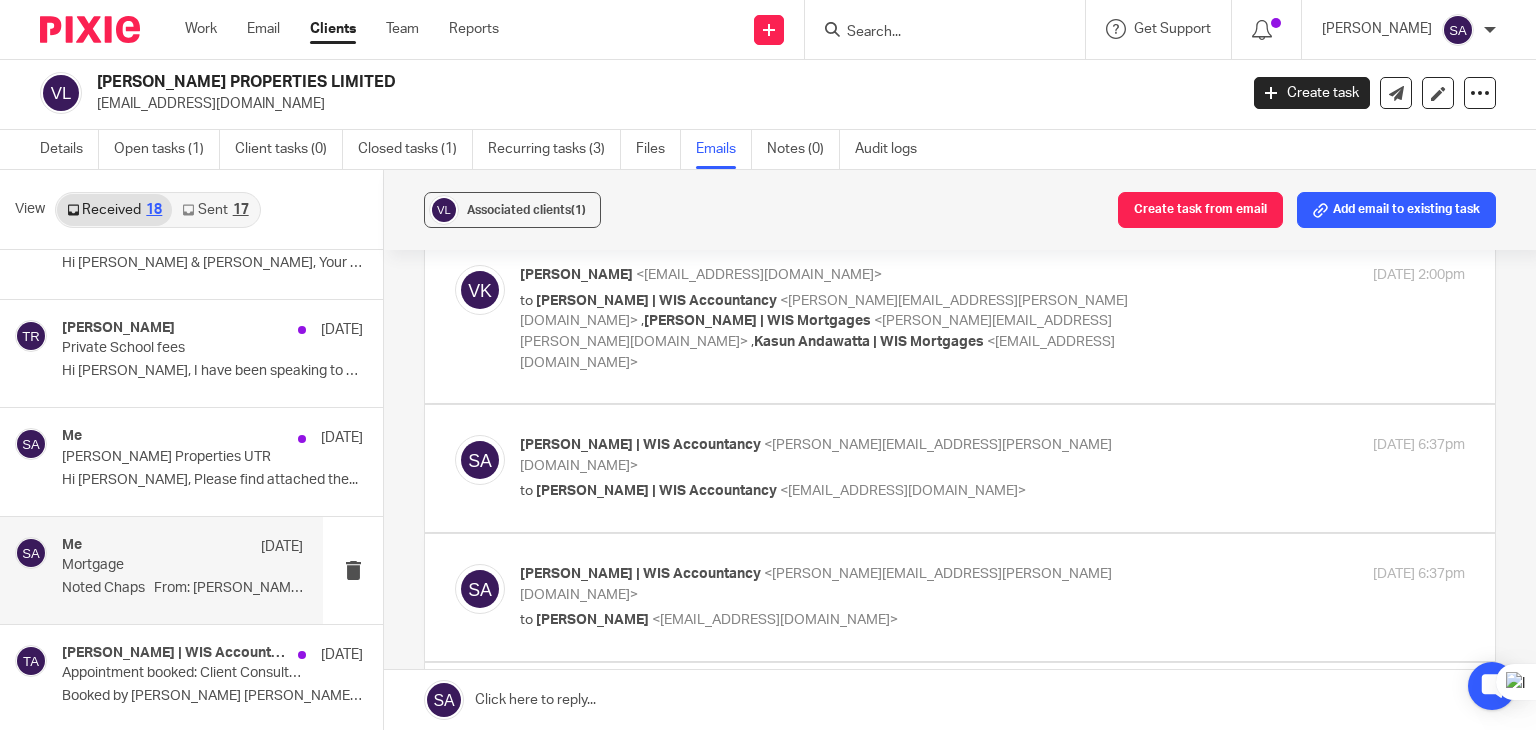 click at bounding box center (480, 589) 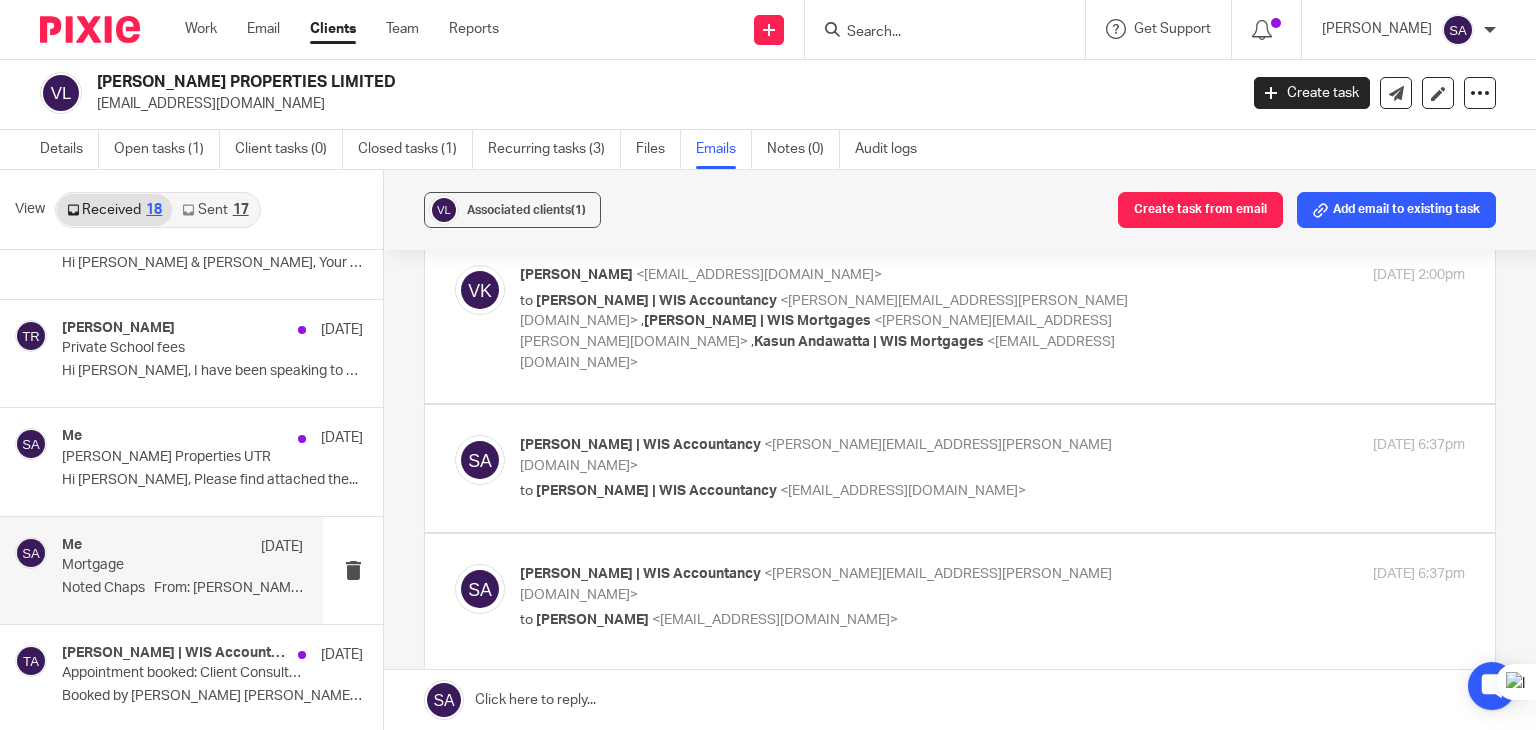 scroll, scrollTop: 0, scrollLeft: 0, axis: both 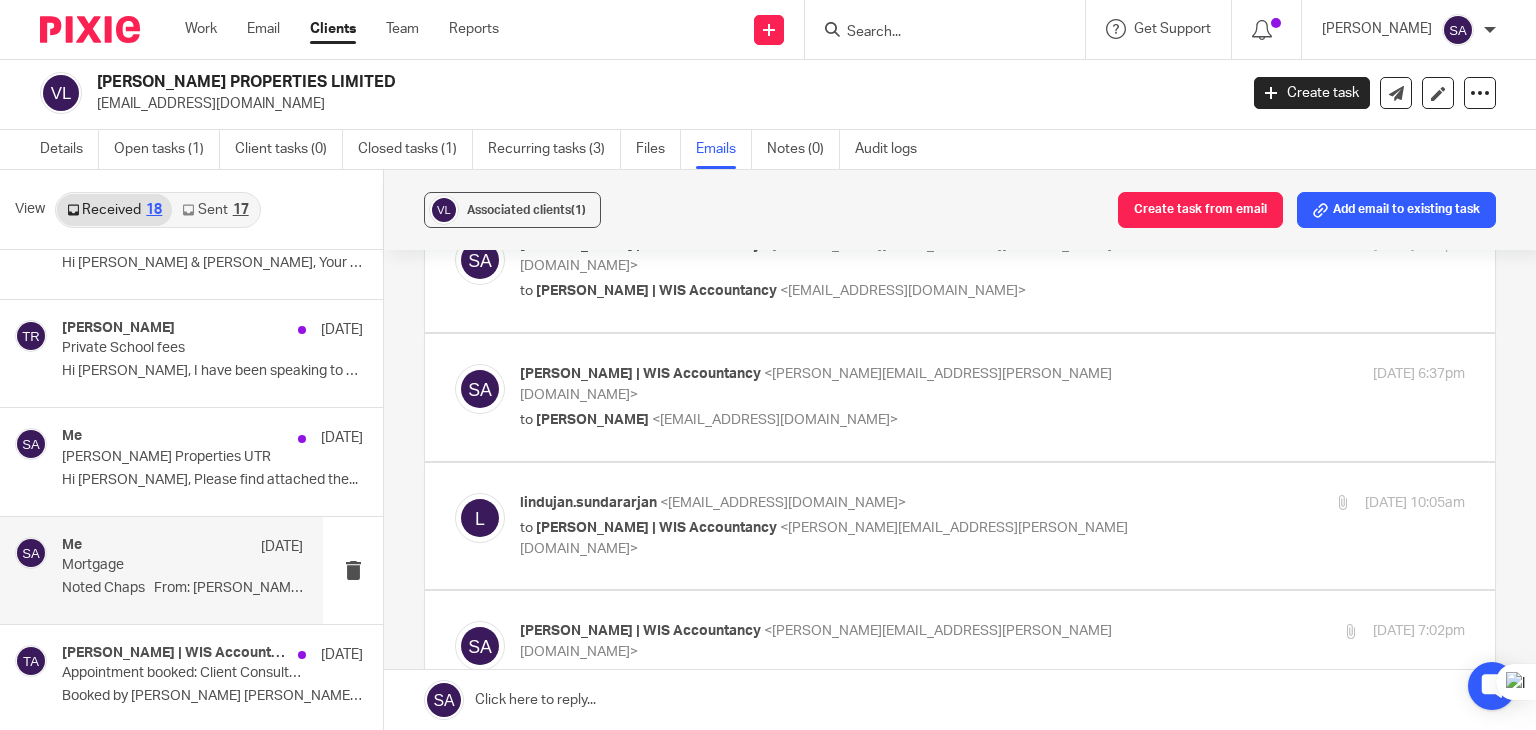 click at bounding box center [480, 518] 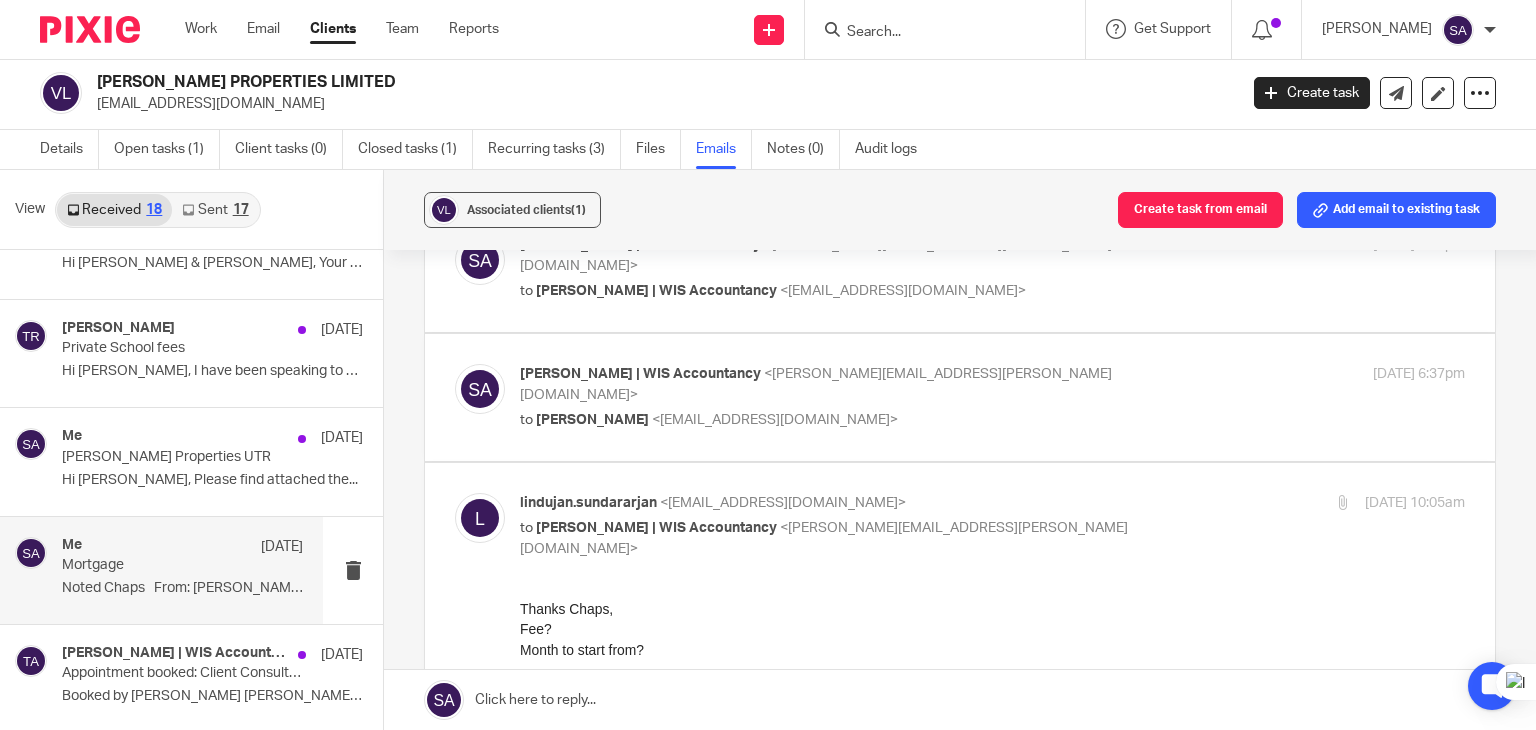 scroll, scrollTop: 0, scrollLeft: 0, axis: both 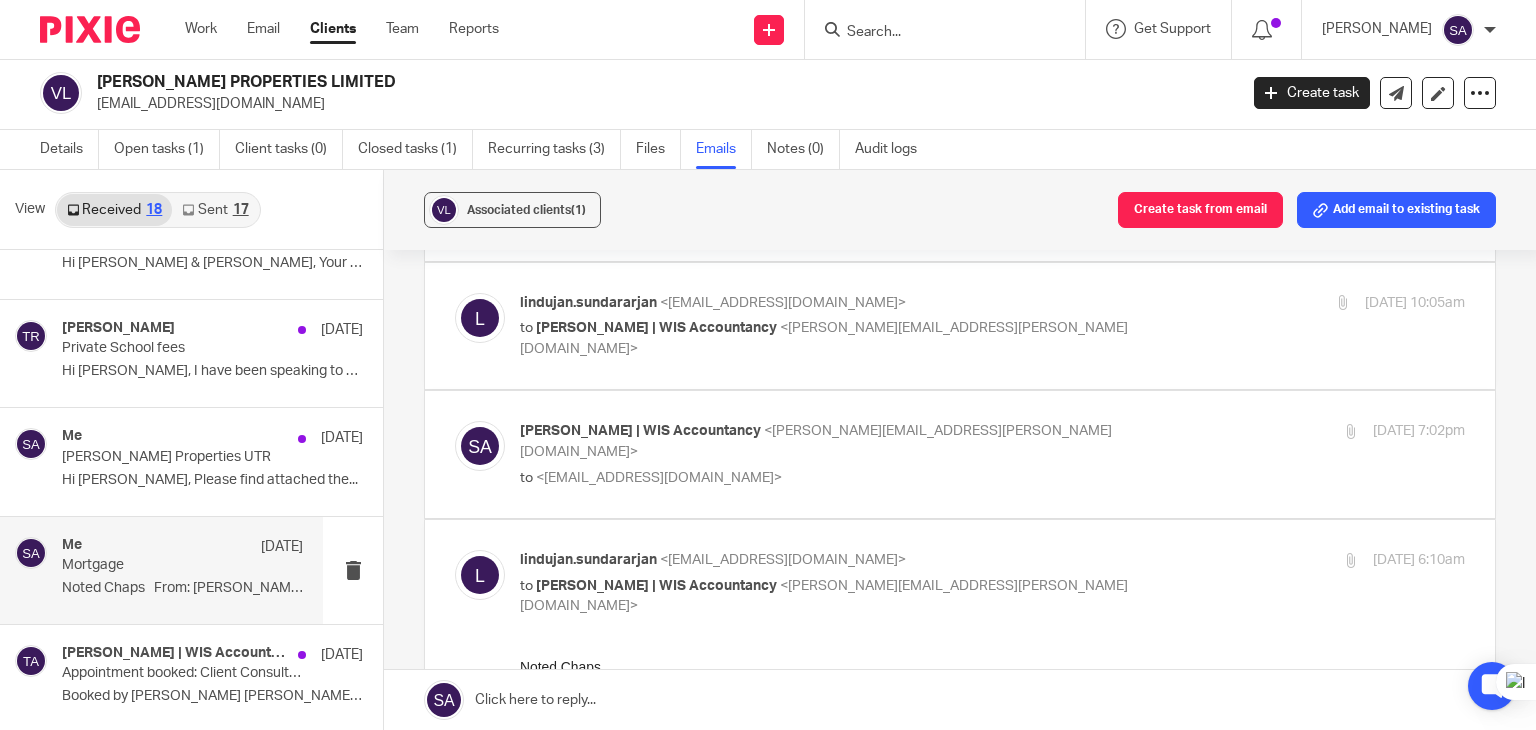 click at bounding box center (480, 446) 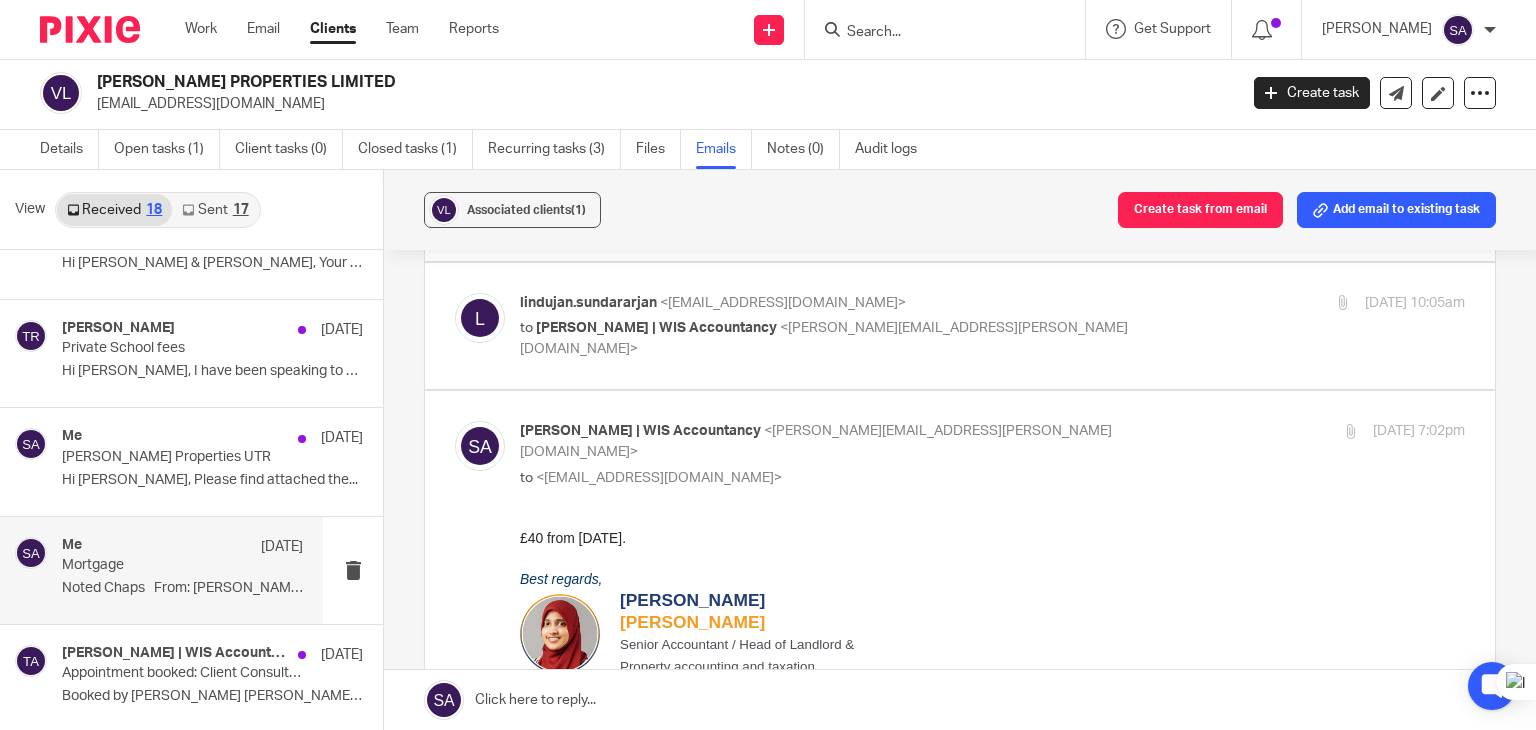 scroll, scrollTop: 0, scrollLeft: 0, axis: both 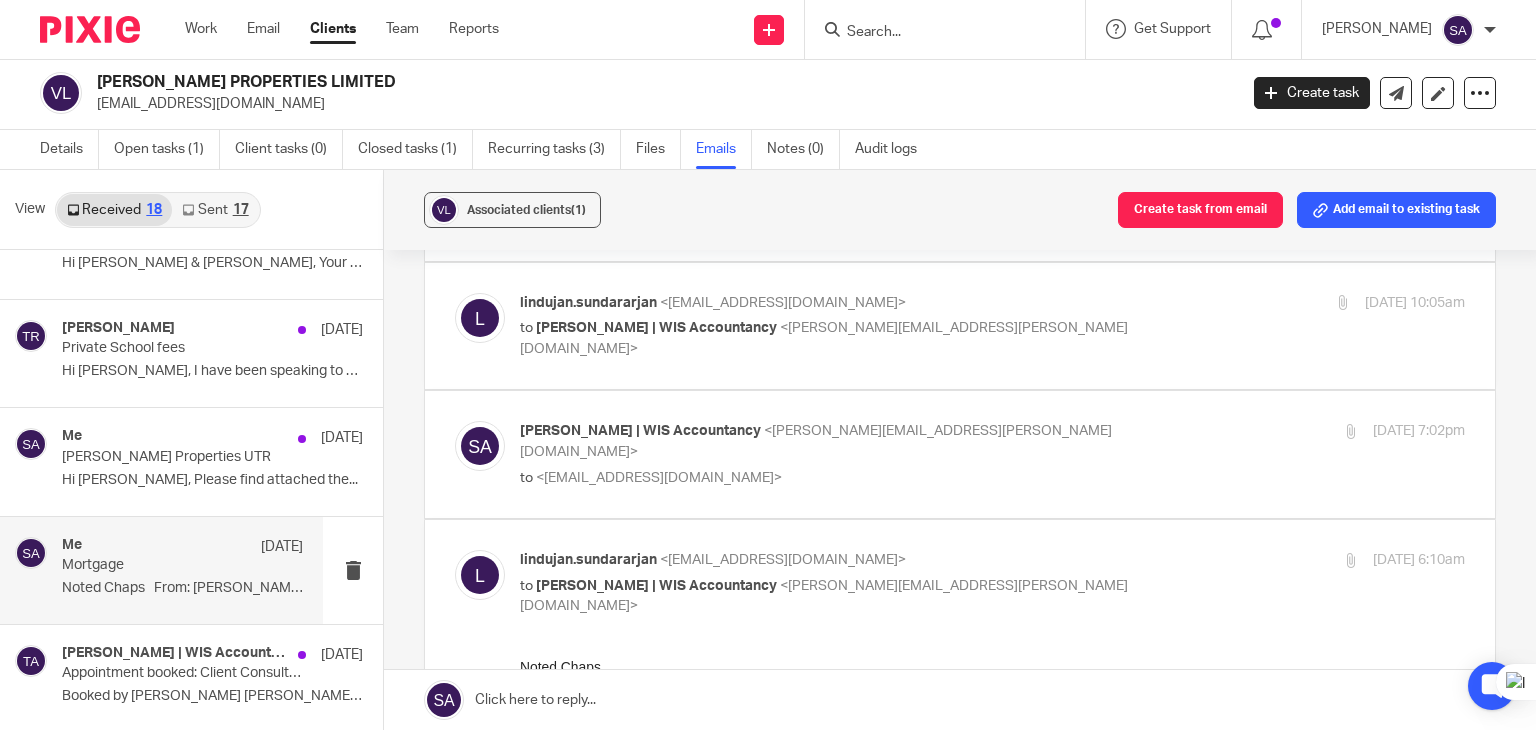click at bounding box center [480, 575] 